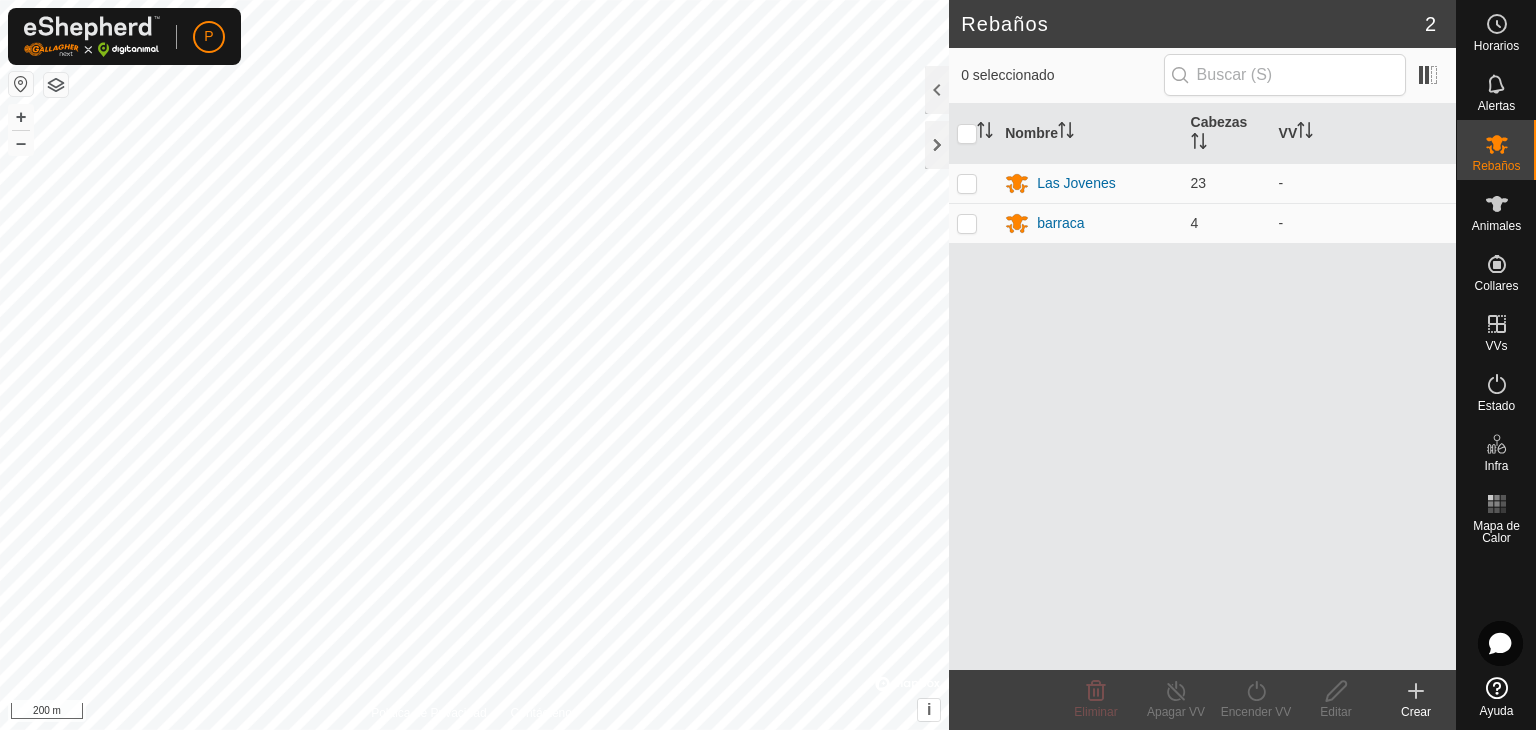 scroll, scrollTop: 0, scrollLeft: 0, axis: both 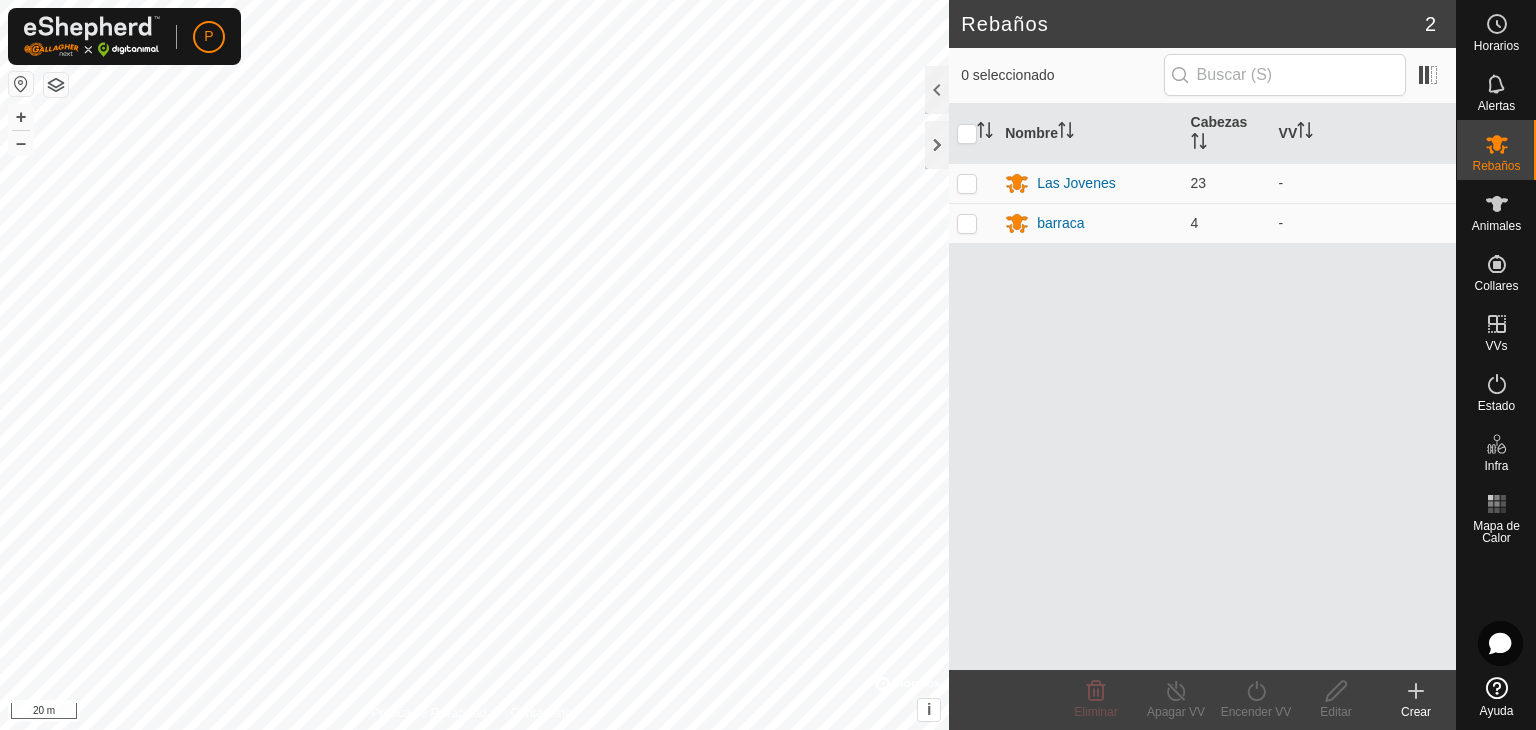 click 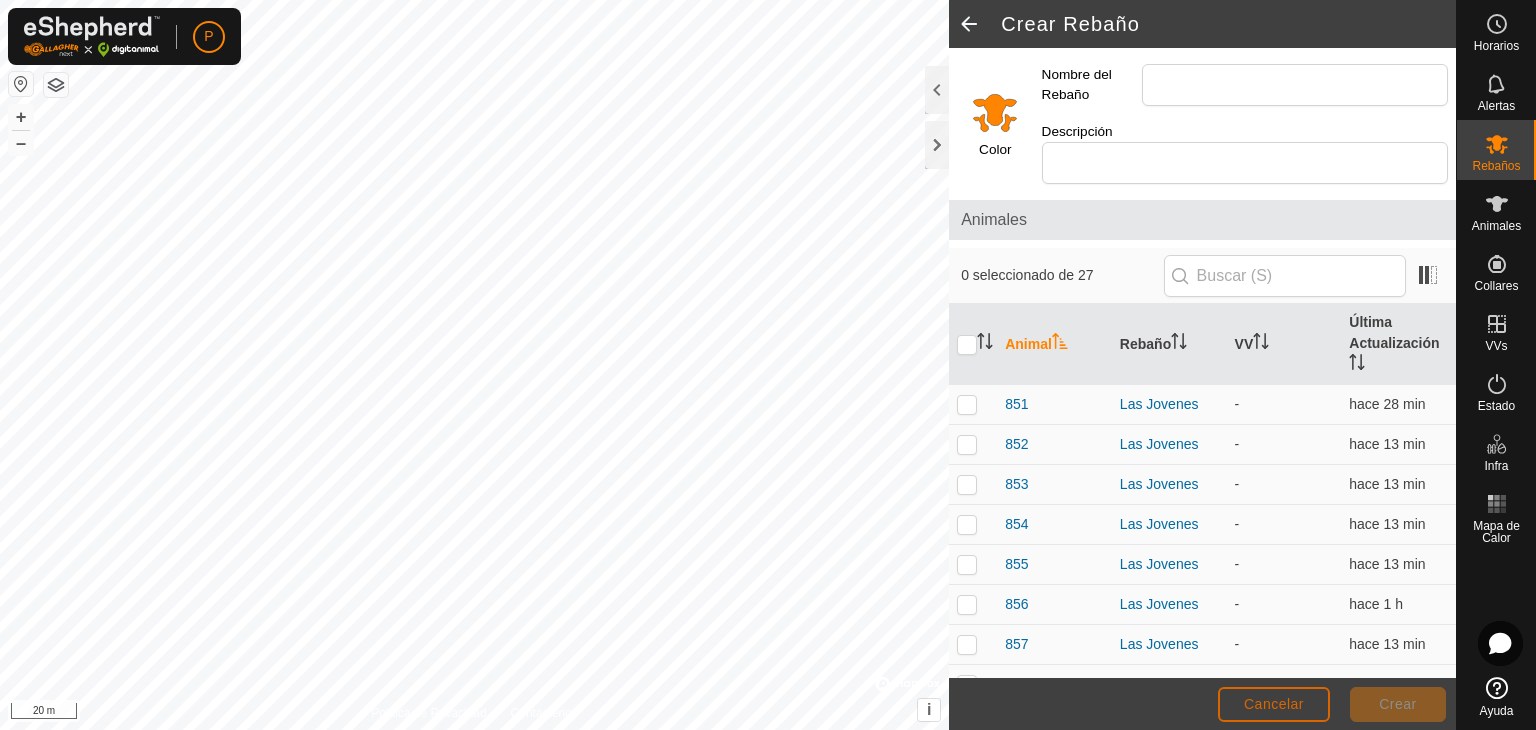 click on "Cancelar" 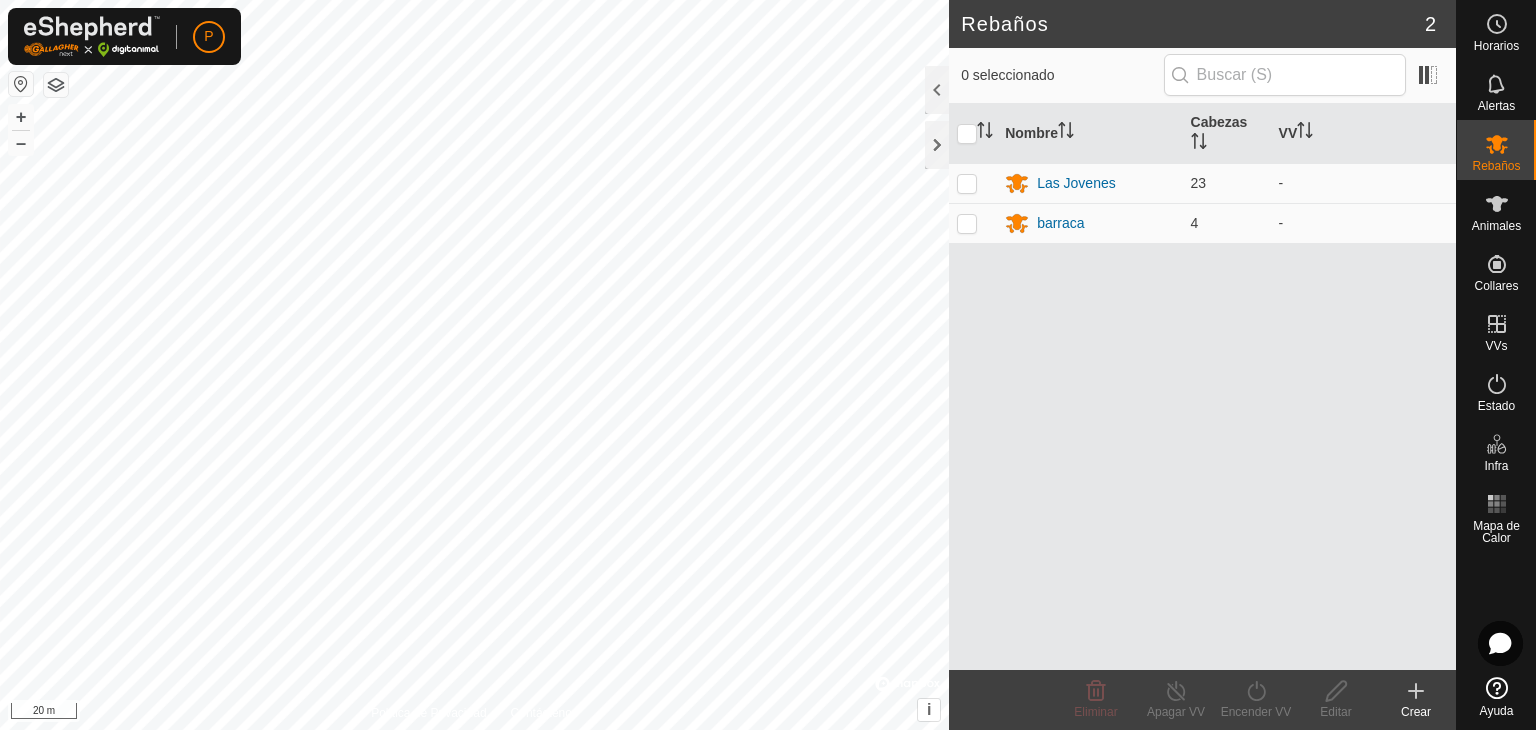 click 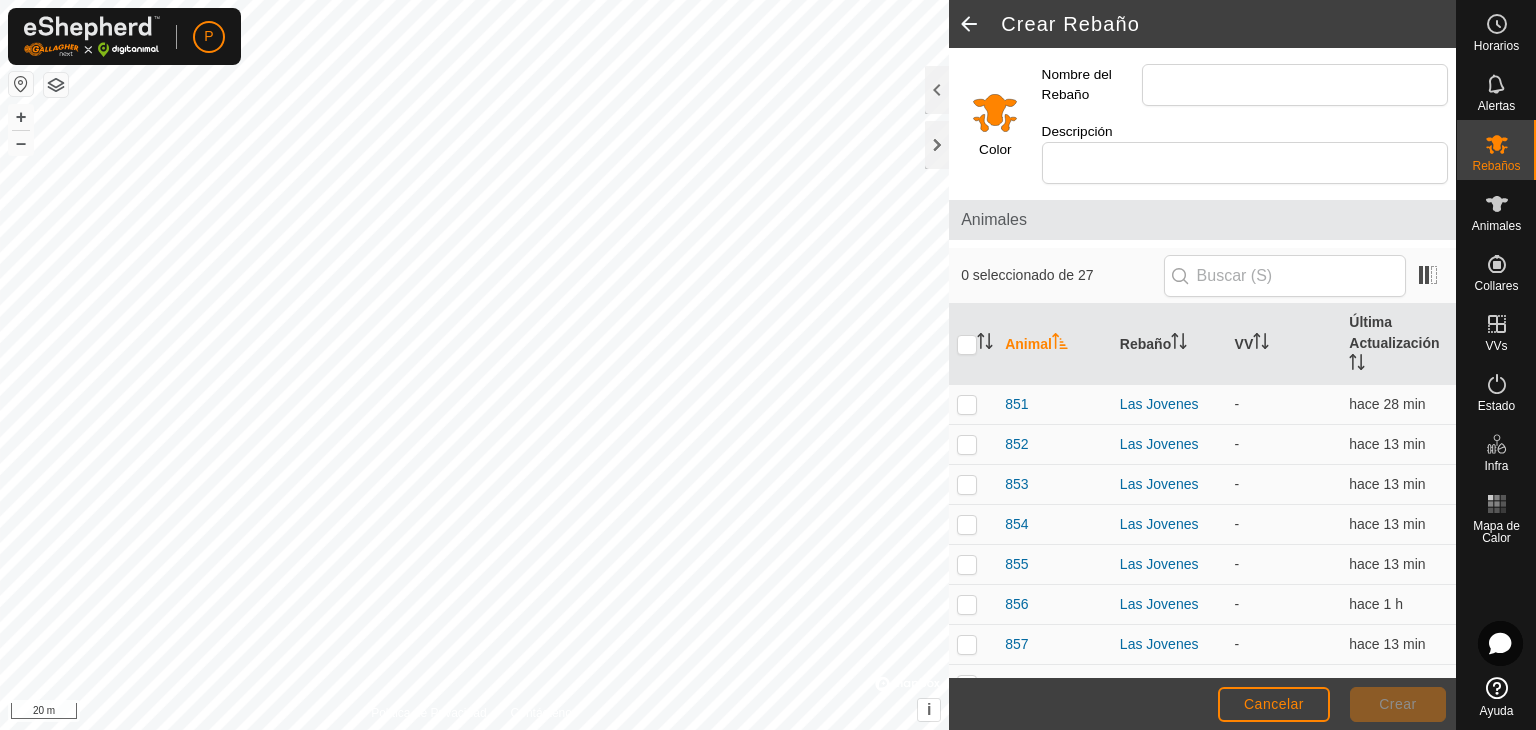 click 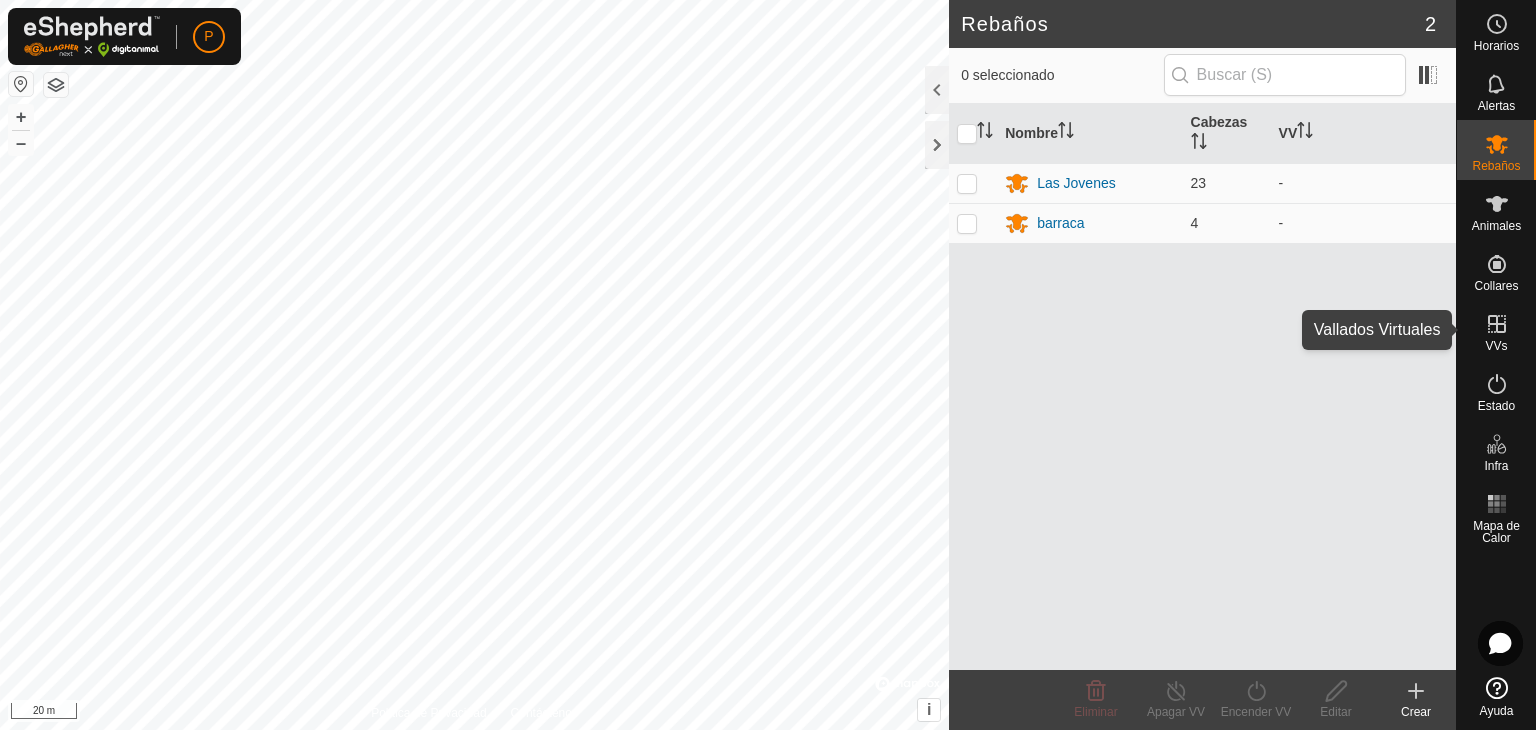 click 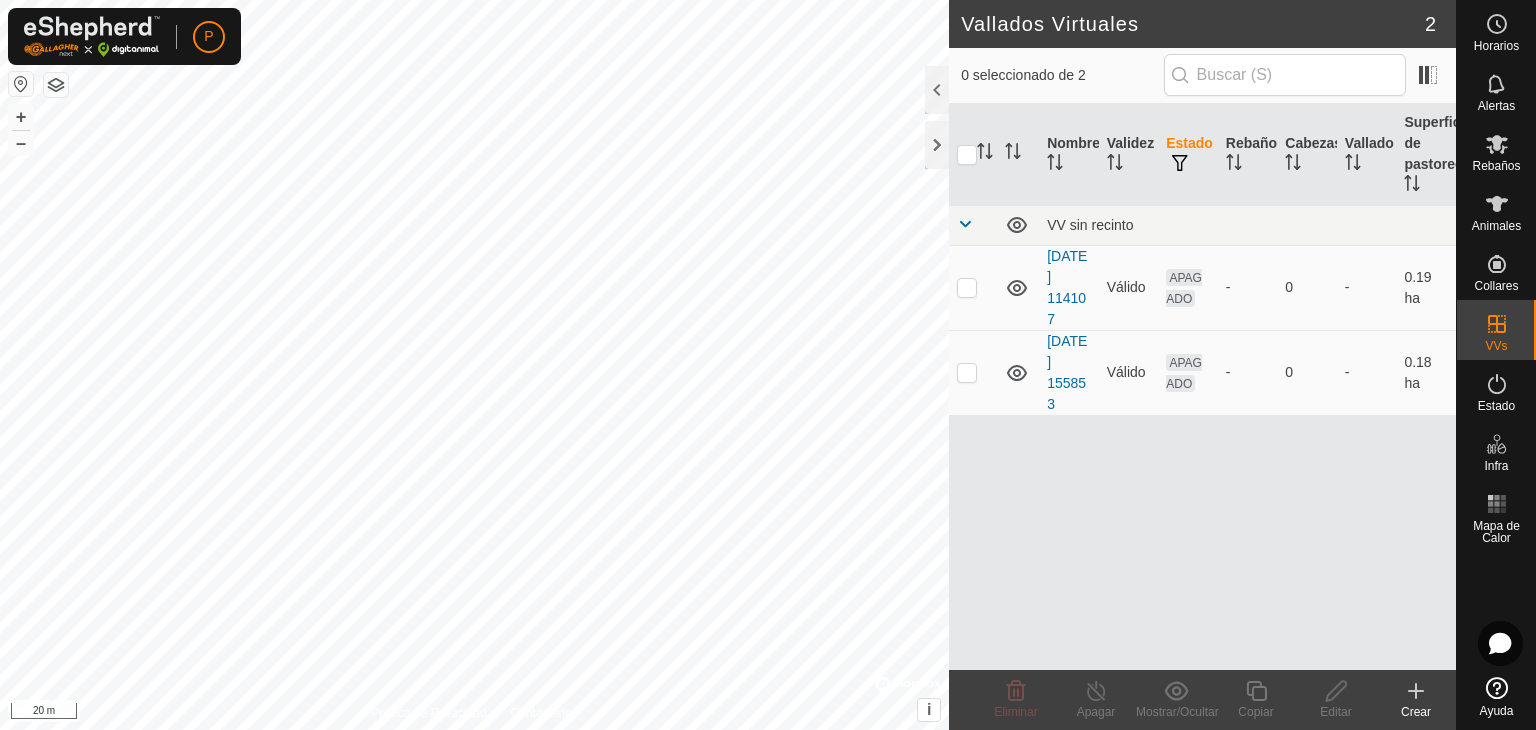 click 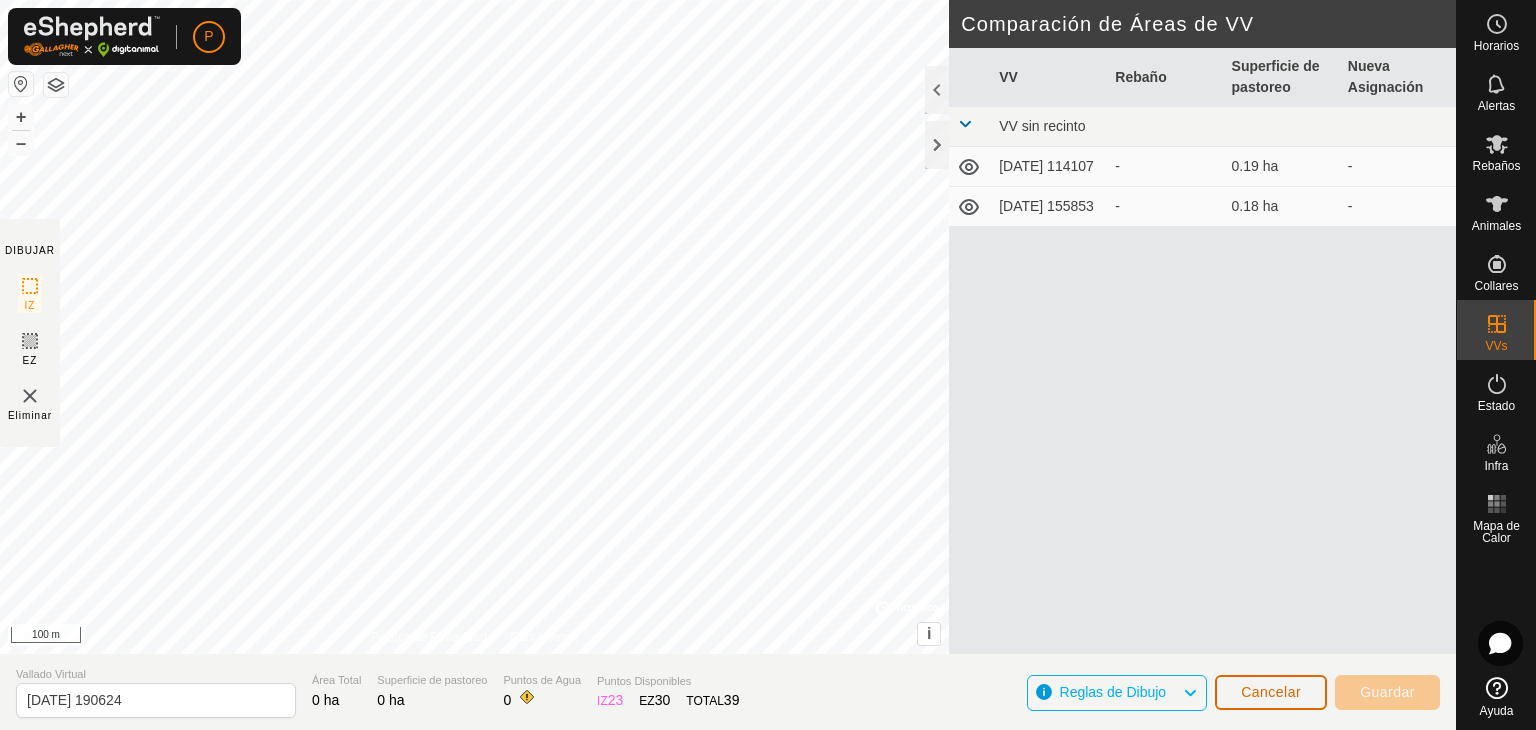 click on "Cancelar" 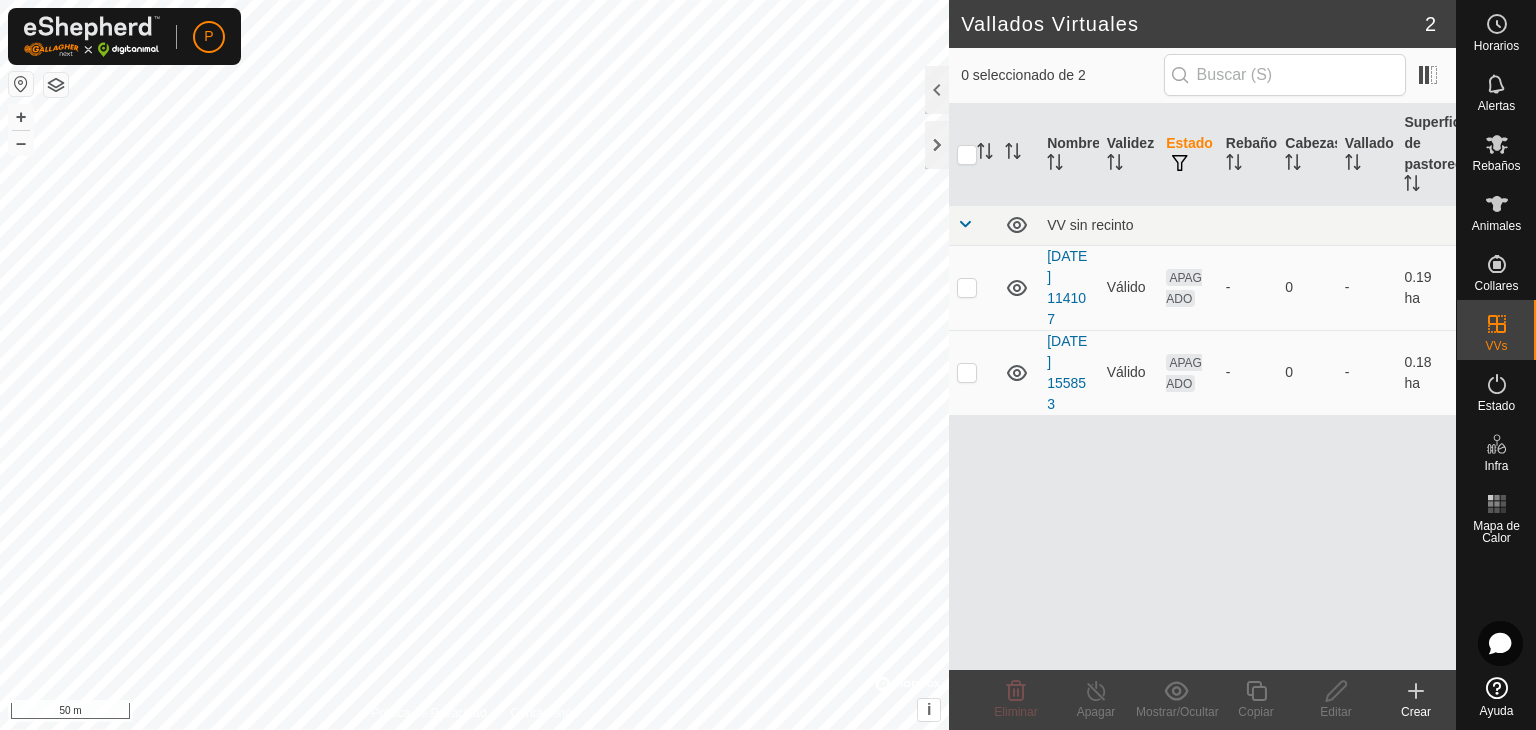 click on "Crear" 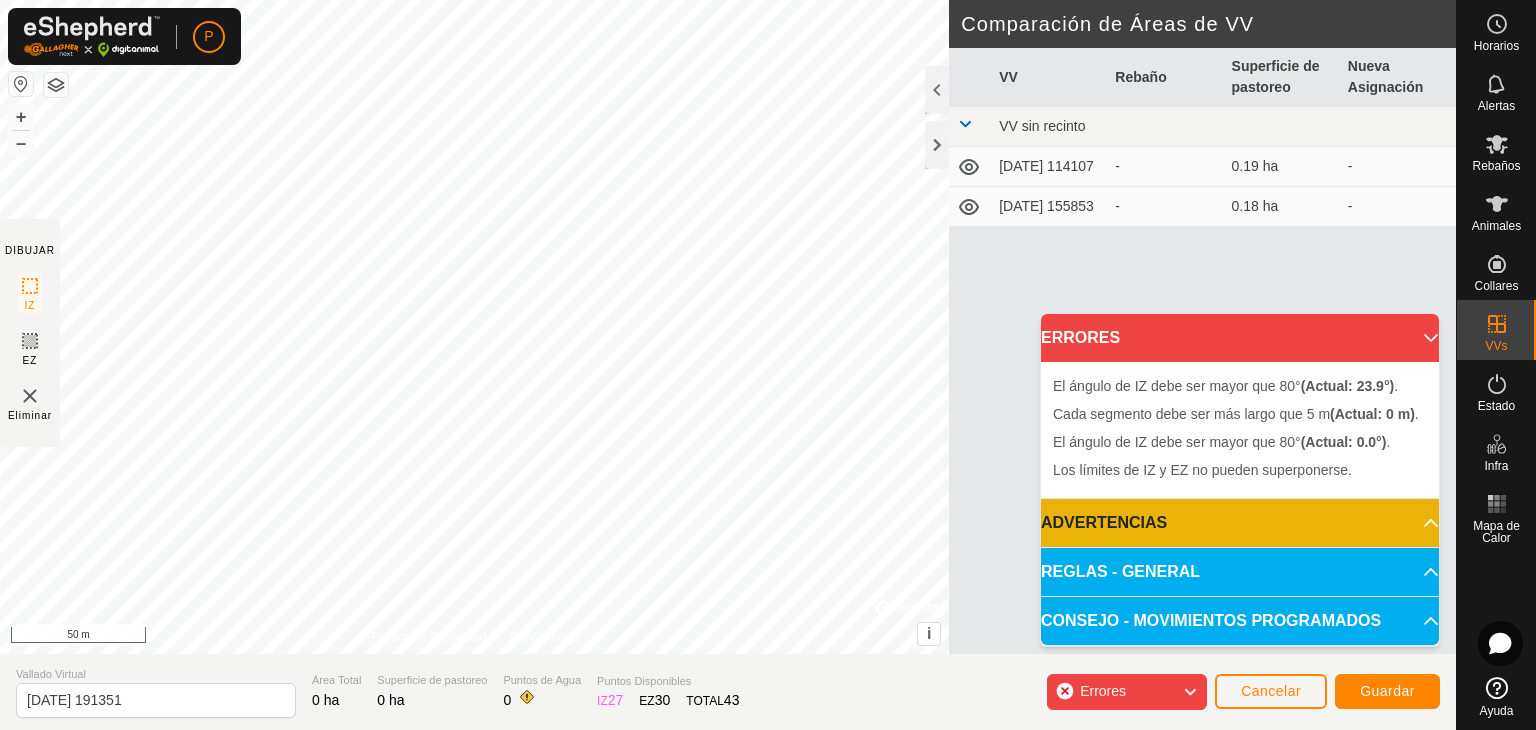 click on "P  Horarios Alertas Rebaños Animales Collares VVs Estado Infra Mapa de Calor Ayuda DIBUJAR IZ EZ Eliminar Política de Privacidad Contáctenos + – ⇧ i ©  Mapbox , ©  OpenStreetMap ,  Improve this map 50 m Comparación de Áreas de VV     VV   Rebaño   Superficie de pastoreo   Nueva Asignación  VV sin recinto  [DATE] 114107  -  0.19 ha   -   [DATE] 155853  -  0.18 ha   -  Vallado Virtual [DATE] 191351 Área Total 0 ha Superficie de pastoreo 0 ha Puntos de Agua 0 Puntos Disponibles  IZ   27  EZ  30  TOTAL   43 Errores Cancelar Guardar
ERRORES El ángulo de IZ debe ser mayor que 80°  (Actual: 23.9°) . Cada segmento debe ser más largo que 5 m  (Actual: 0 m) . El ángulo de IZ debe ser mayor que 80°  (Actual: 0.0°) . Los límites de IZ y EZ no pueden superponerse. ADVERTENCIAS No hay  puntos de agua  dentro del VV. REGLAS - GENERAL Para activar un VV, debe cumplir con los siguientes requisitos: No esquinas pronunciadas: Cada ángulo del  IZ 4 puntos . Cada ángulo del  ." at bounding box center (768, 365) 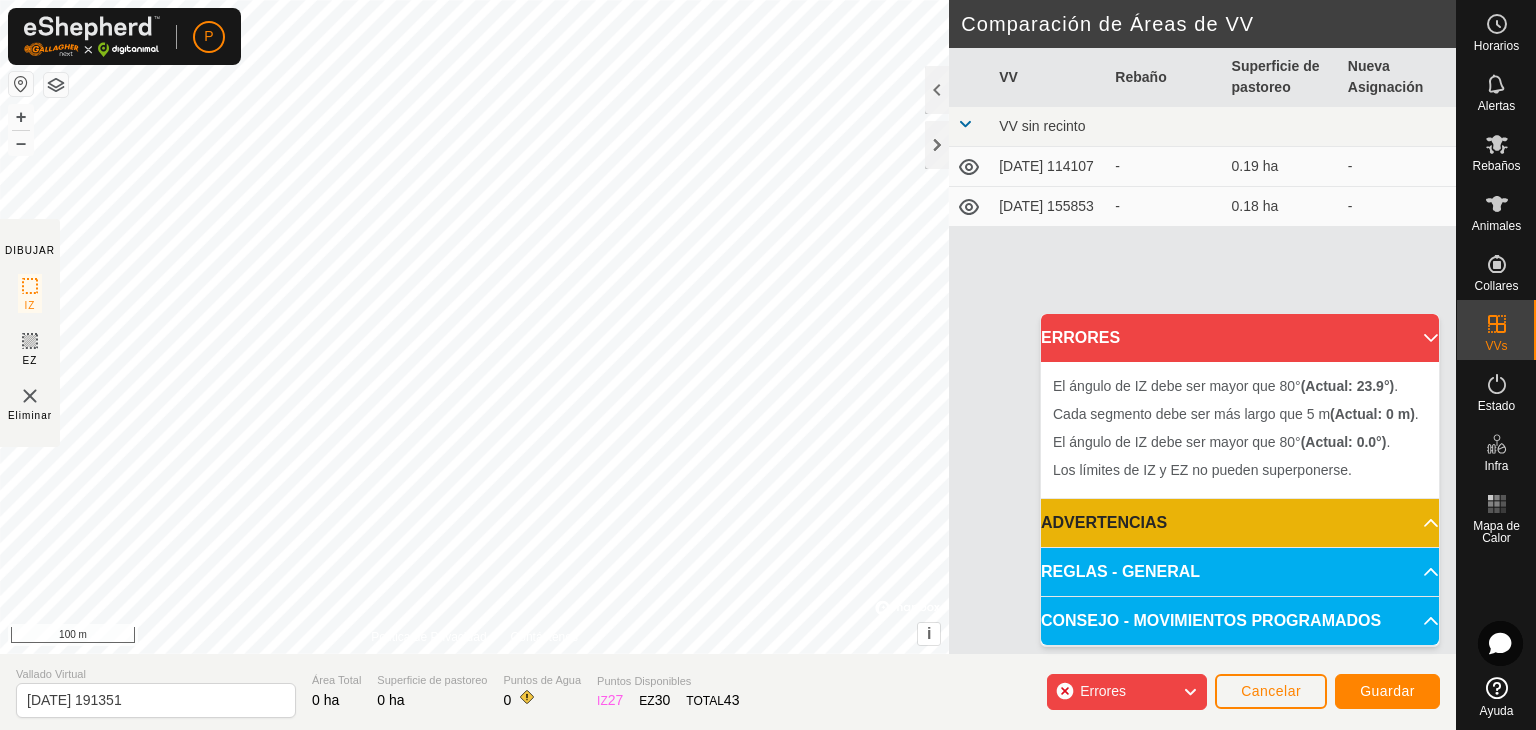 click on "ERRORES" at bounding box center [1240, 338] 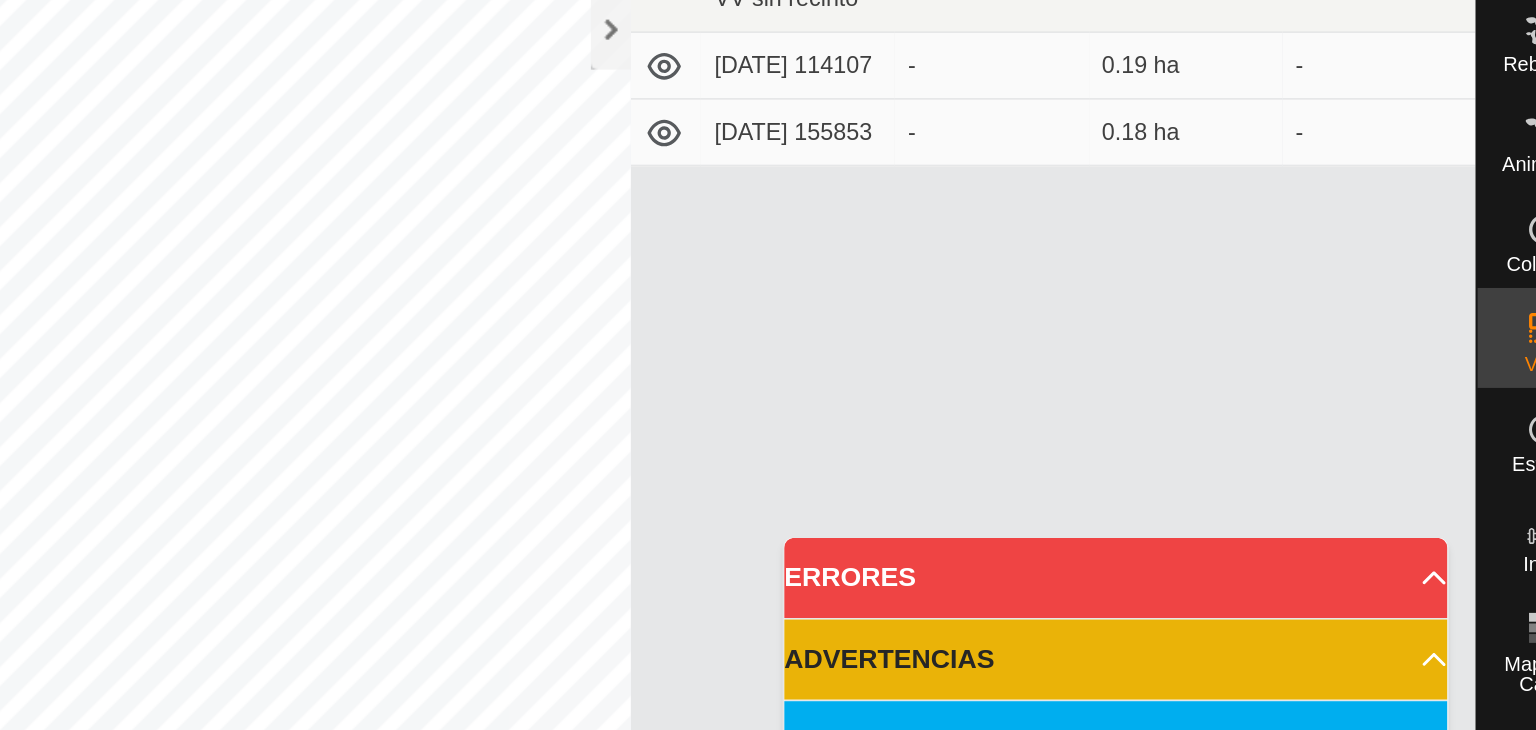click on "DIBUJAR IZ EZ Eliminar Política de Privacidad Contáctenos + – ⇧ i ©  Mapbox , ©  OpenStreetMap ,  Improve this map 100 m Comparación de Áreas de VV     VV   Rebaño   Superficie de pastoreo   Nueva Asignación  VV sin recinto  [DATE] 114107  -  0.19 ha   -   [DATE] 155853  -  0.18 ha   -" 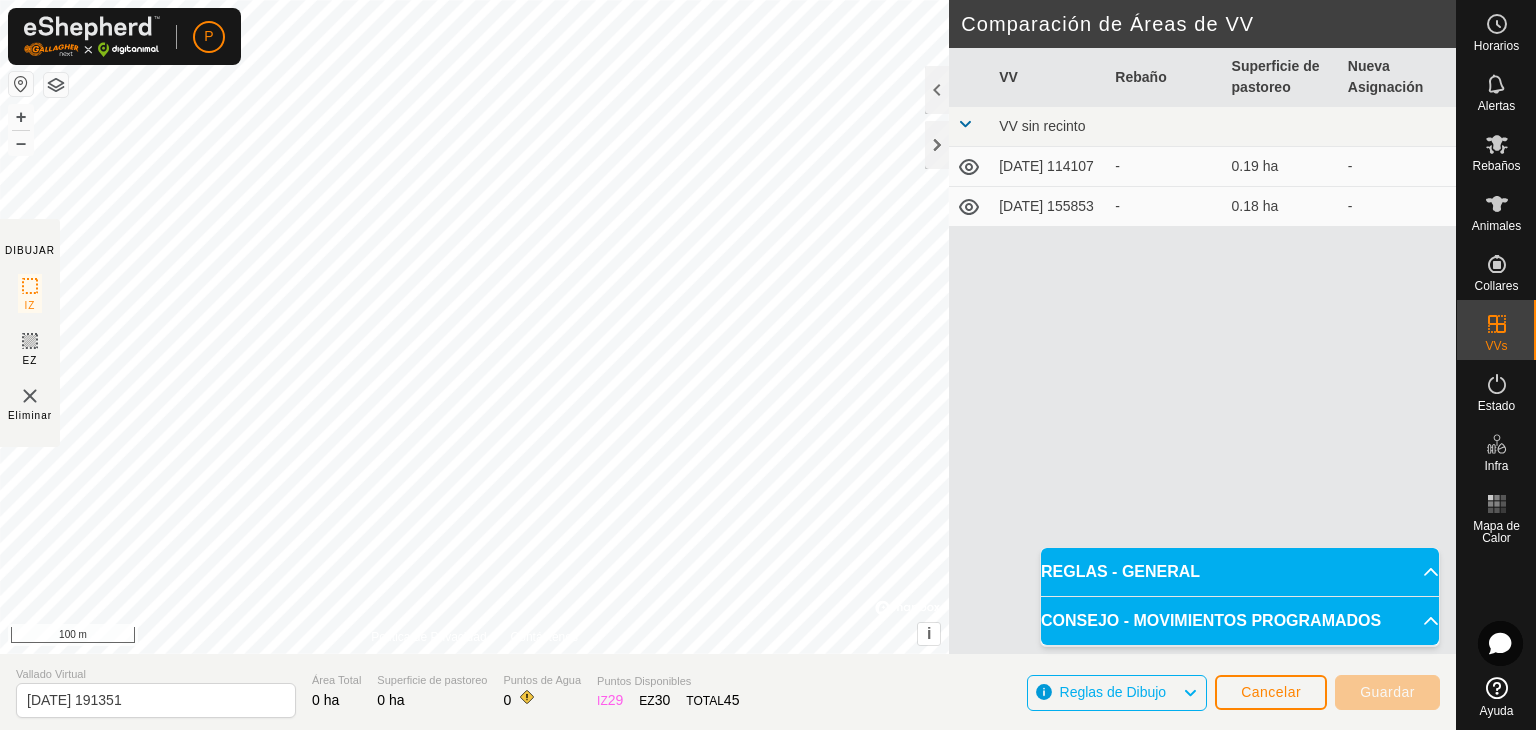 click on "VV   Rebaño   Superficie de pastoreo   Nueva Asignación  VV sin recinto  [DATE] 114107  -  0.19 ha   -   [DATE] 155853  -  0.18 ha   -" at bounding box center (1202, 375) 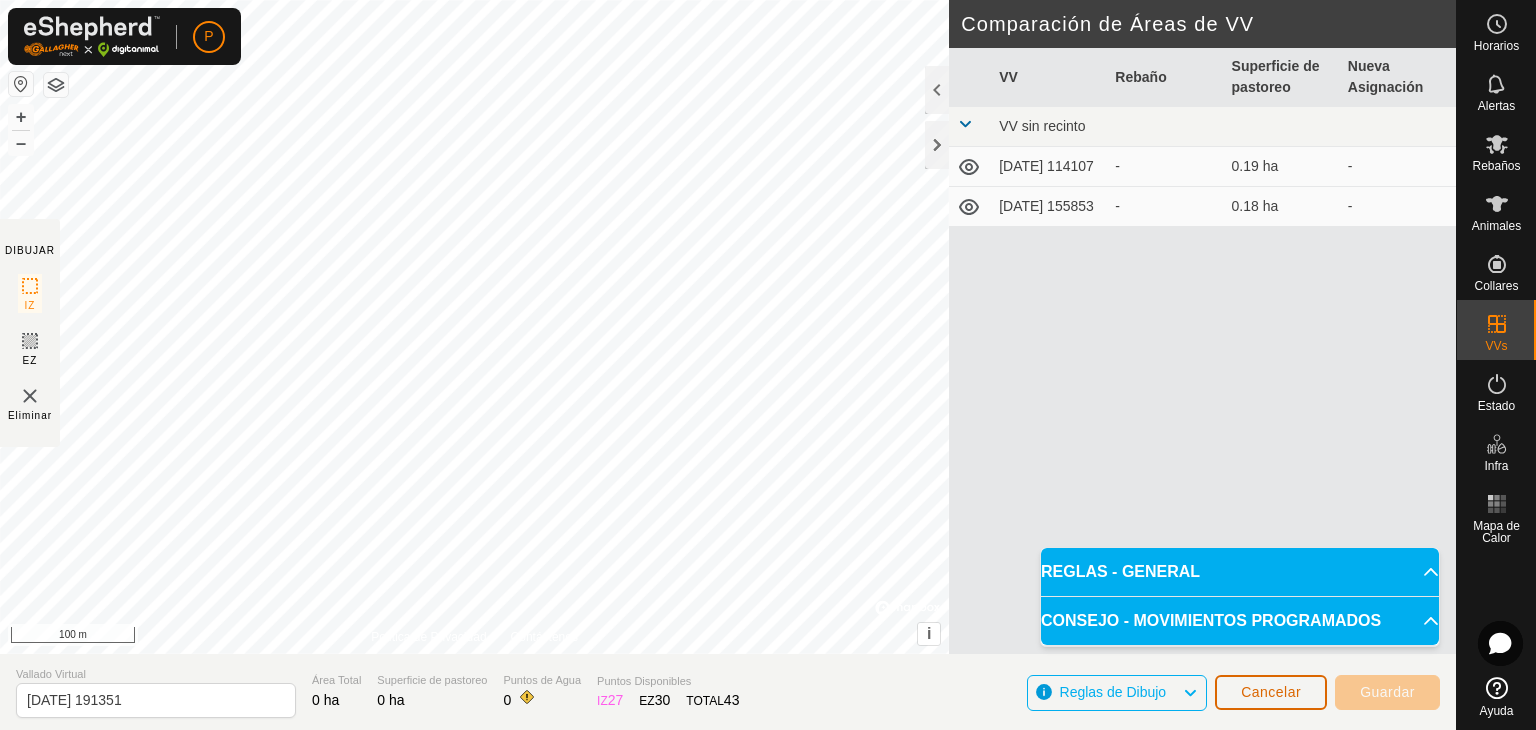click on "Cancelar" 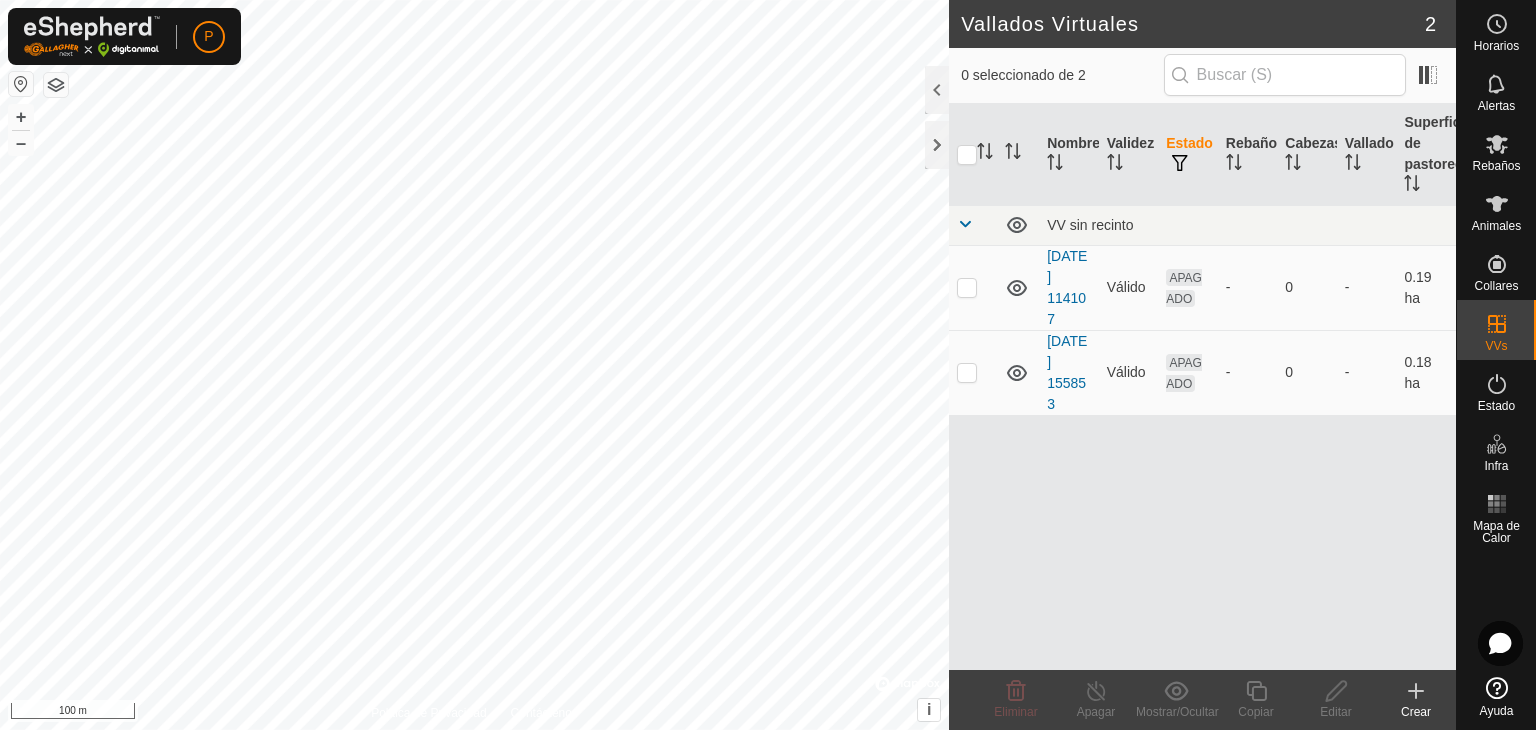click 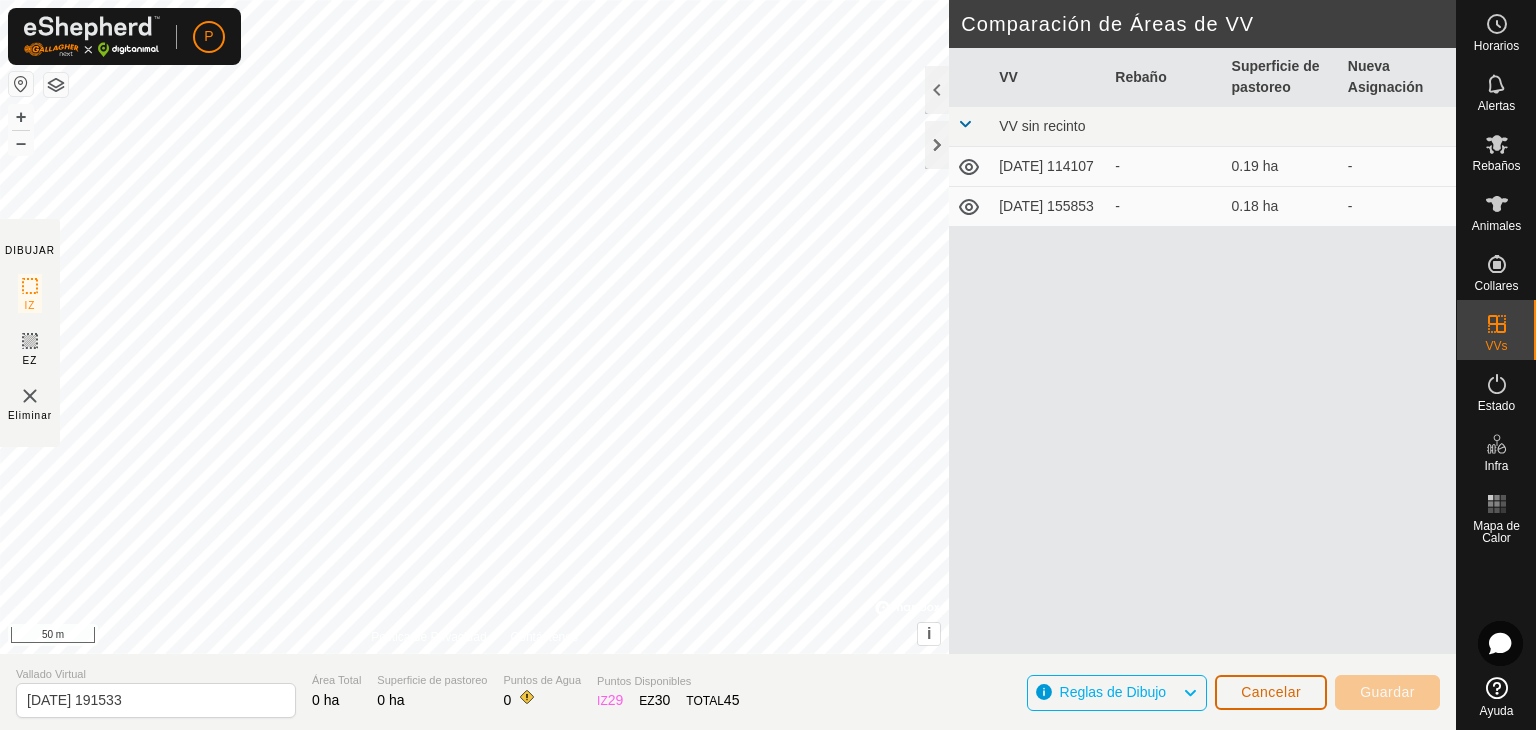 click on "Cancelar" 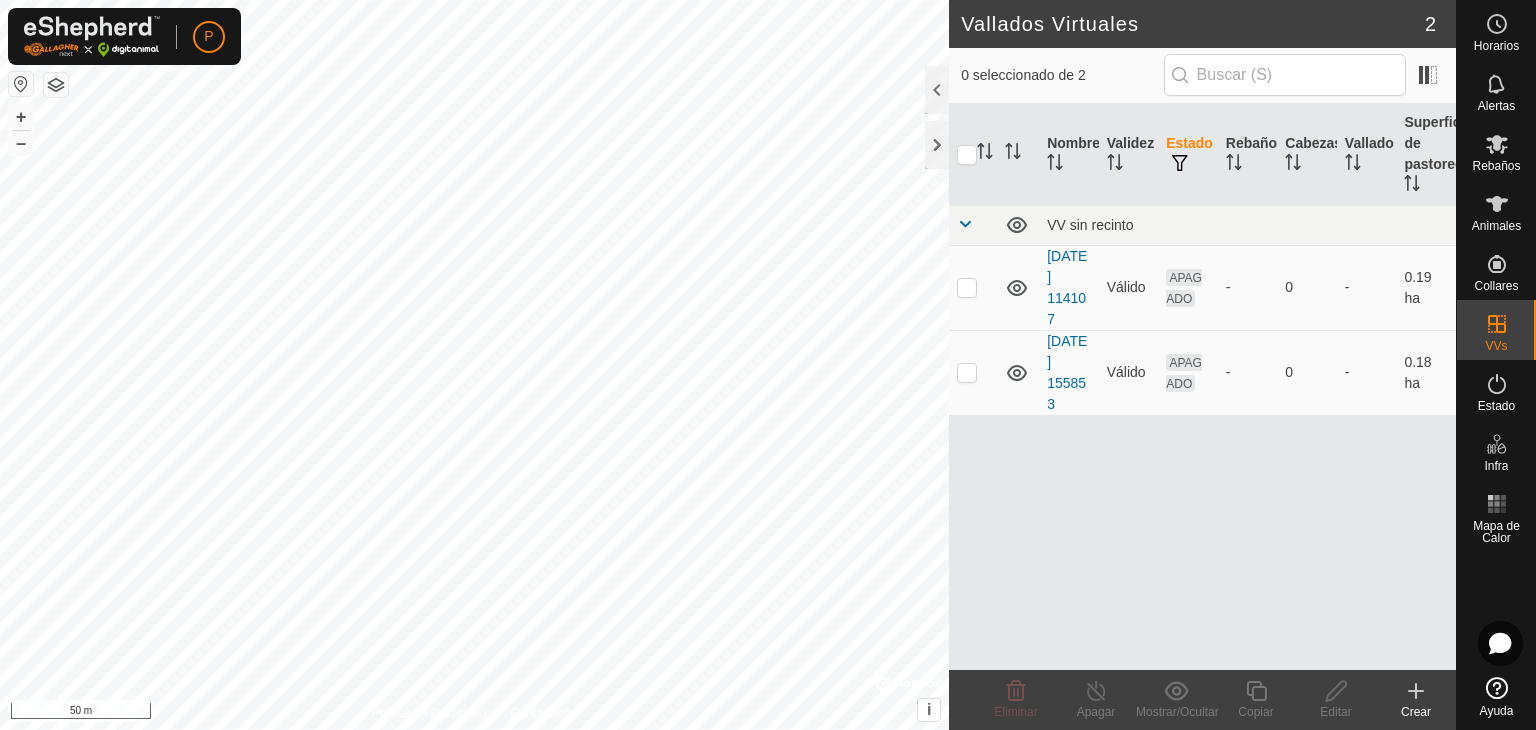 click 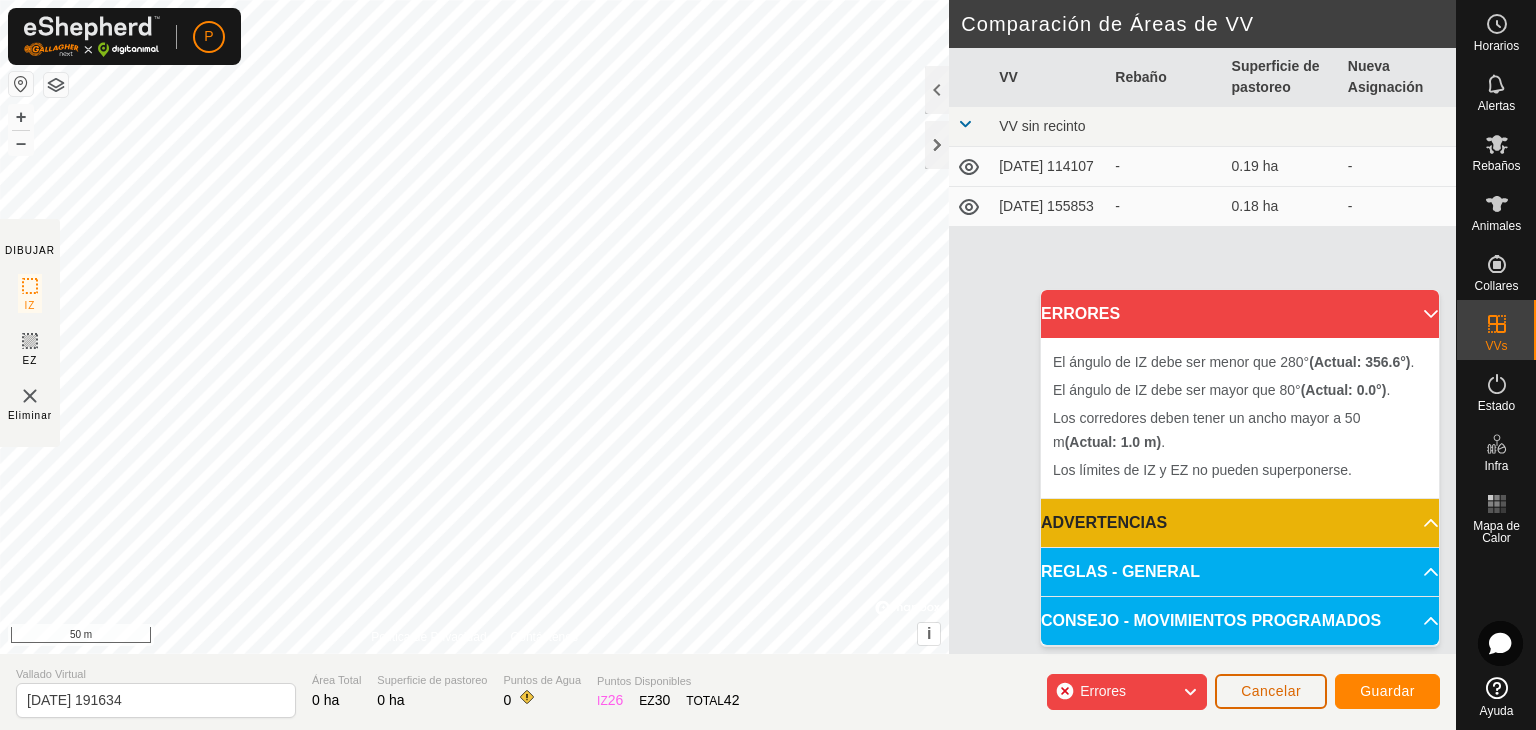 drag, startPoint x: 955, startPoint y: 465, endPoint x: 1244, endPoint y: 694, distance: 368.73026 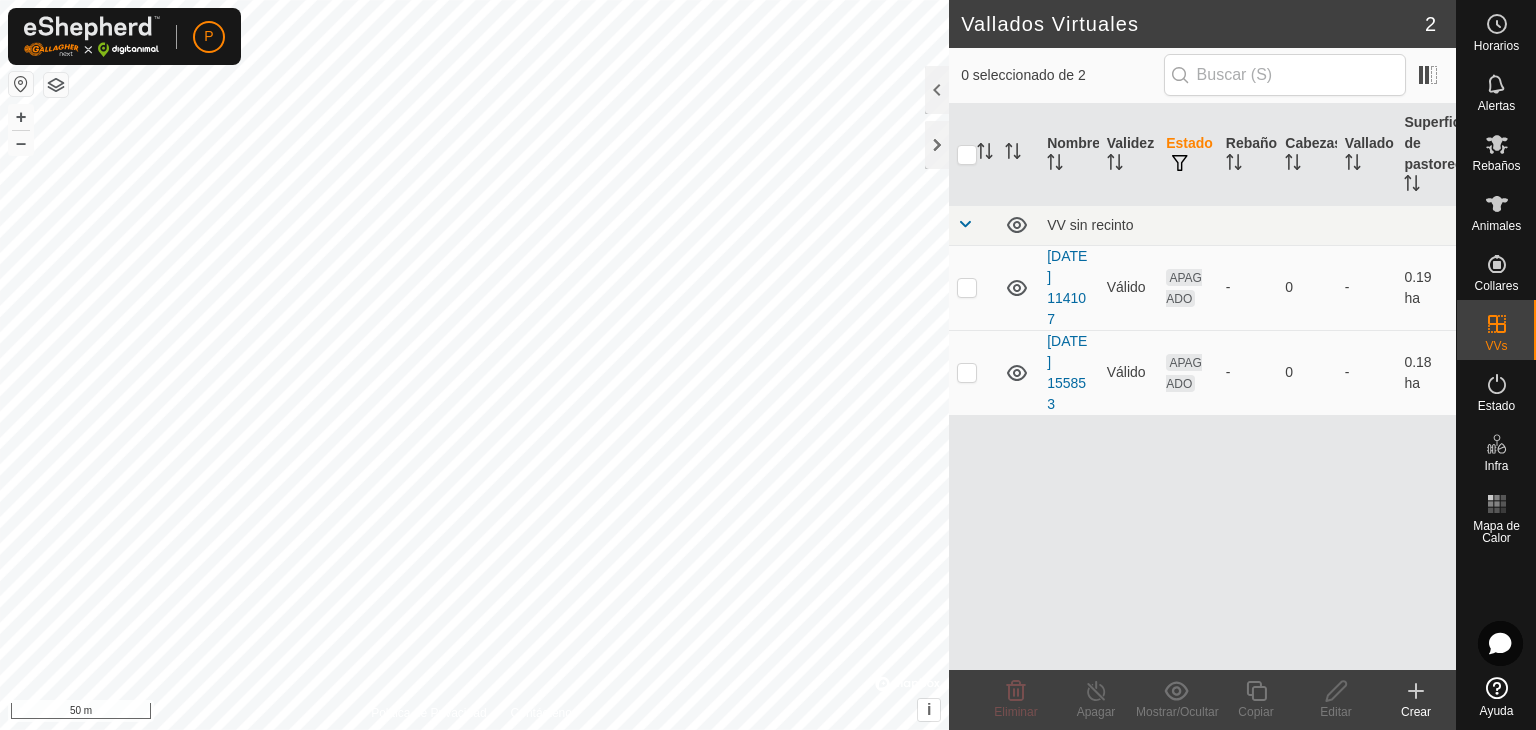click 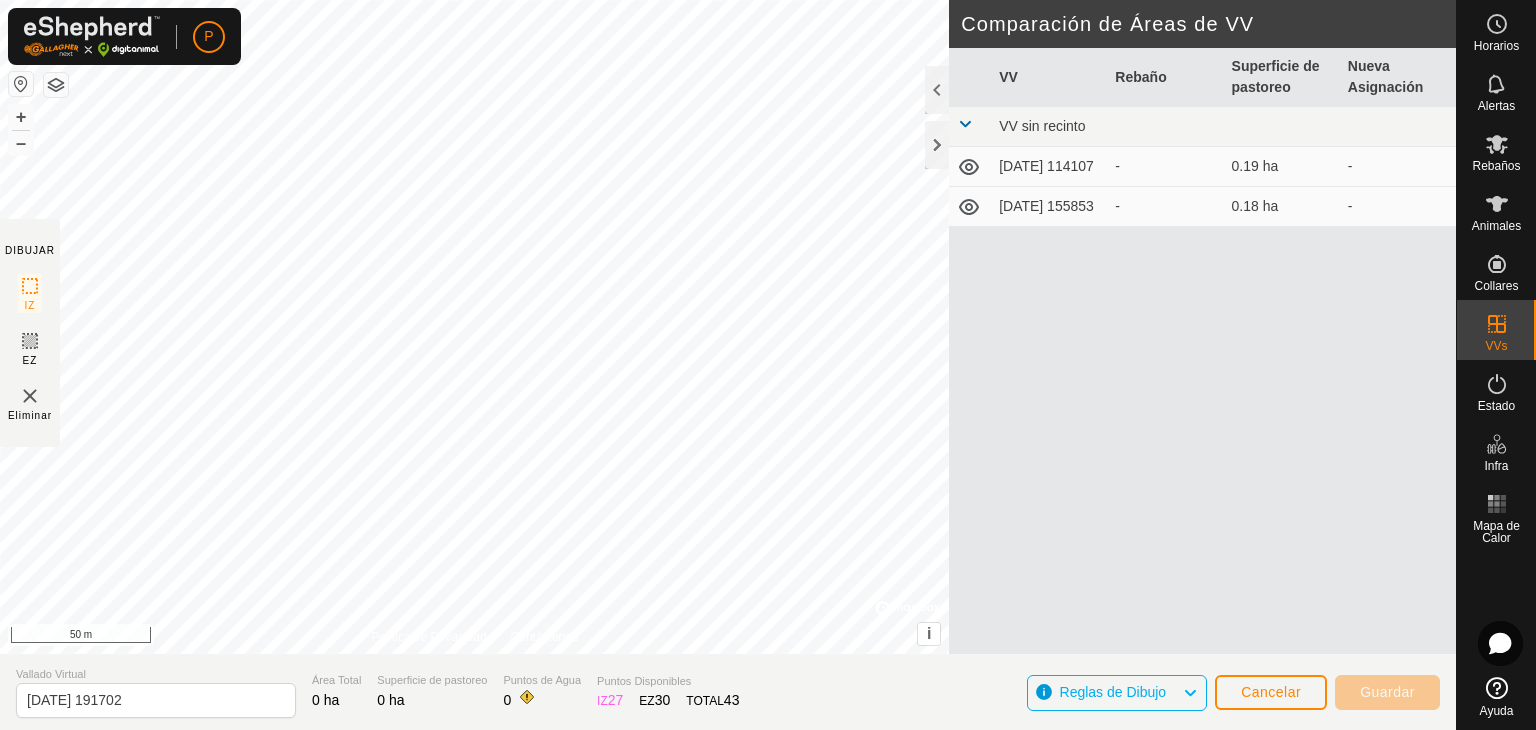 click on "P  Horarios Alertas Rebaños Animales Collares VVs Estado Infra Mapa de Calor Ayuda DIBUJAR IZ EZ Eliminar Política de Privacidad Contáctenos + – ⇧ i ©  Mapbox , ©  OpenStreetMap ,  Improve this map 50 m Comparación de Áreas de VV     VV   Rebaño   Superficie de pastoreo   Nueva Asignación  VV sin recinto  [DATE] 114107  -  0.19 ha   -   [DATE] 155853  -  0.18 ha   -  Vallado Virtual [DATE] 191702 Área Total 0 ha Superficie de pastoreo 0 ha Puntos de Agua 0 Puntos Disponibles  IZ   27  EZ  30  TOTAL   43 Reglas de Dibujo Cancelar Guardar" at bounding box center (768, 365) 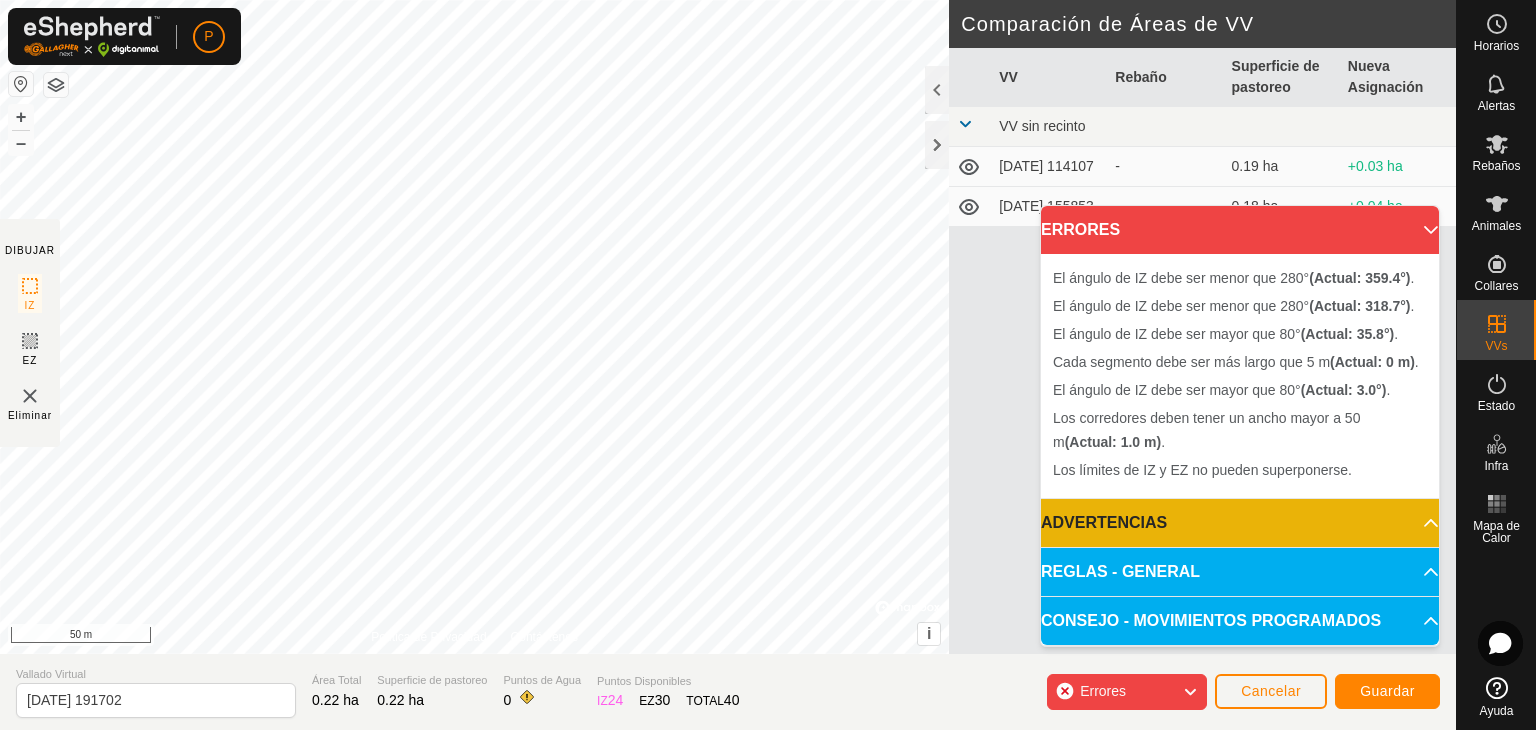 click on "Errores" 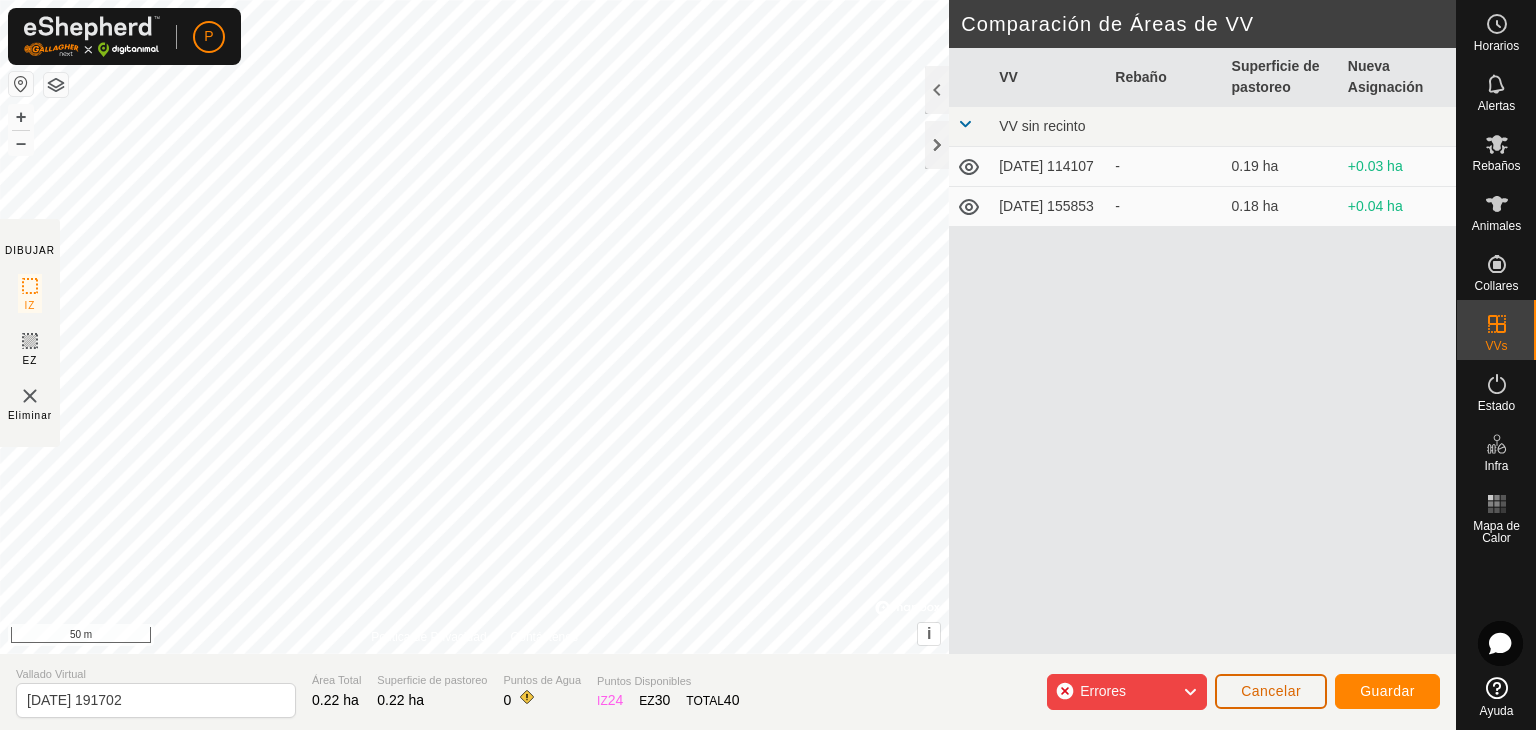 click on "Cancelar" 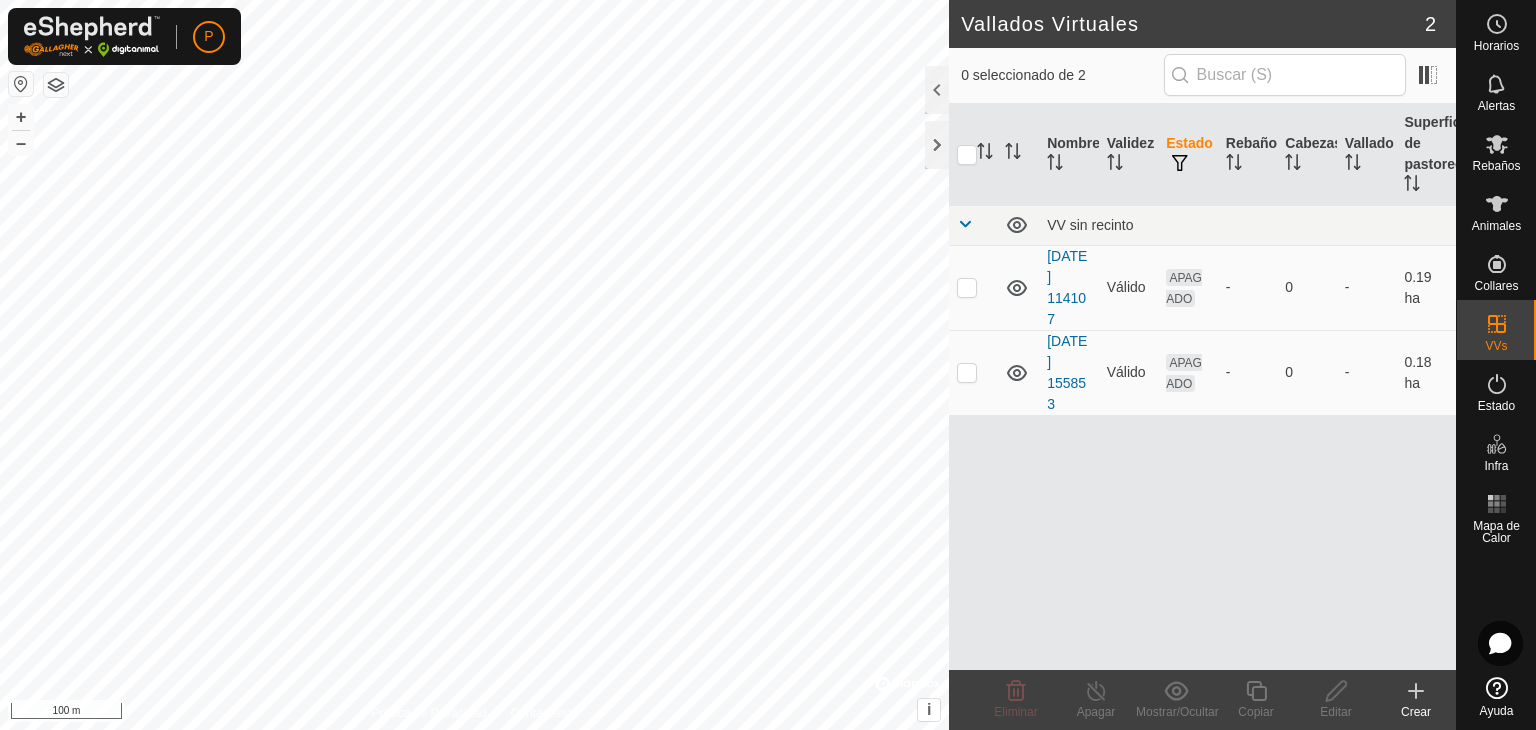 click 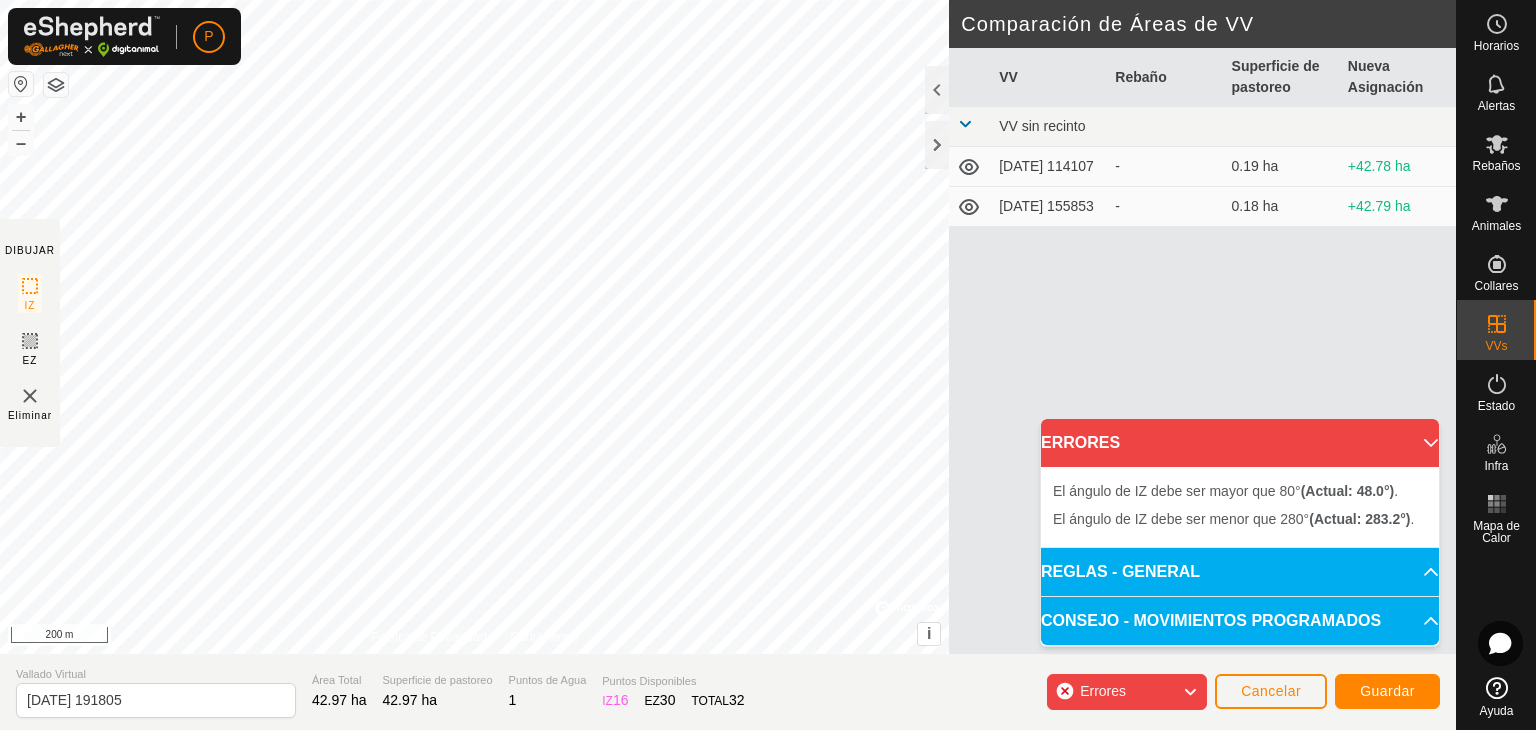 click on "El ángulo de IZ debe ser menor que 280°  (Actual: 283.2°) . + – ⇧ i ©  Mapbox , ©  OpenStreetMap ,  Improve this map 200 m" at bounding box center [474, 327] 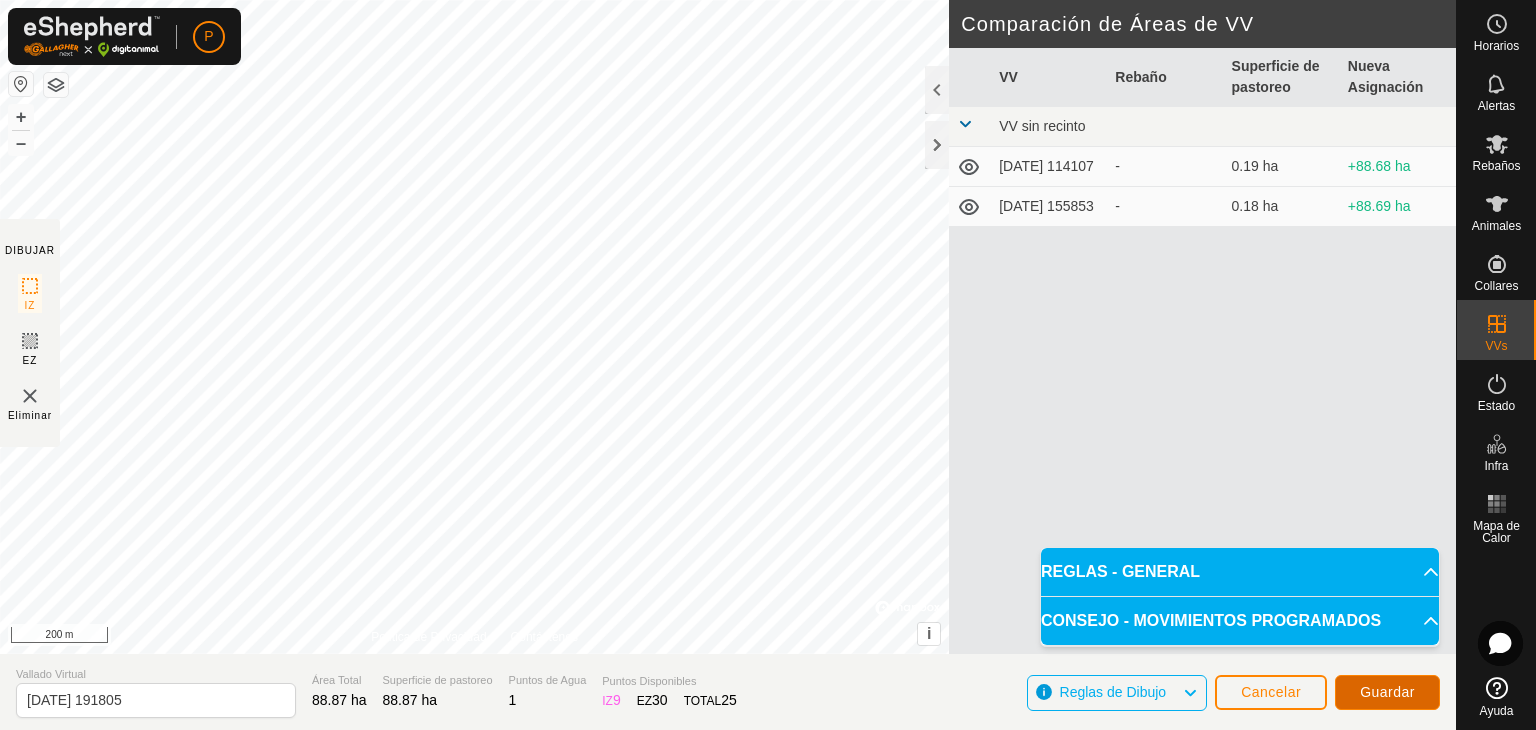 click on "Guardar" 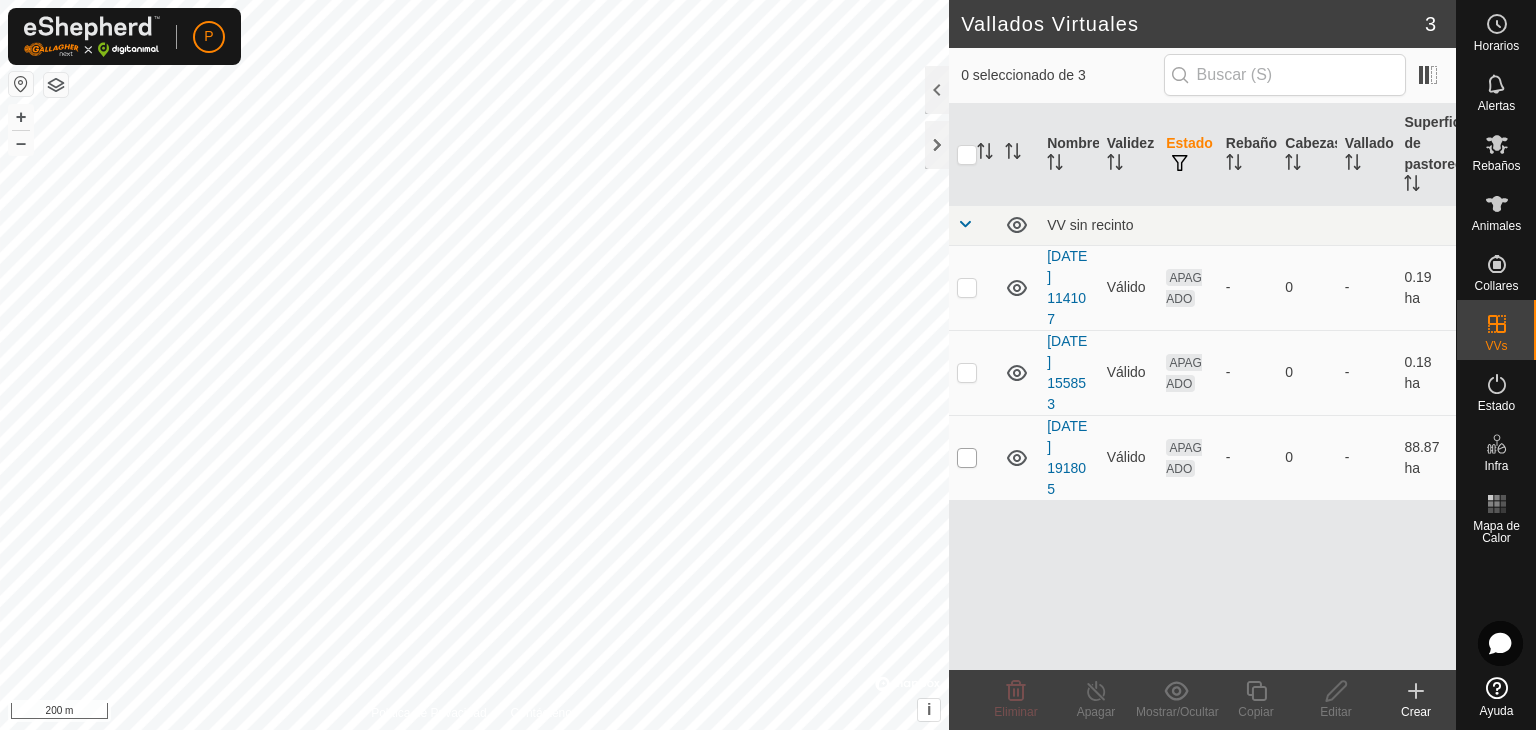 click at bounding box center [967, 458] 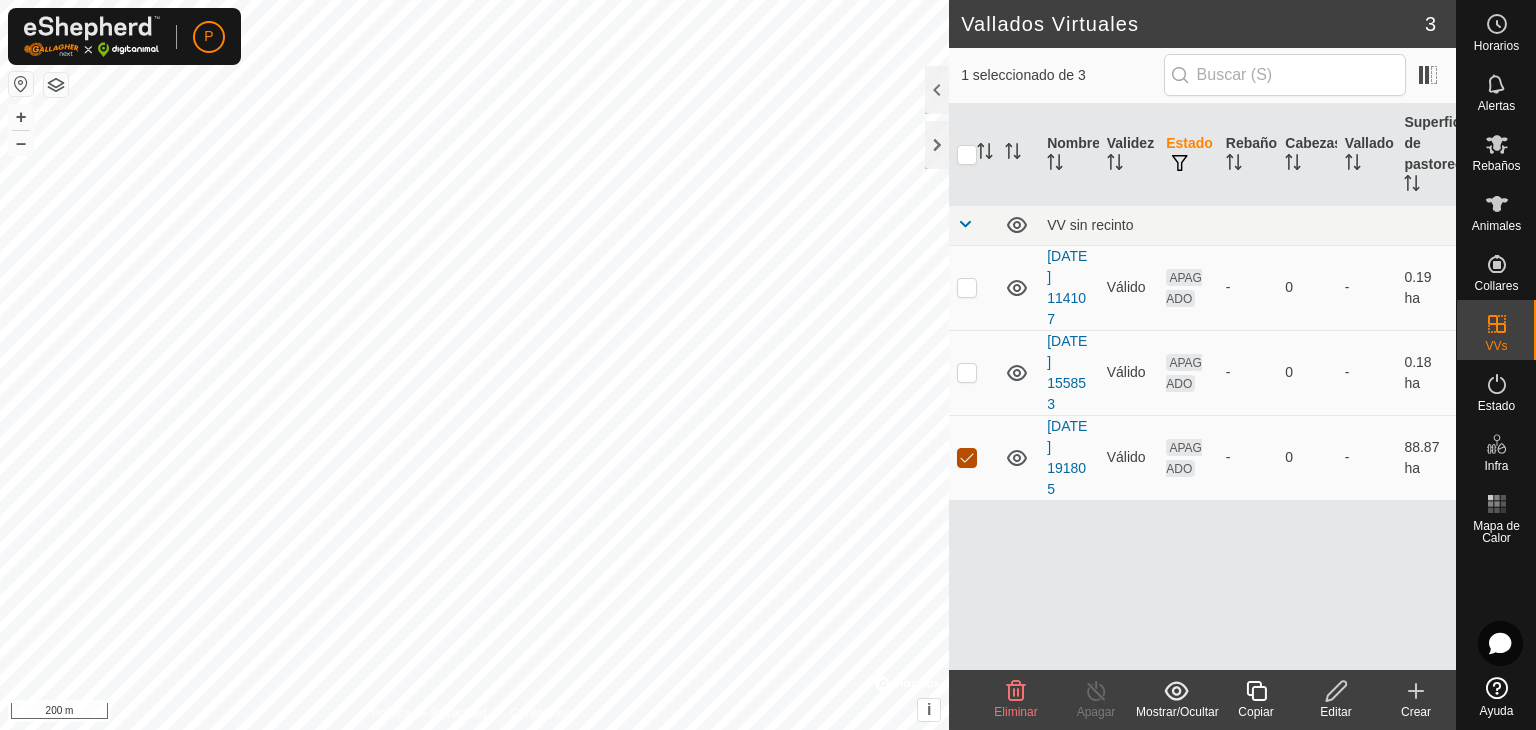 click at bounding box center (967, 458) 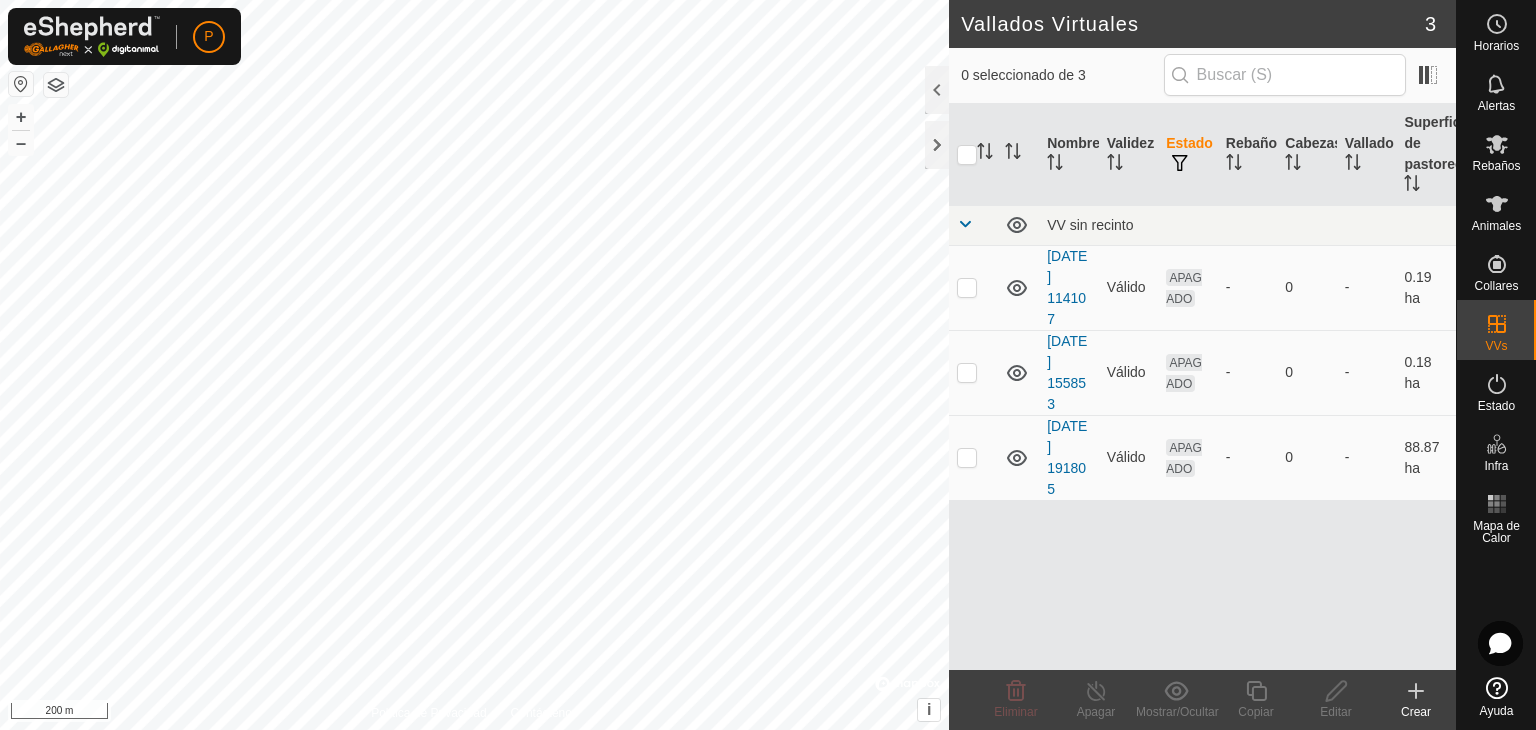 click 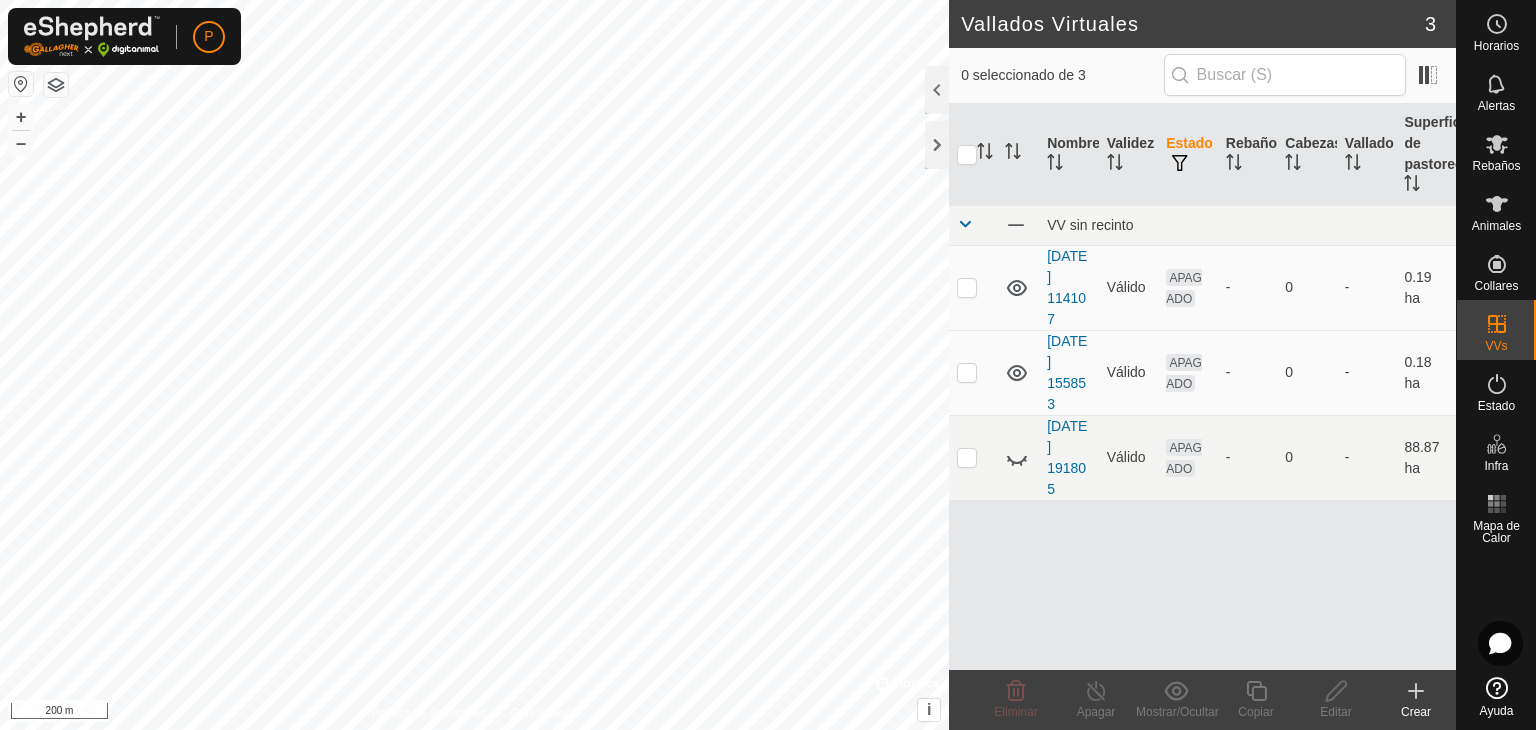 click 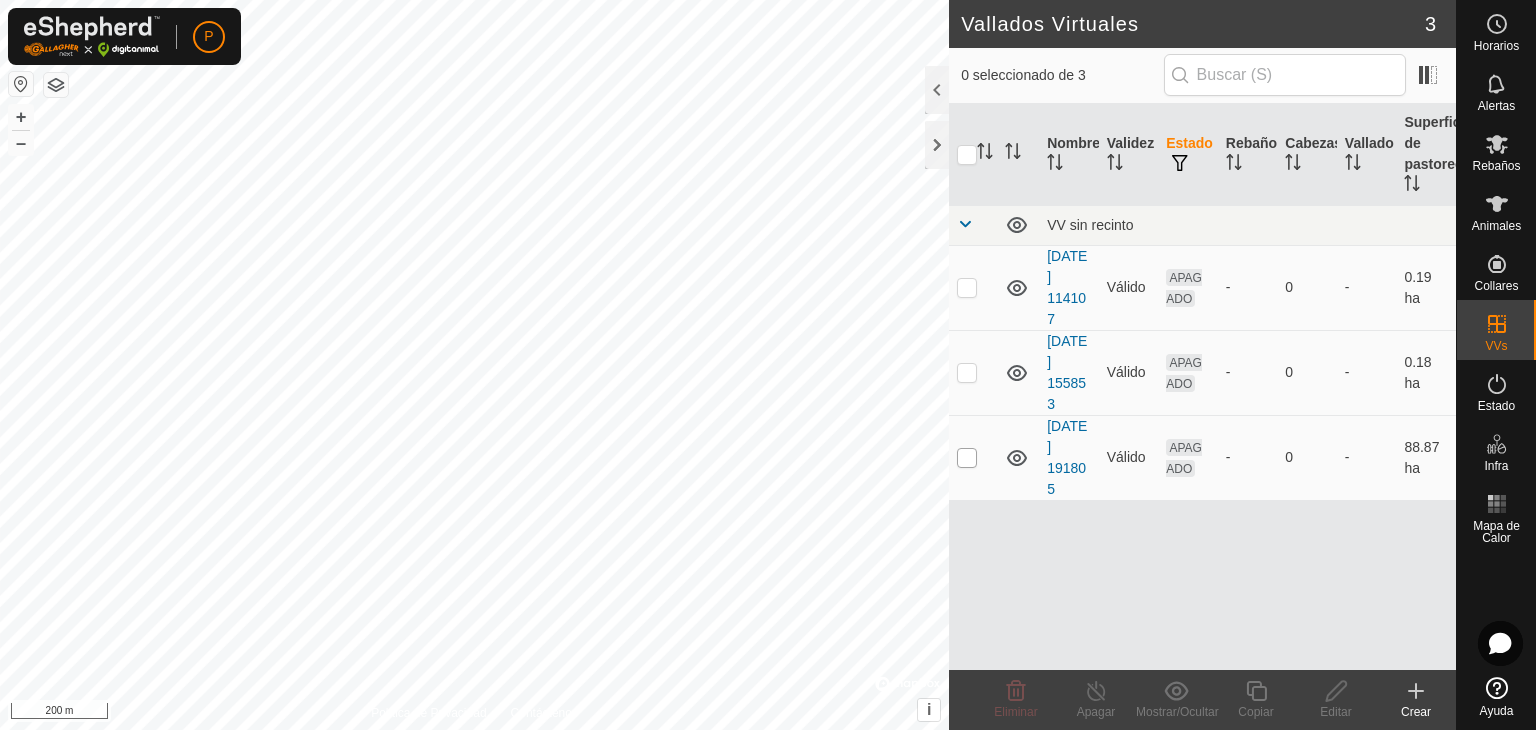 click at bounding box center [967, 458] 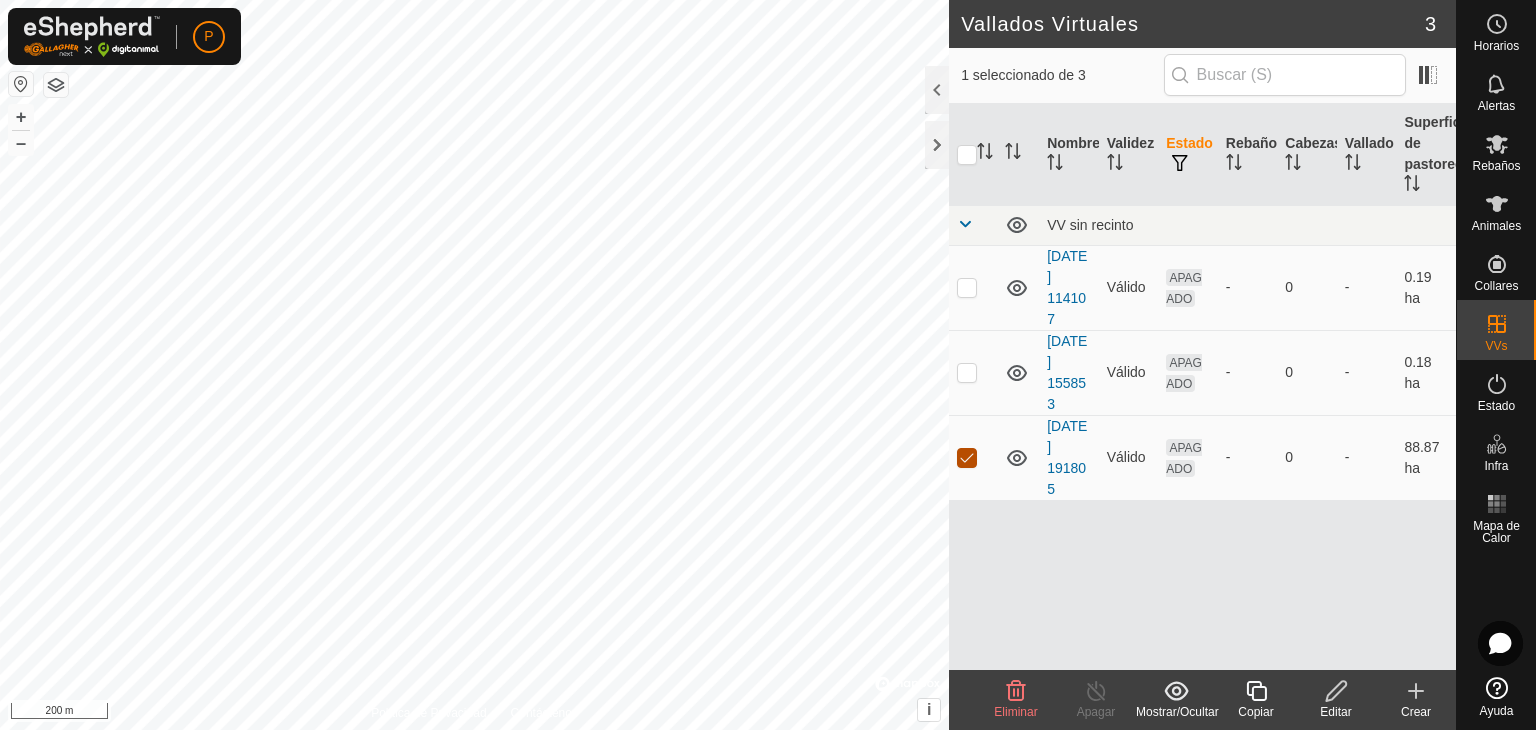 click at bounding box center [967, 458] 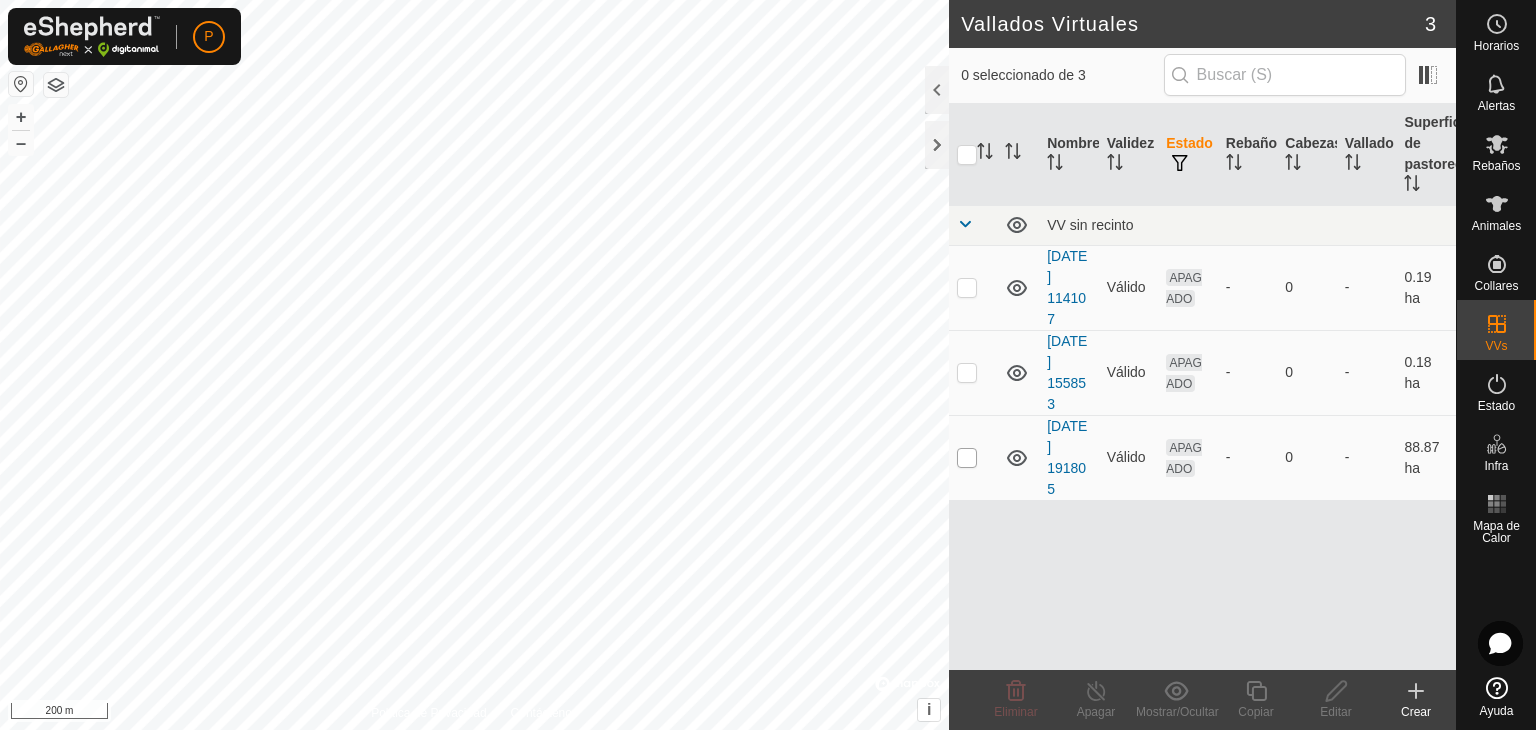 click at bounding box center (967, 458) 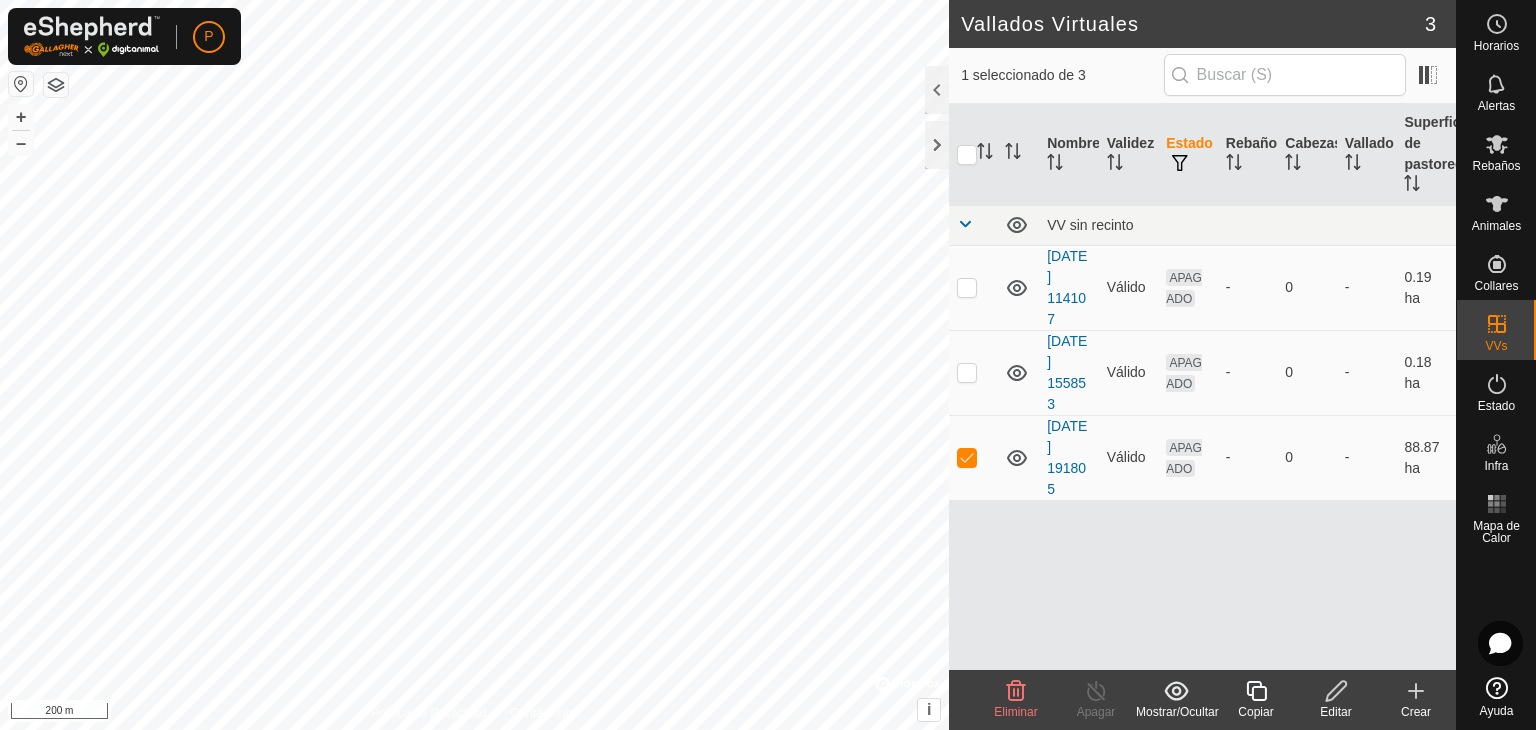 click on "APAGADO" at bounding box center [1184, 458] 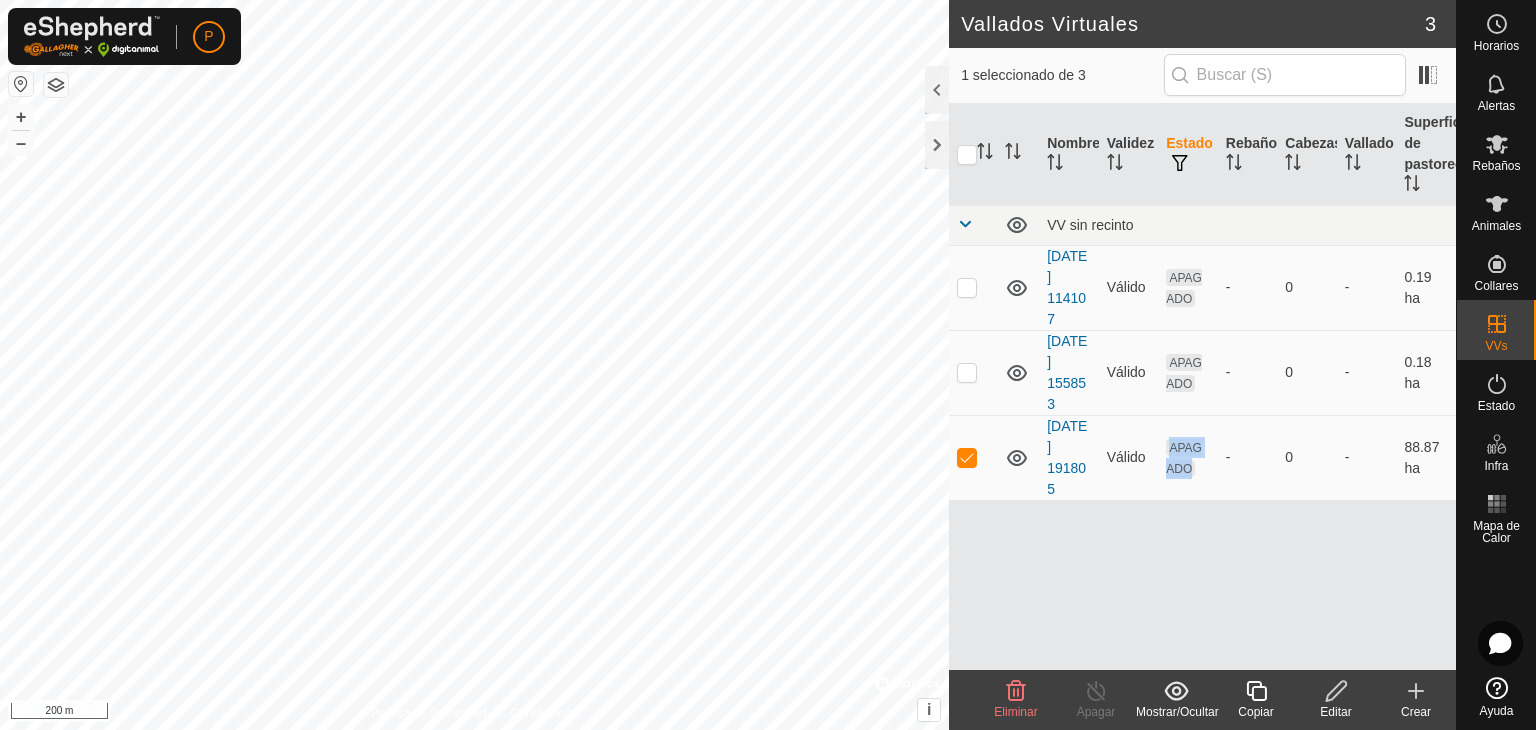 click on "APAGADO" at bounding box center (1184, 458) 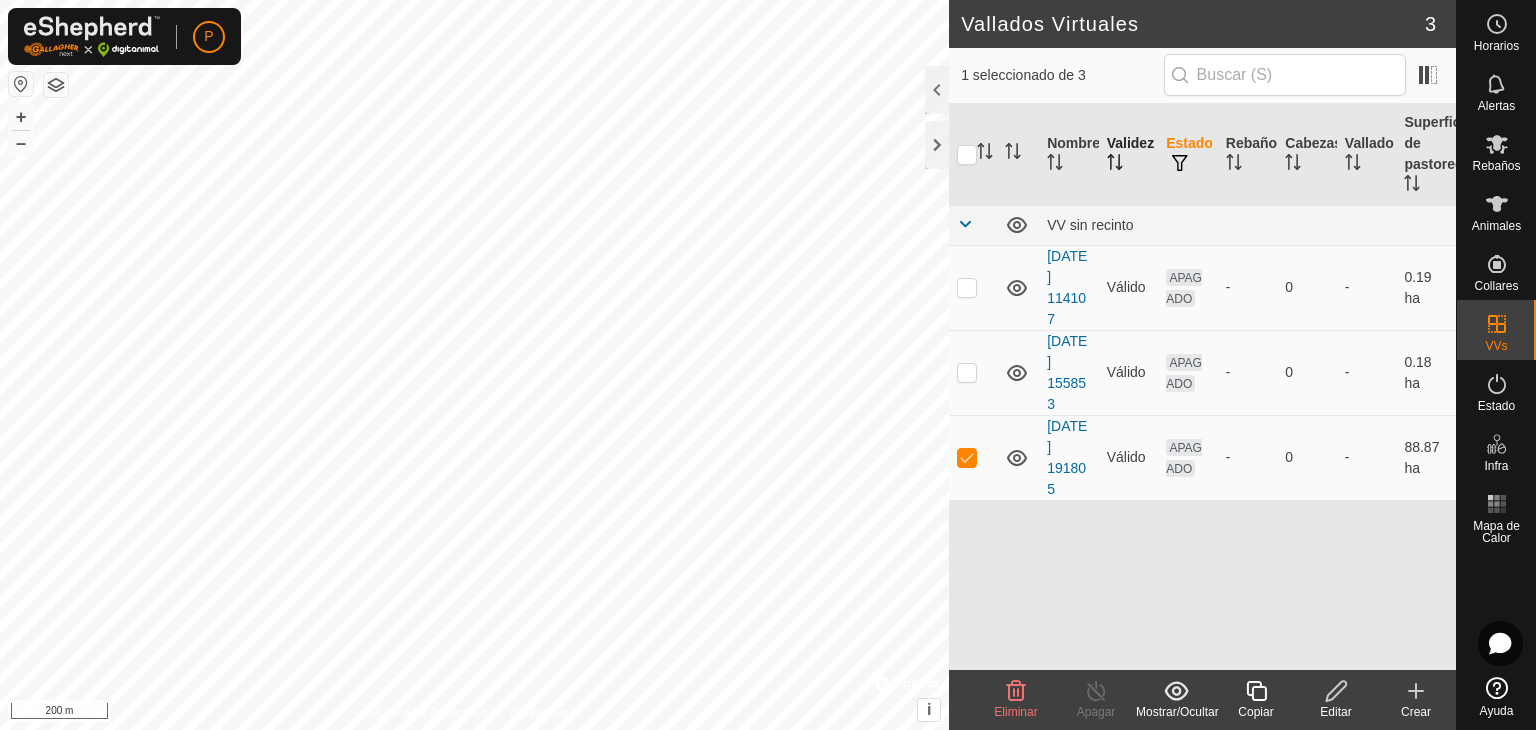 click on "Validez" at bounding box center [1129, 155] 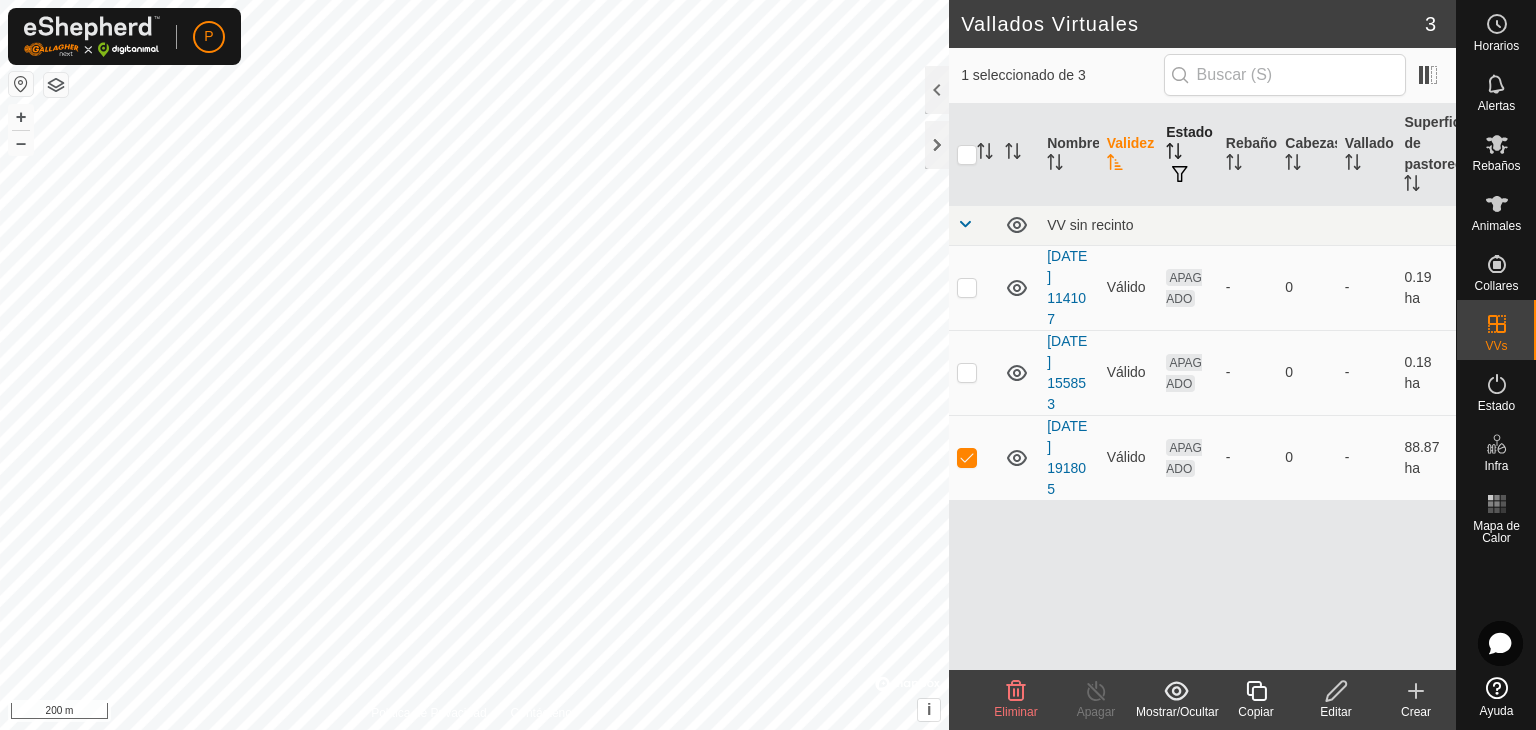 click on "Estado" at bounding box center (1188, 155) 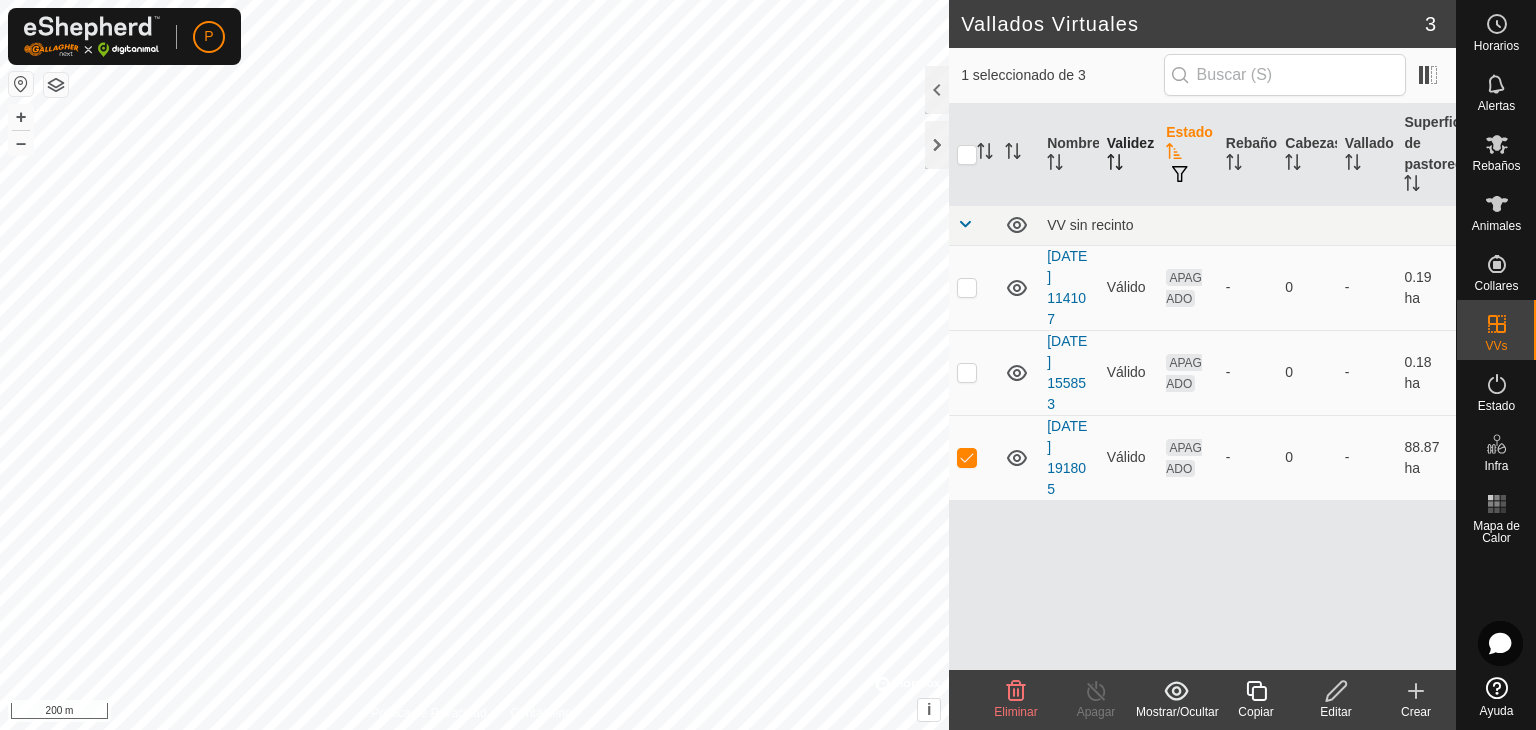 click on "Validez" at bounding box center (1129, 155) 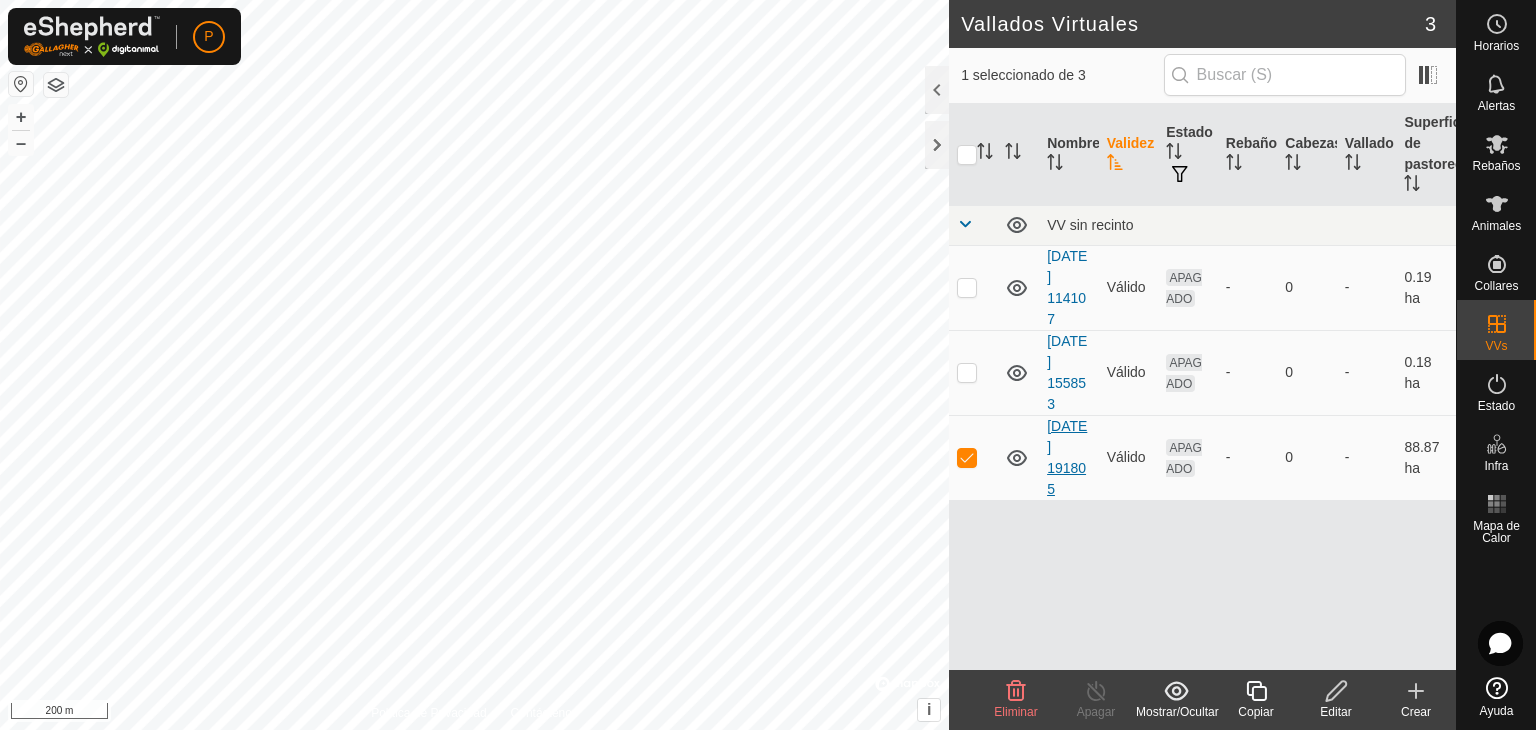 click on "[DATE] 191805" at bounding box center [1067, 457] 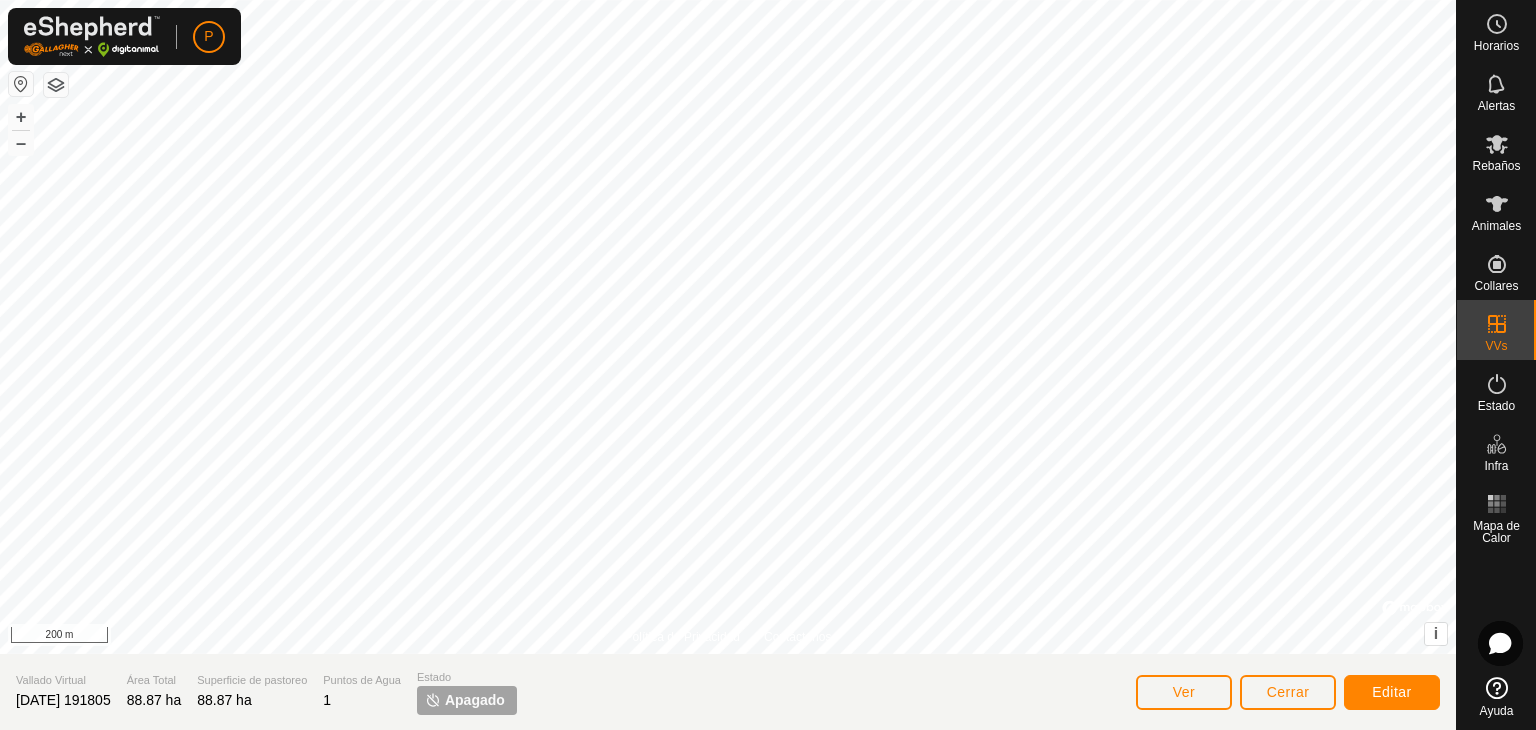 click on "Apagado" 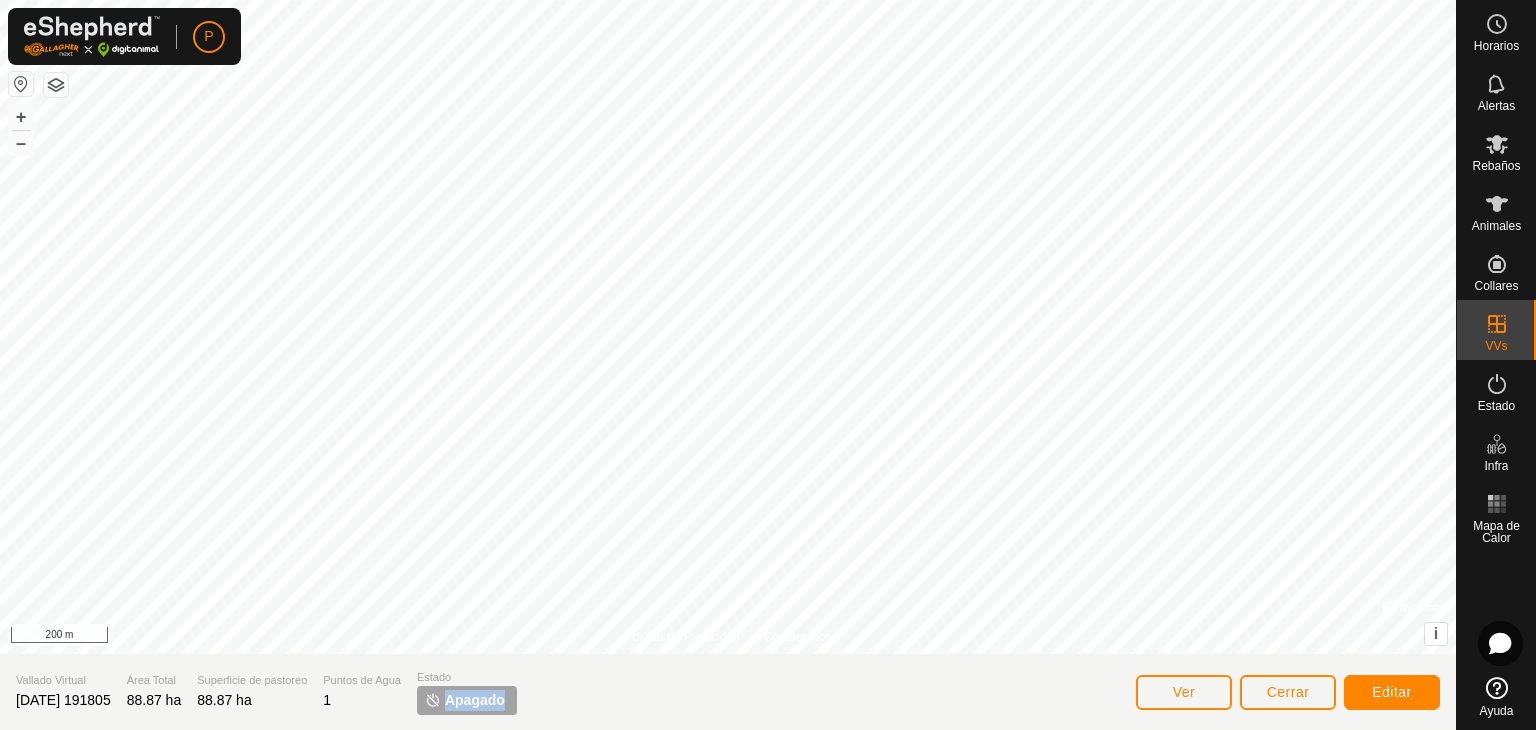 click on "Apagado" 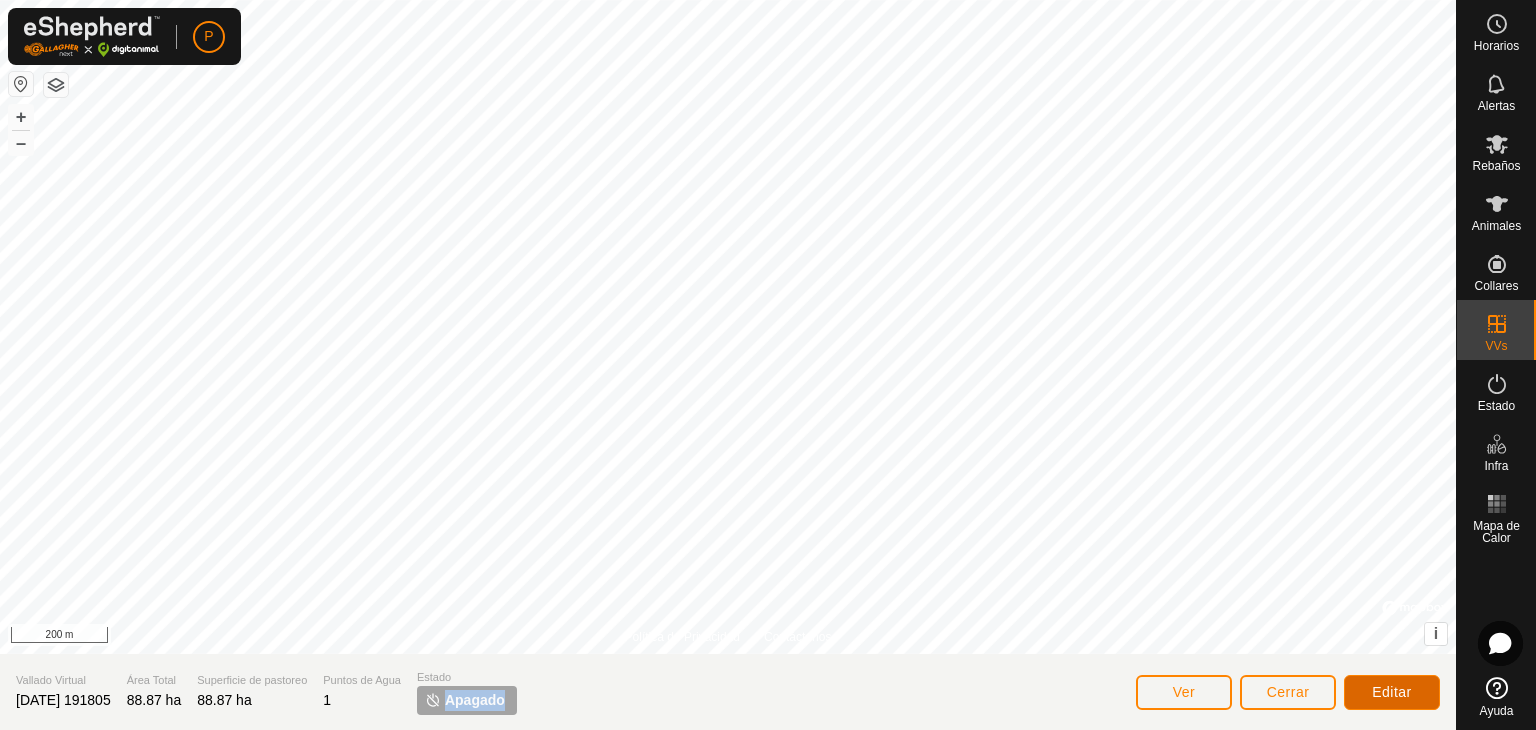 click on "Editar" 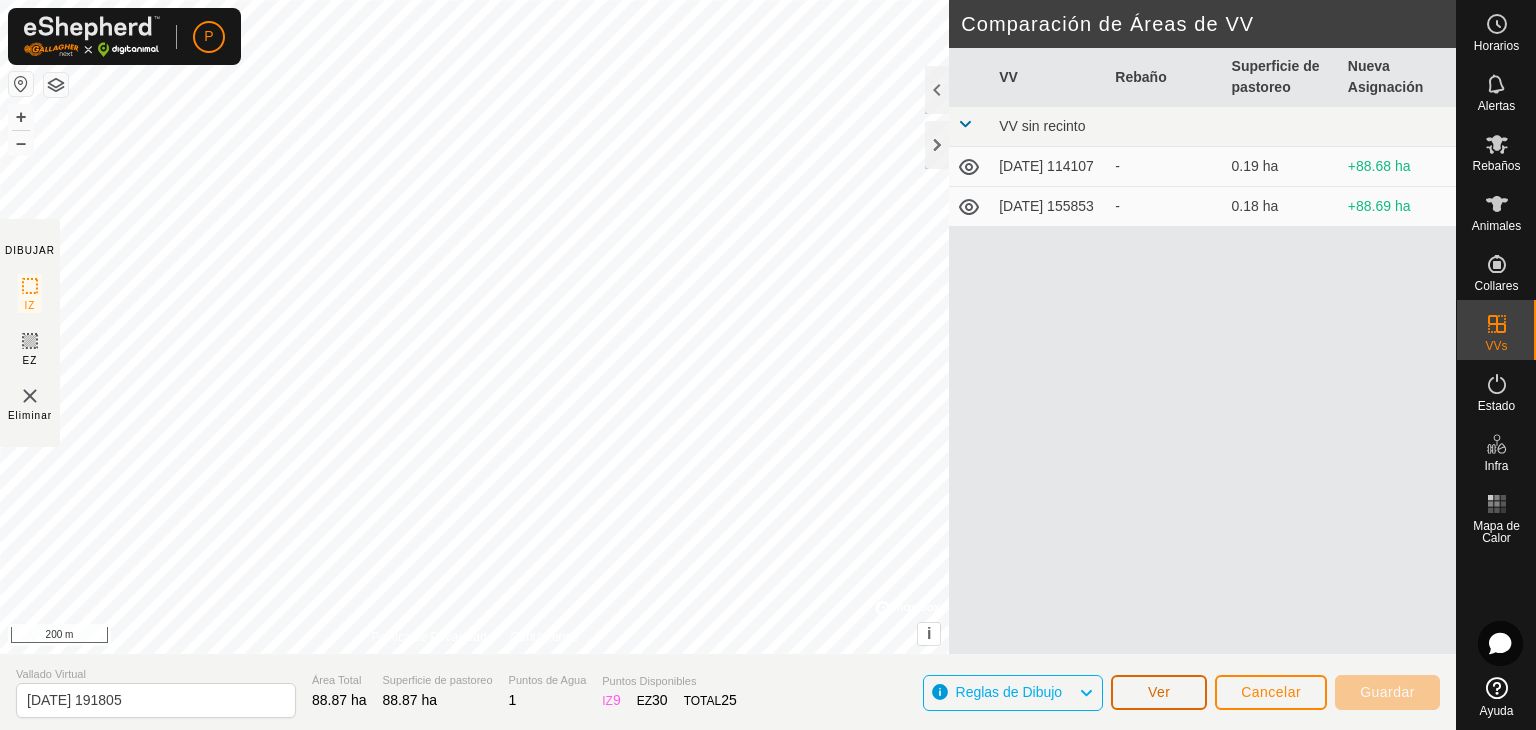 click on "Ver" 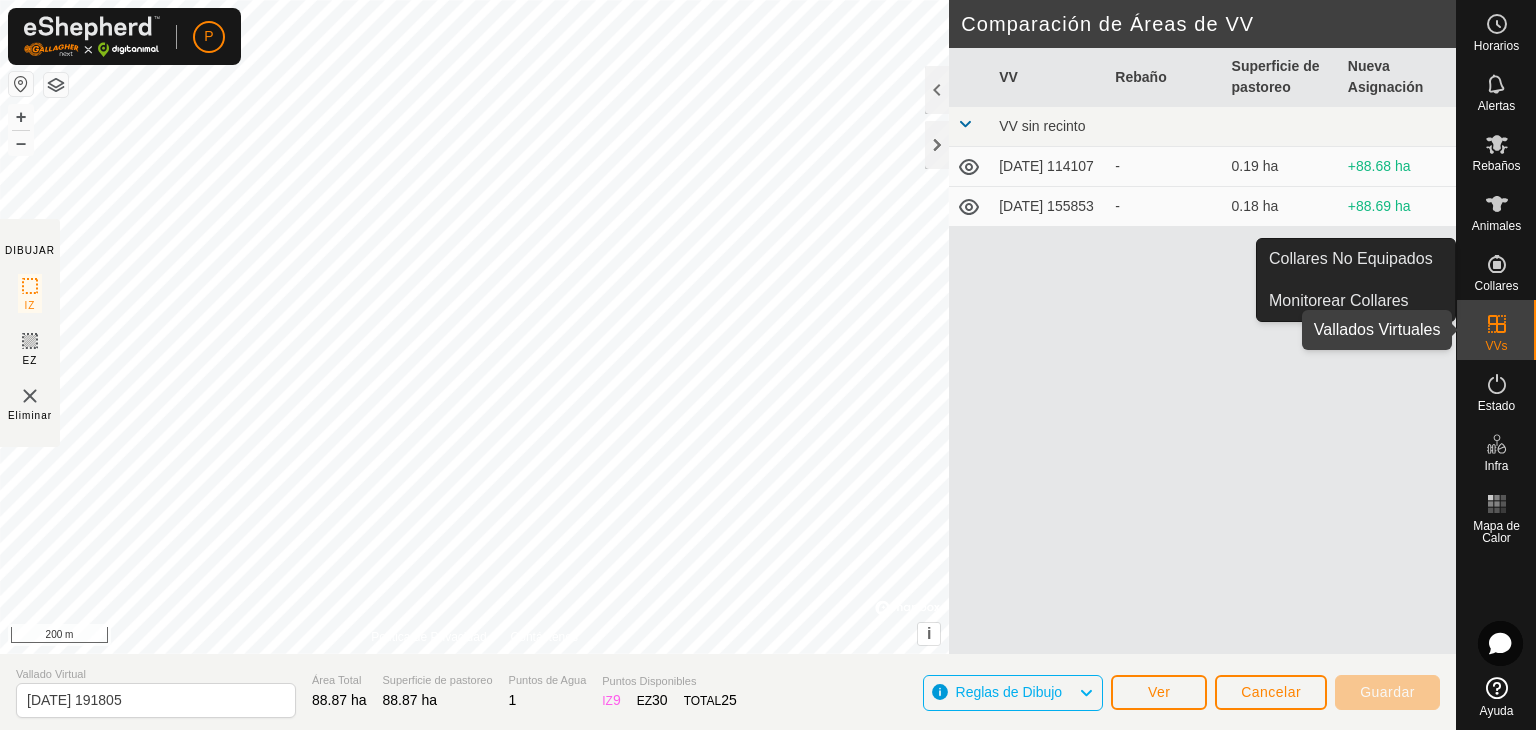 click 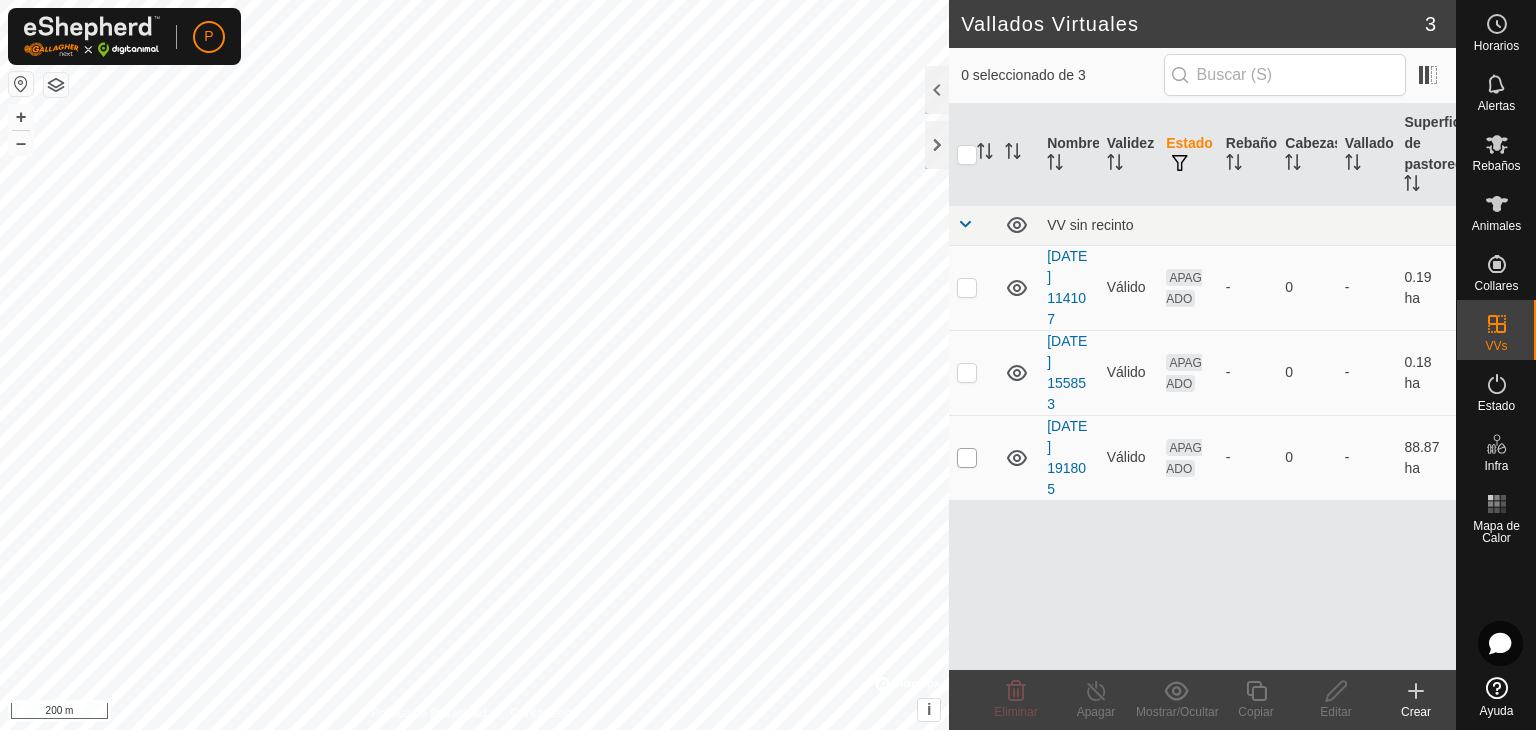 click at bounding box center [967, 458] 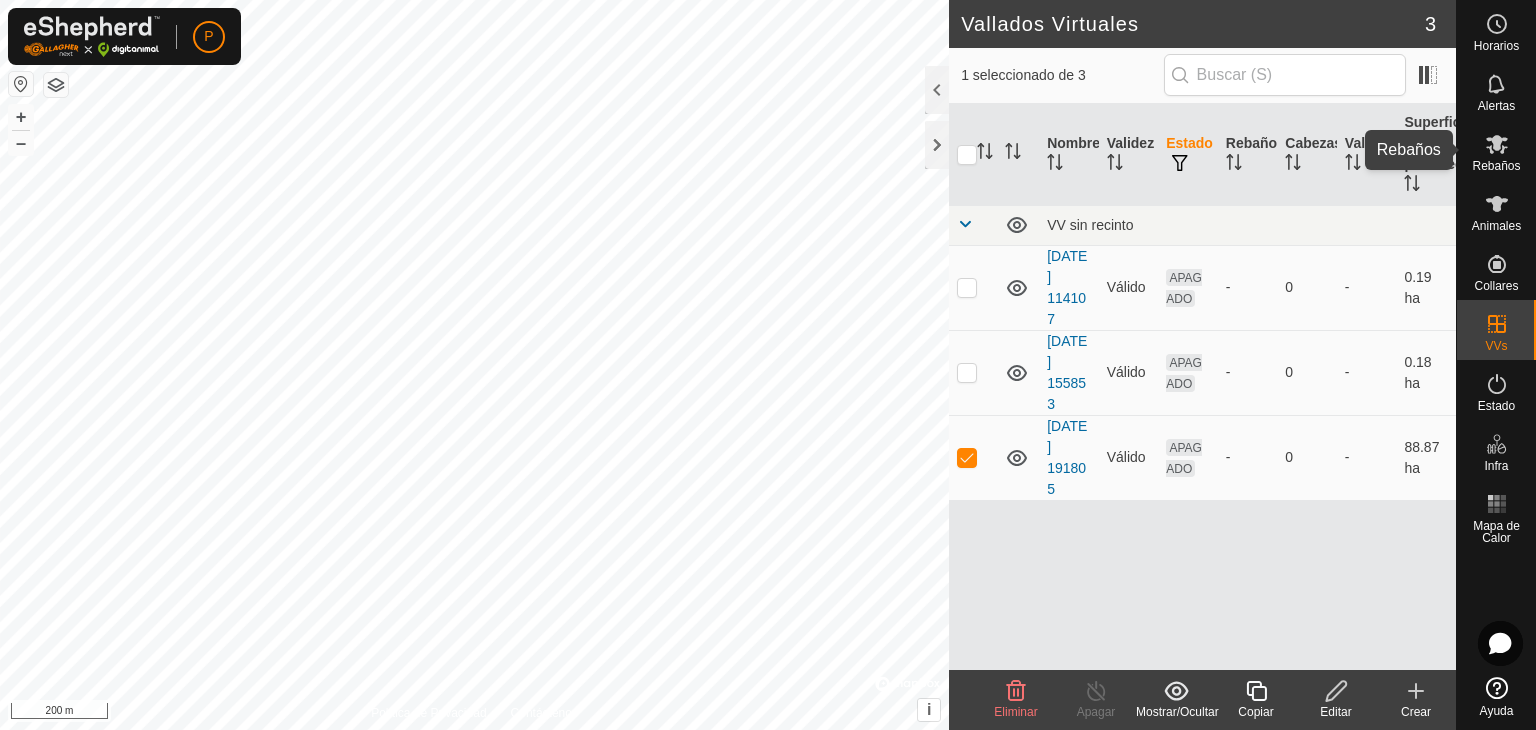 click 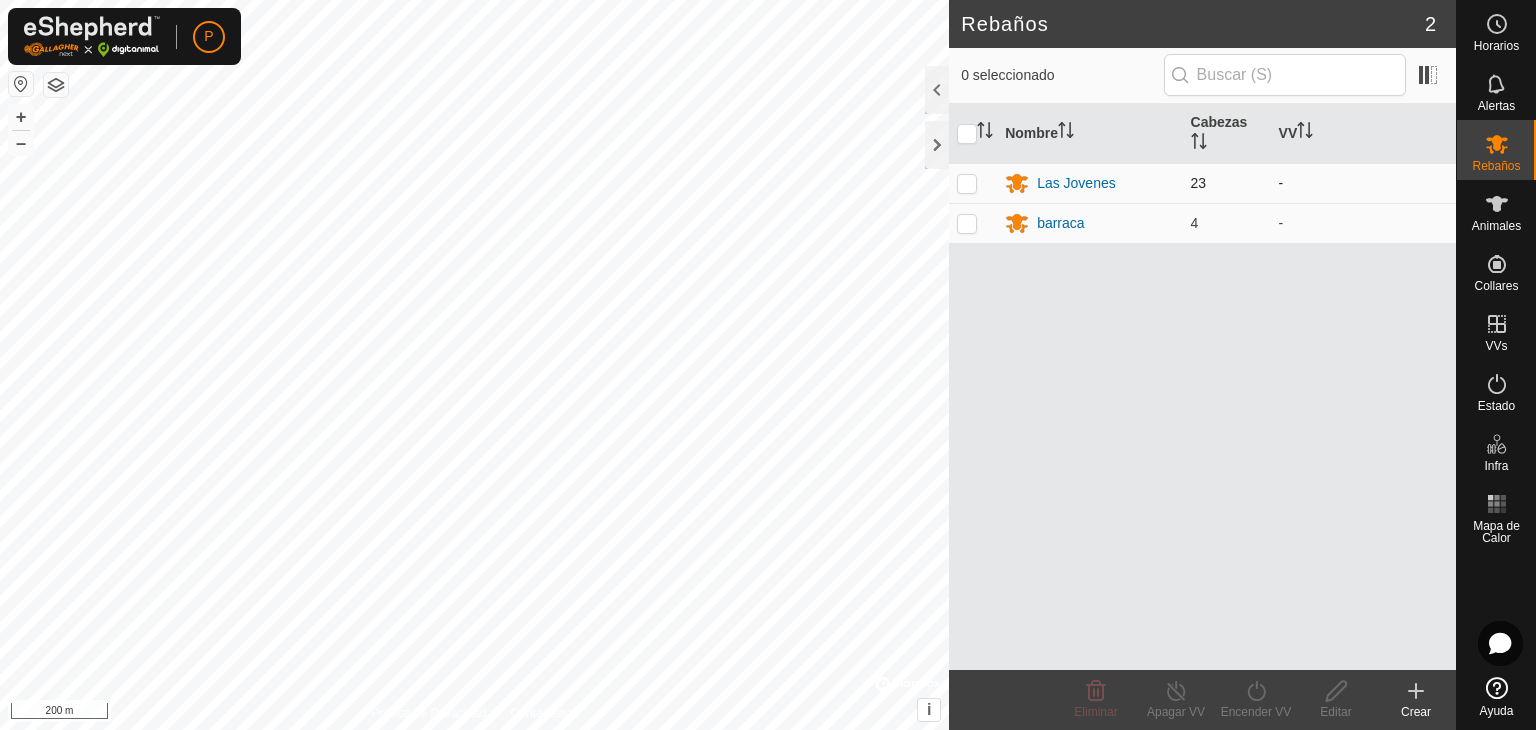 click at bounding box center [967, 183] 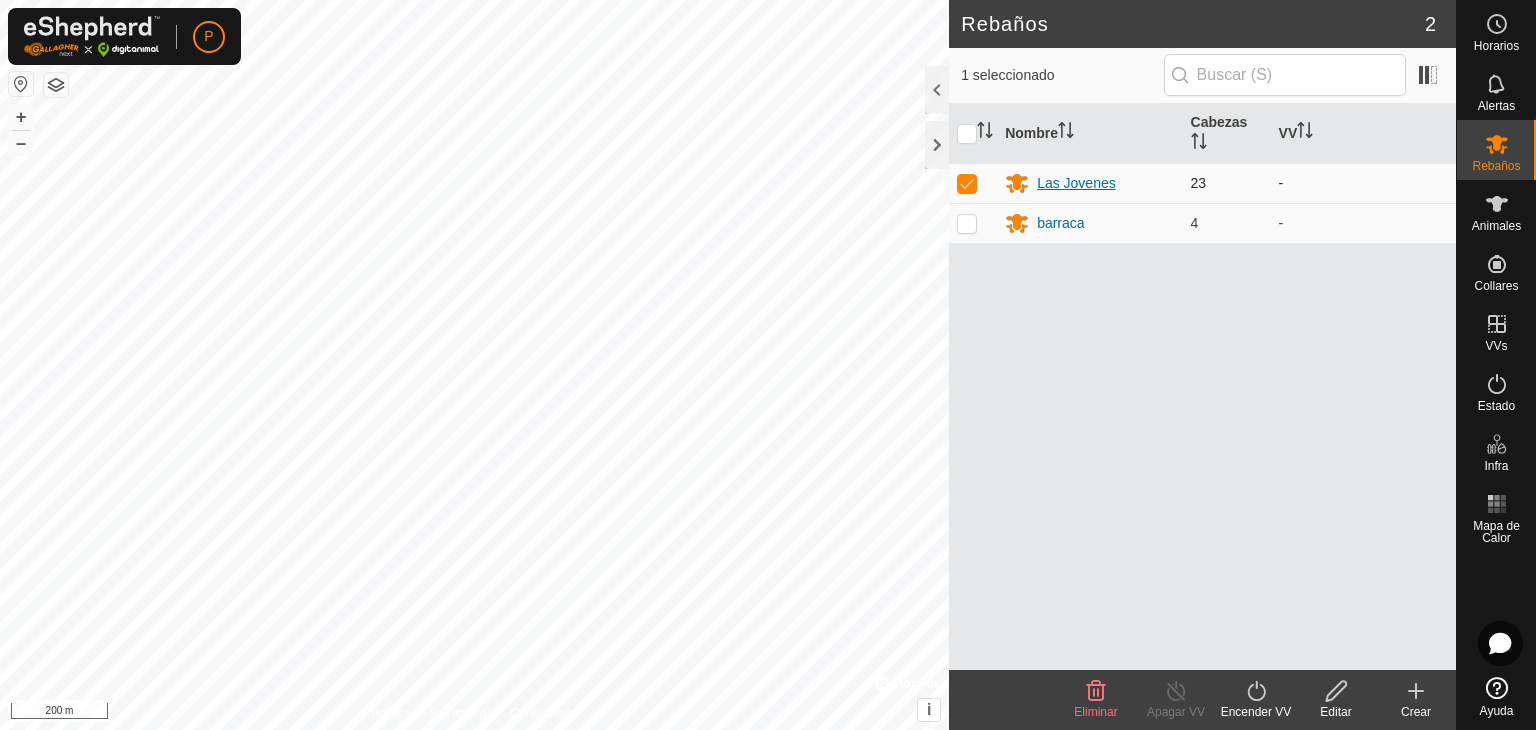click on "Las Jovenes" at bounding box center [1076, 183] 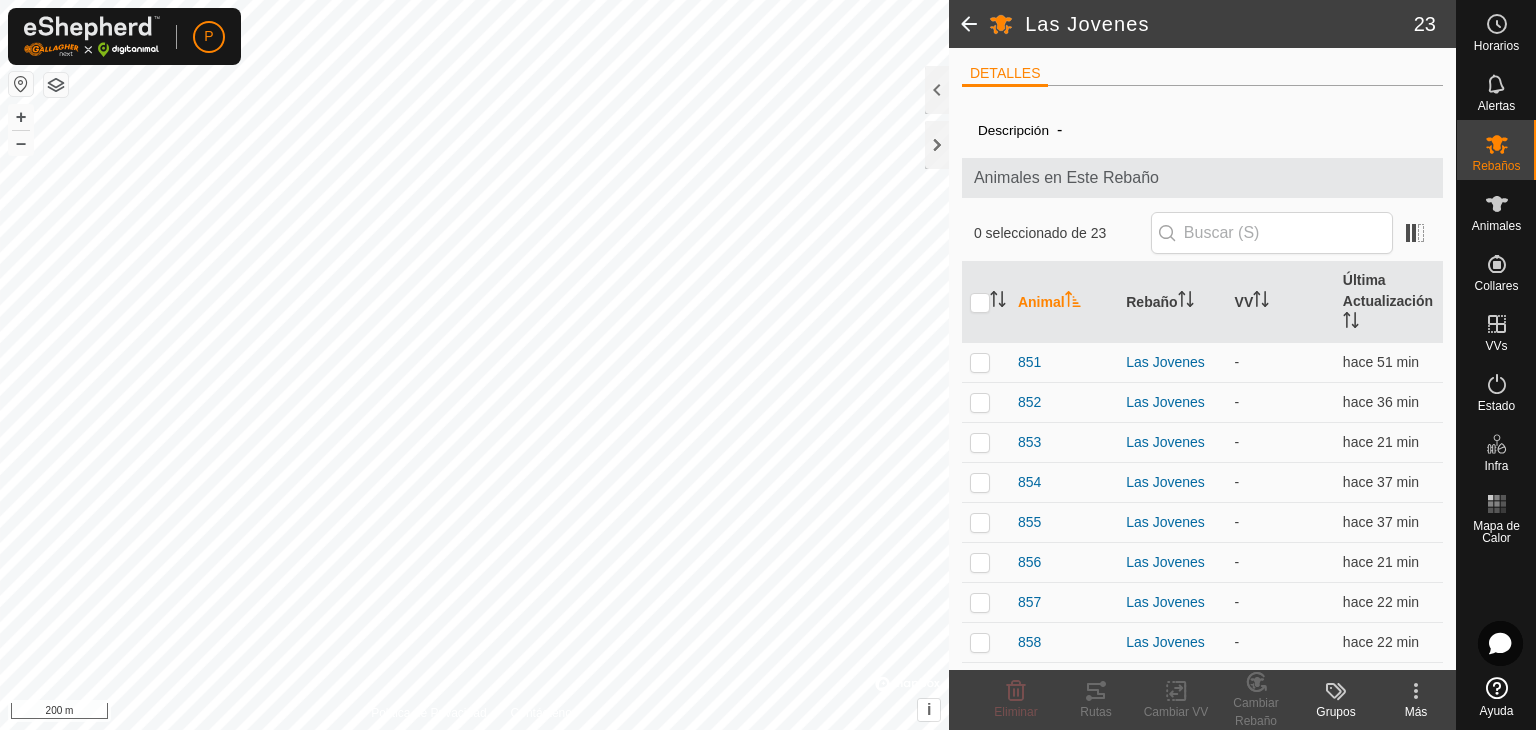 click 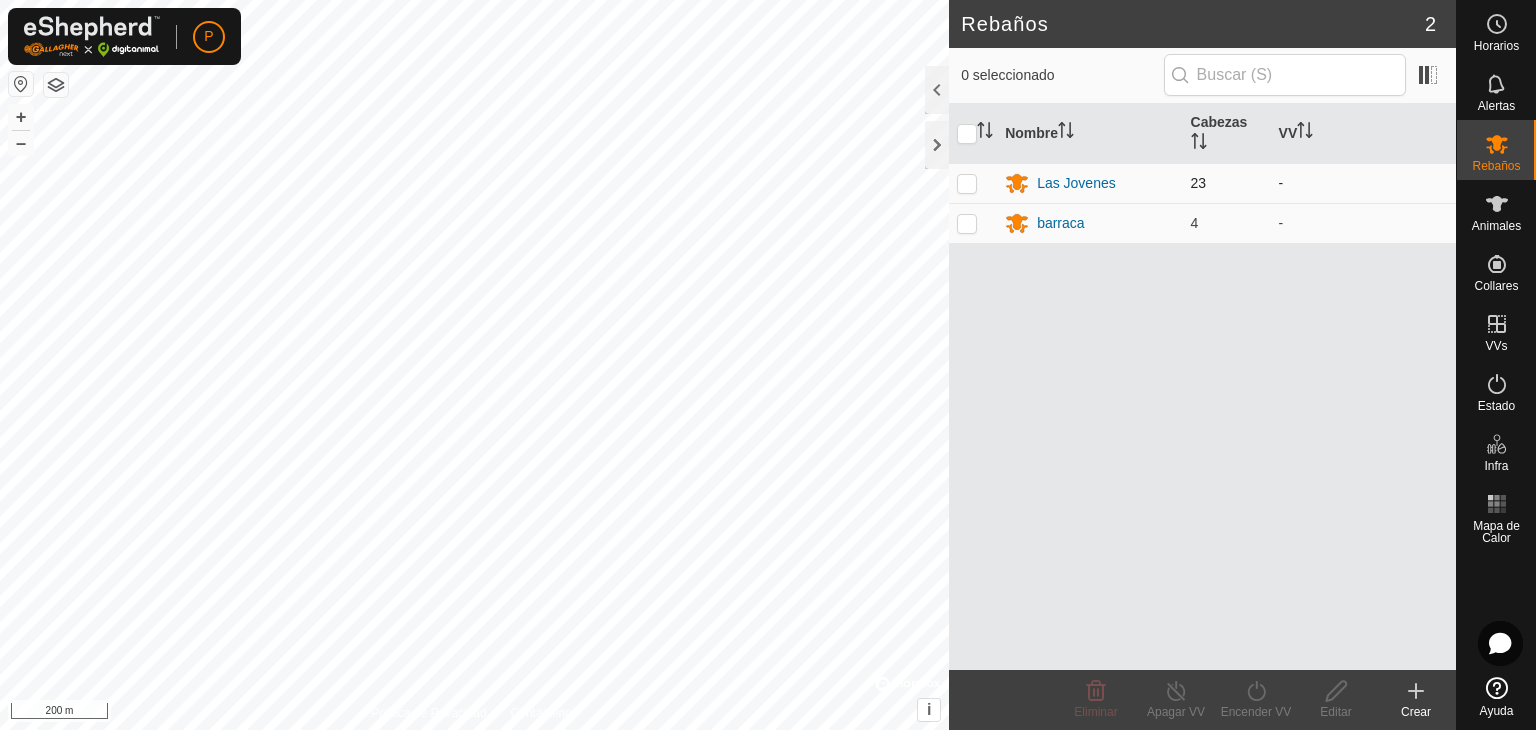 click at bounding box center [967, 183] 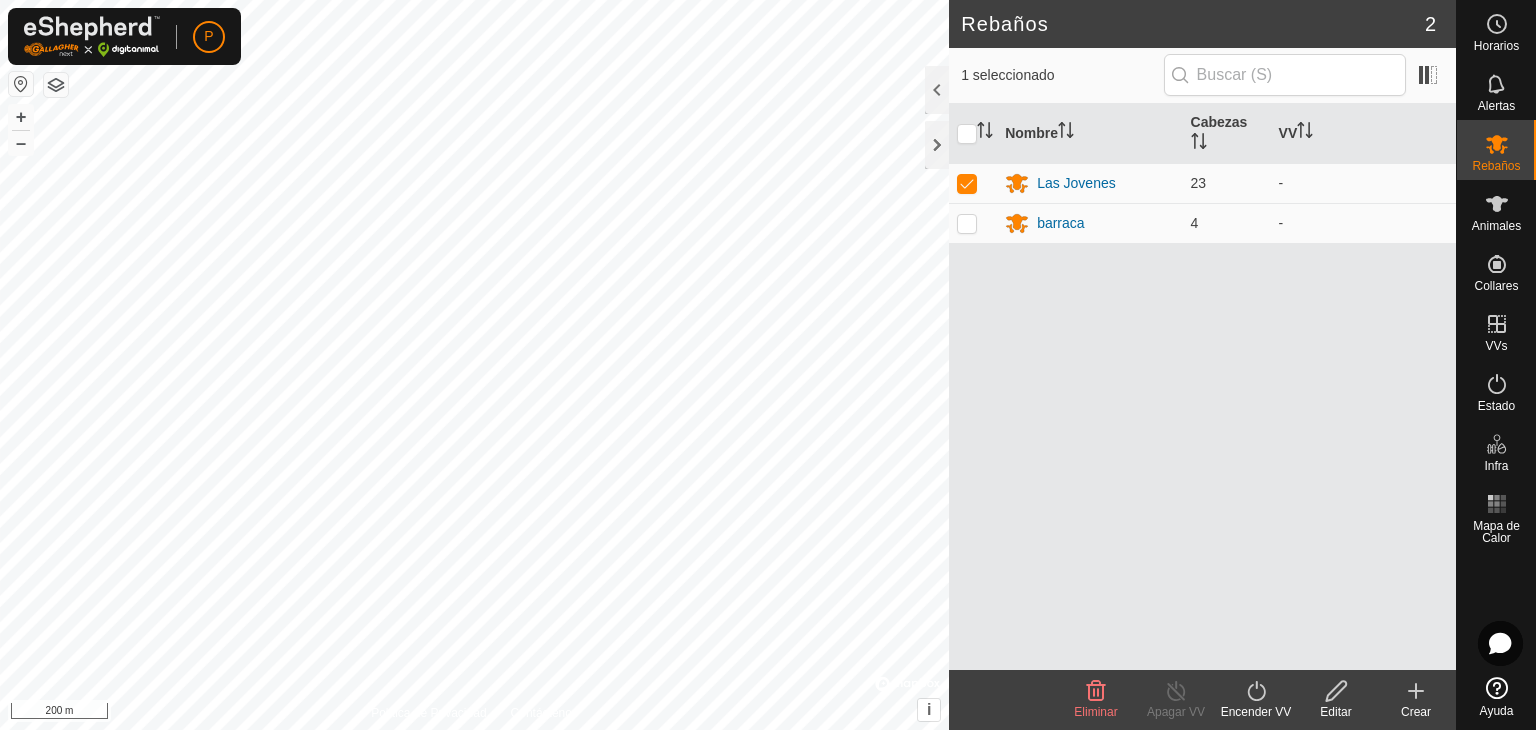 click 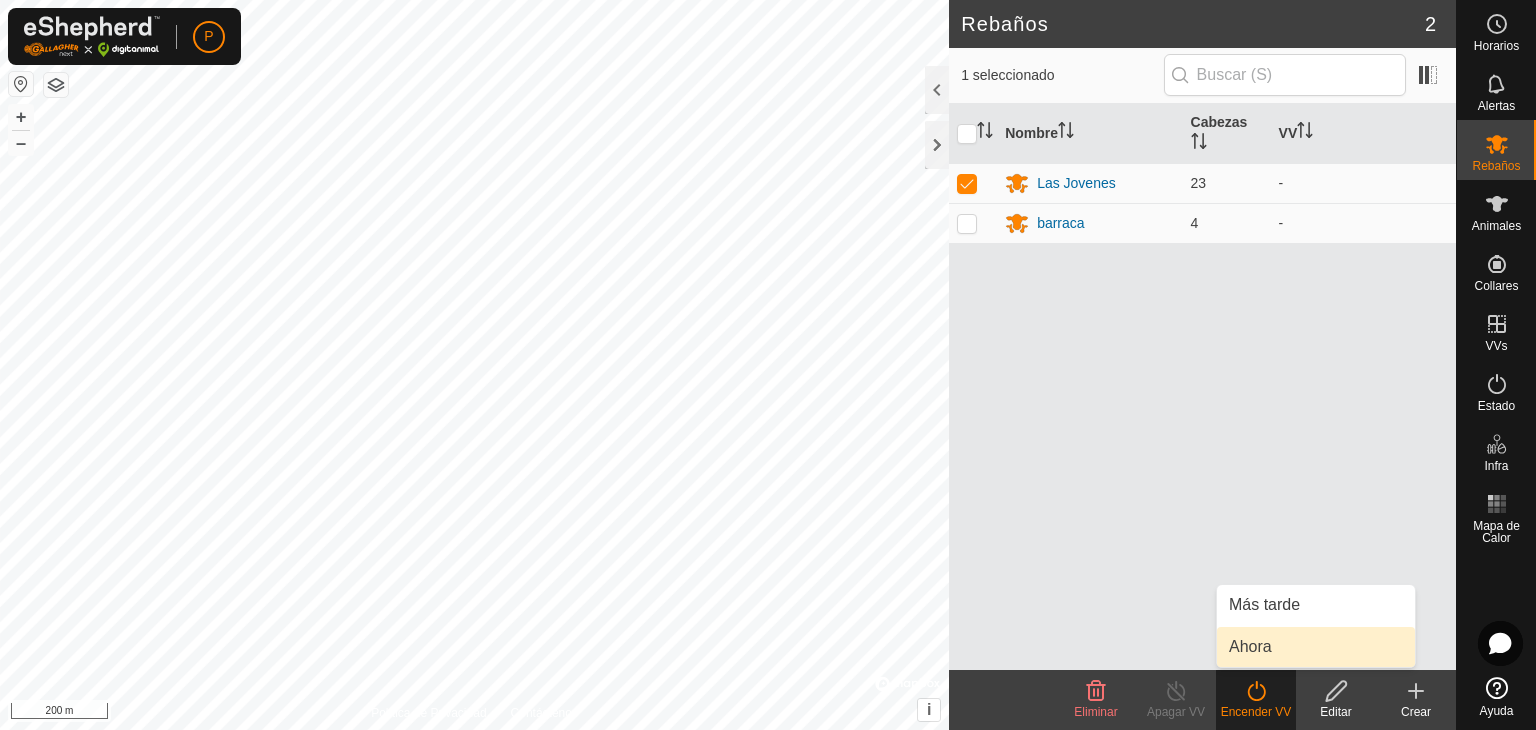 click on "Ahora" at bounding box center (1316, 647) 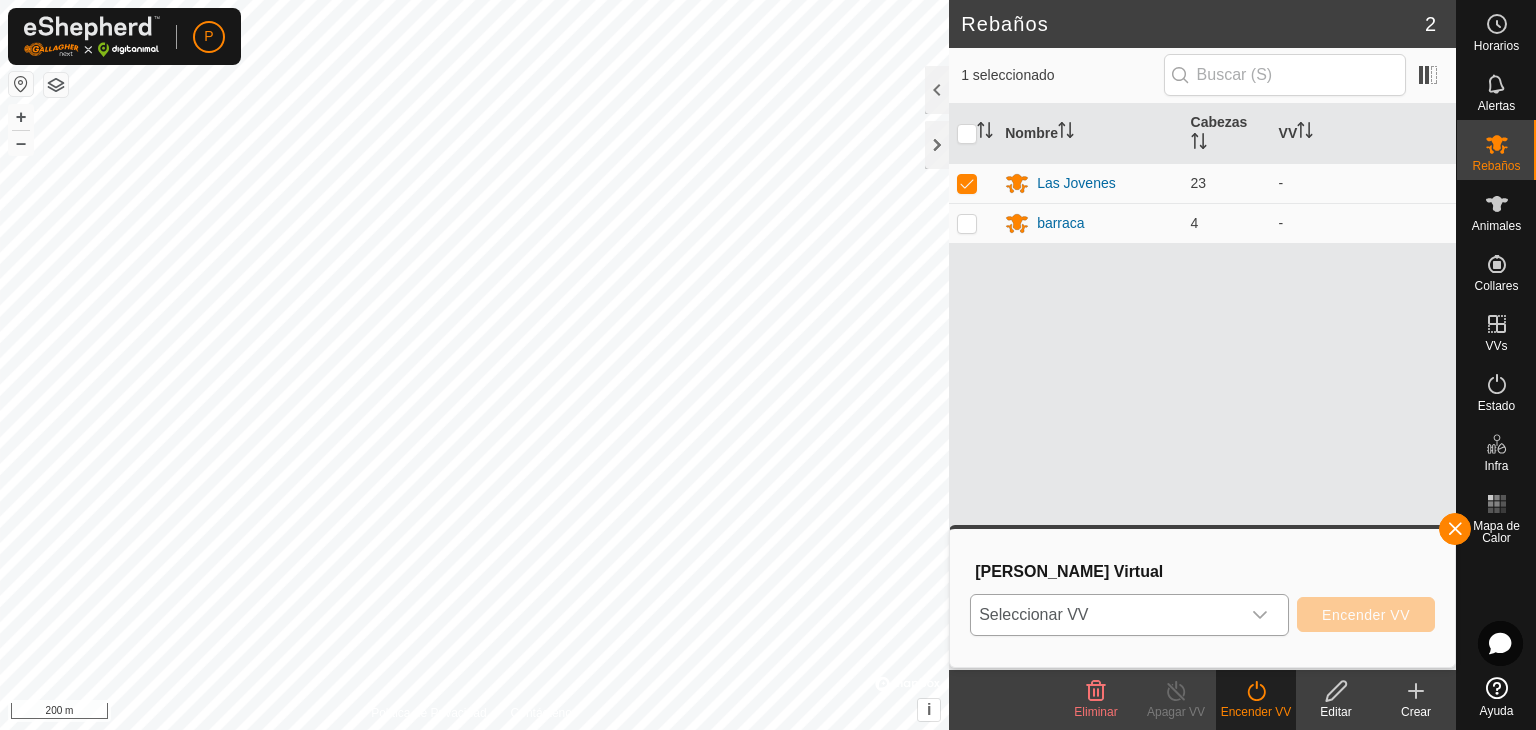 click 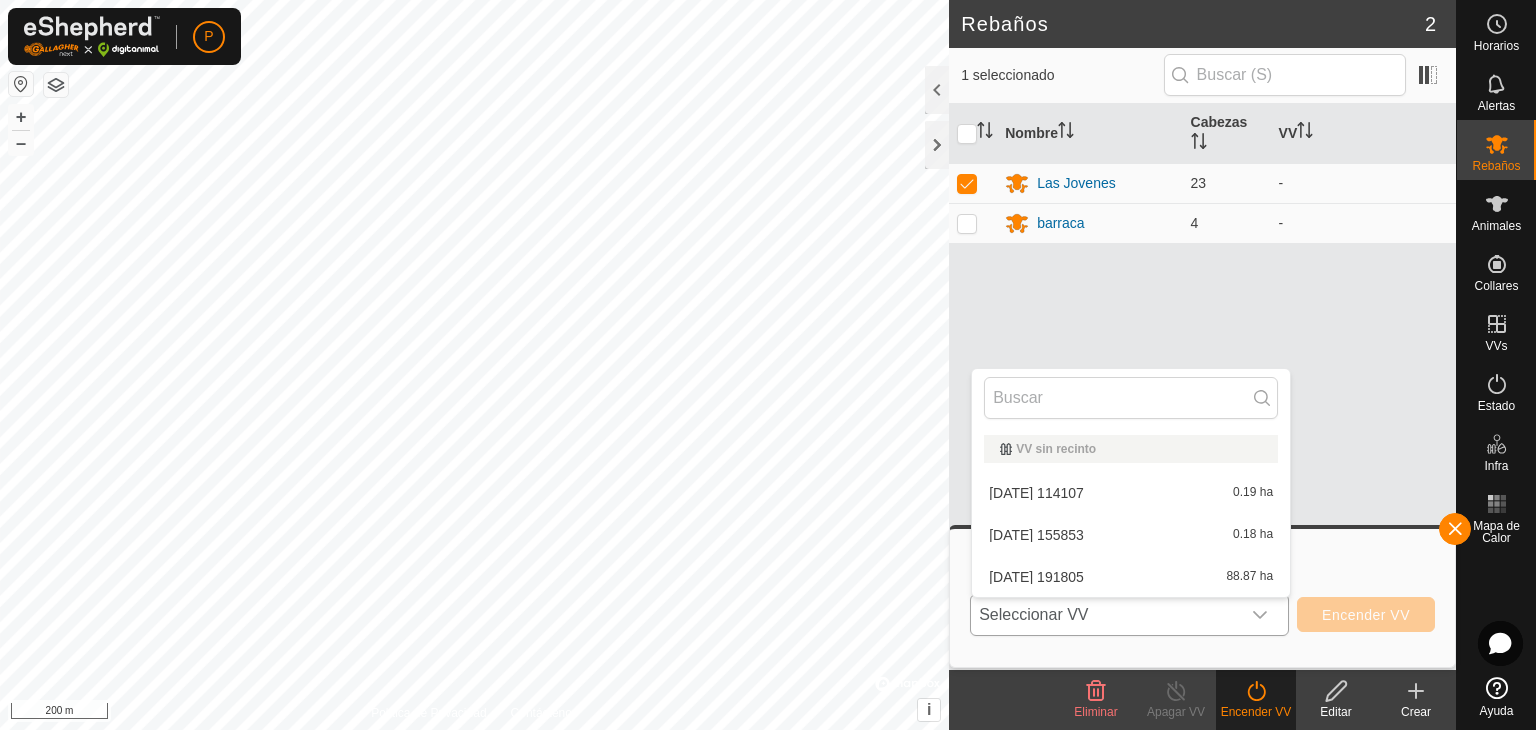 click on "[DATE] 191805  88.87 ha" at bounding box center [1131, 577] 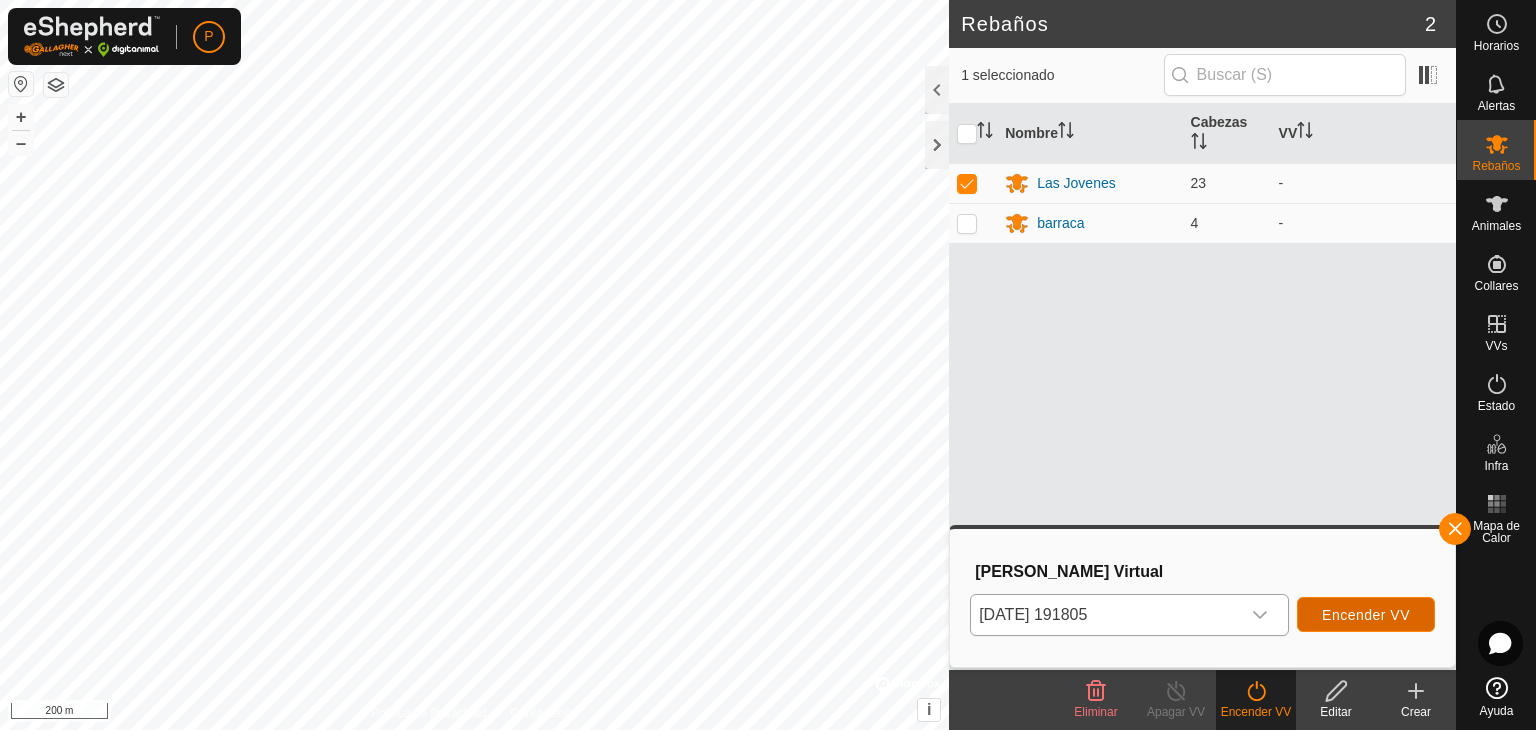 click on "Encender VV" at bounding box center [1366, 615] 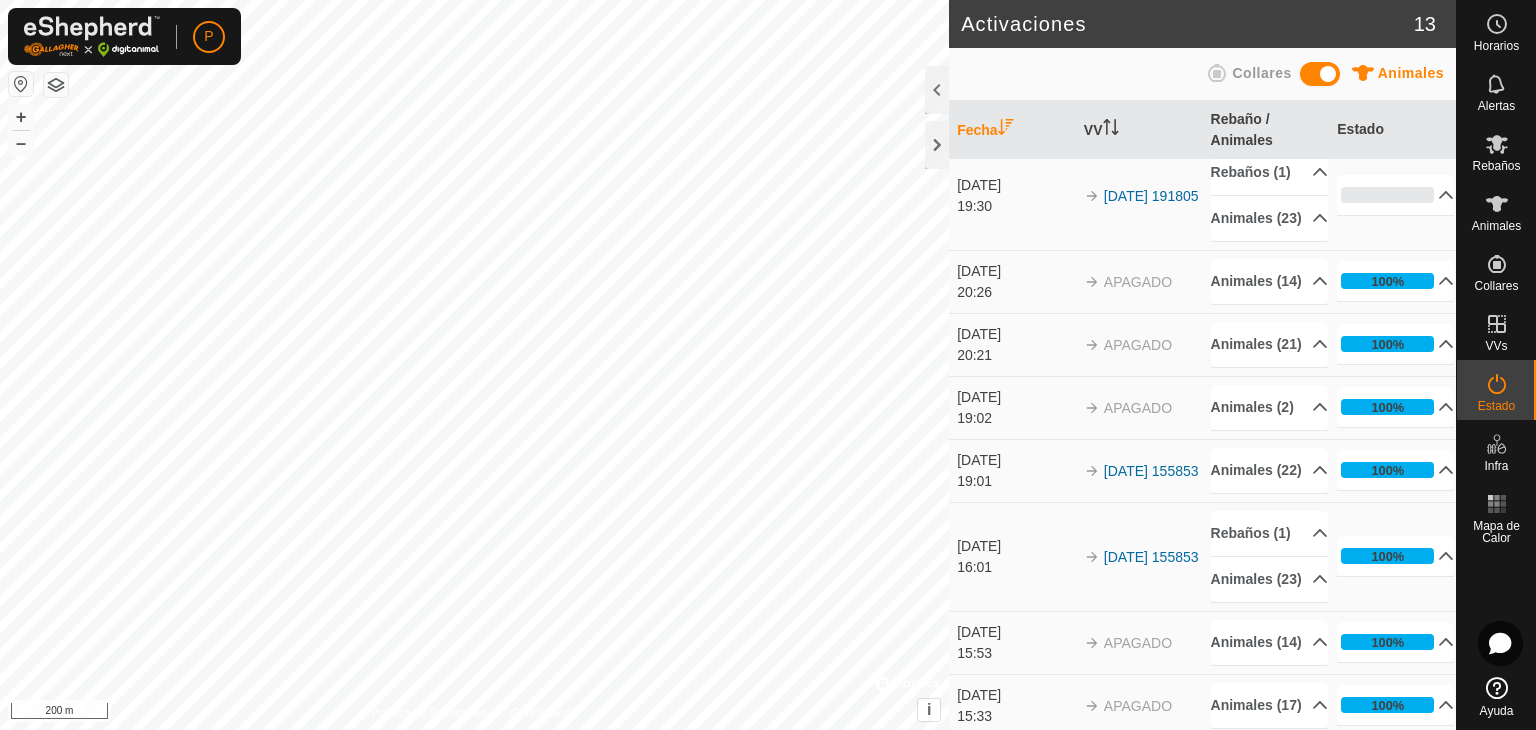 scroll, scrollTop: 0, scrollLeft: 0, axis: both 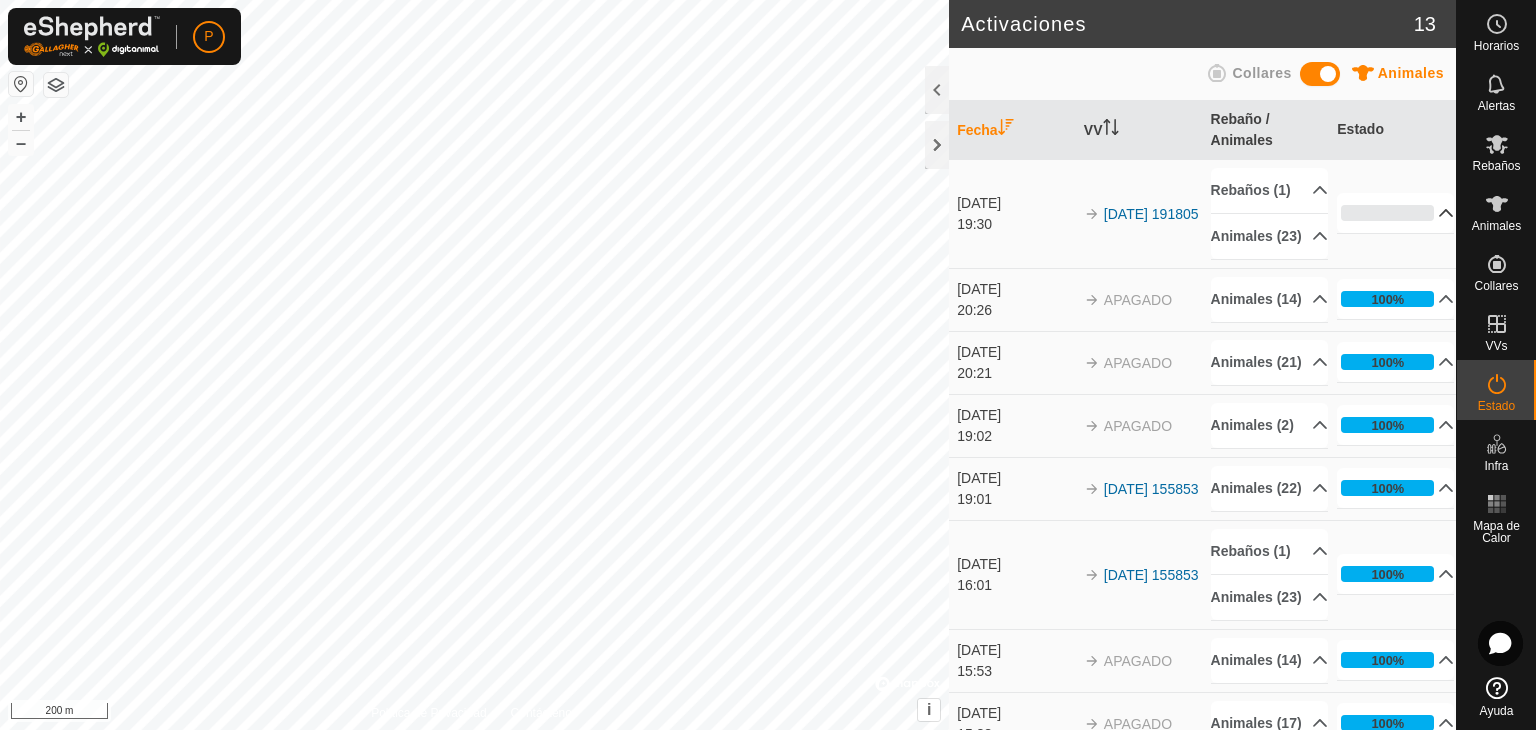 click on "0%" at bounding box center [1395, 213] 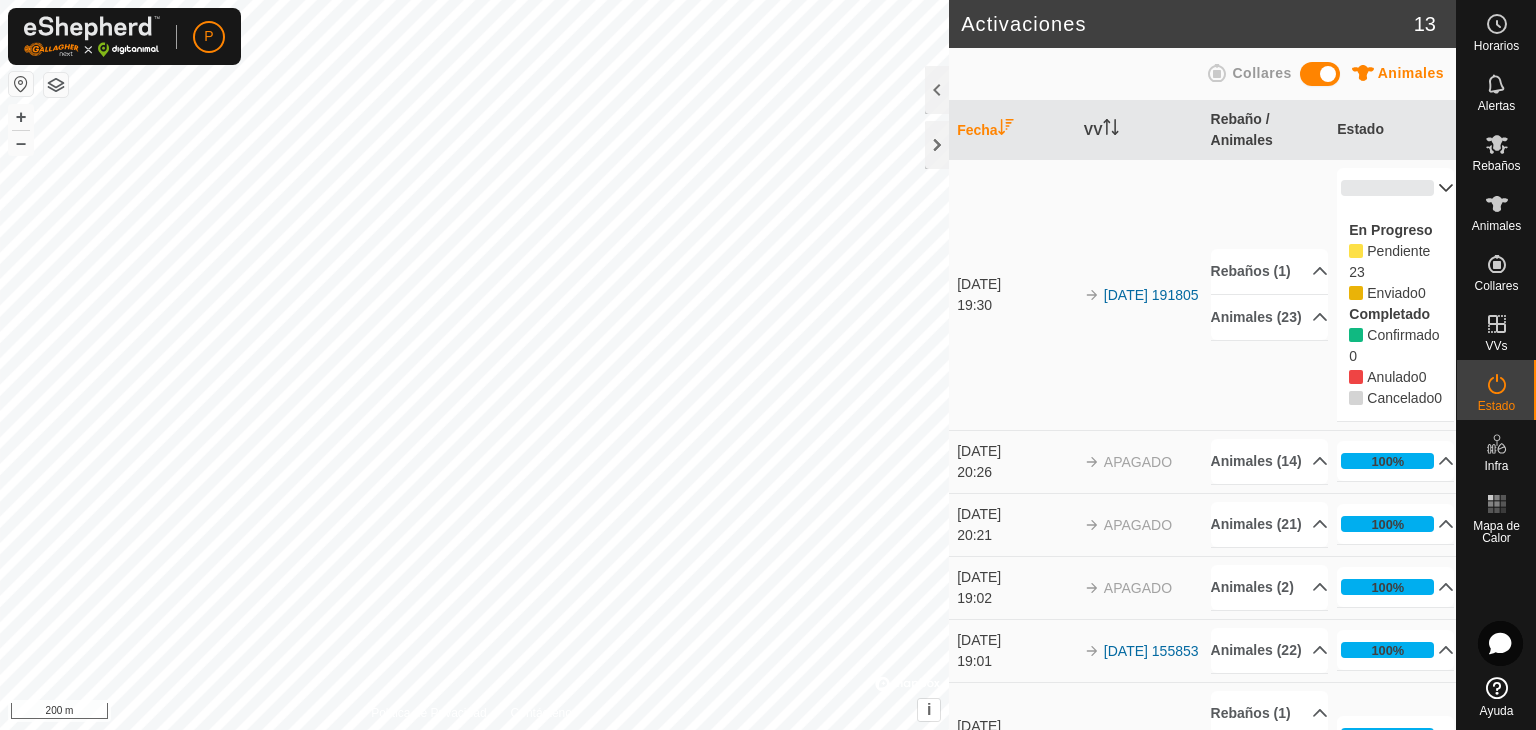 click on "0%" at bounding box center (1395, 188) 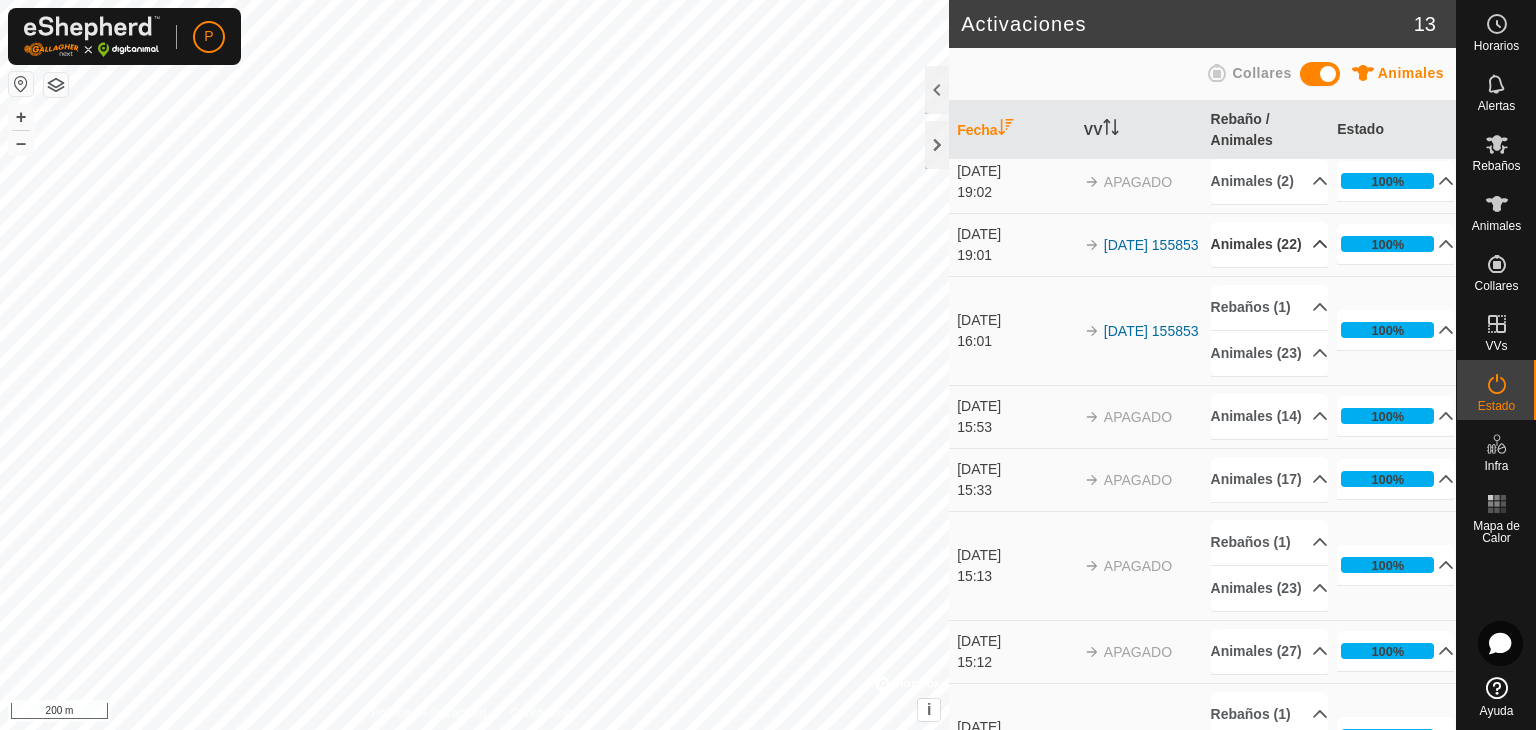 scroll, scrollTop: 0, scrollLeft: 0, axis: both 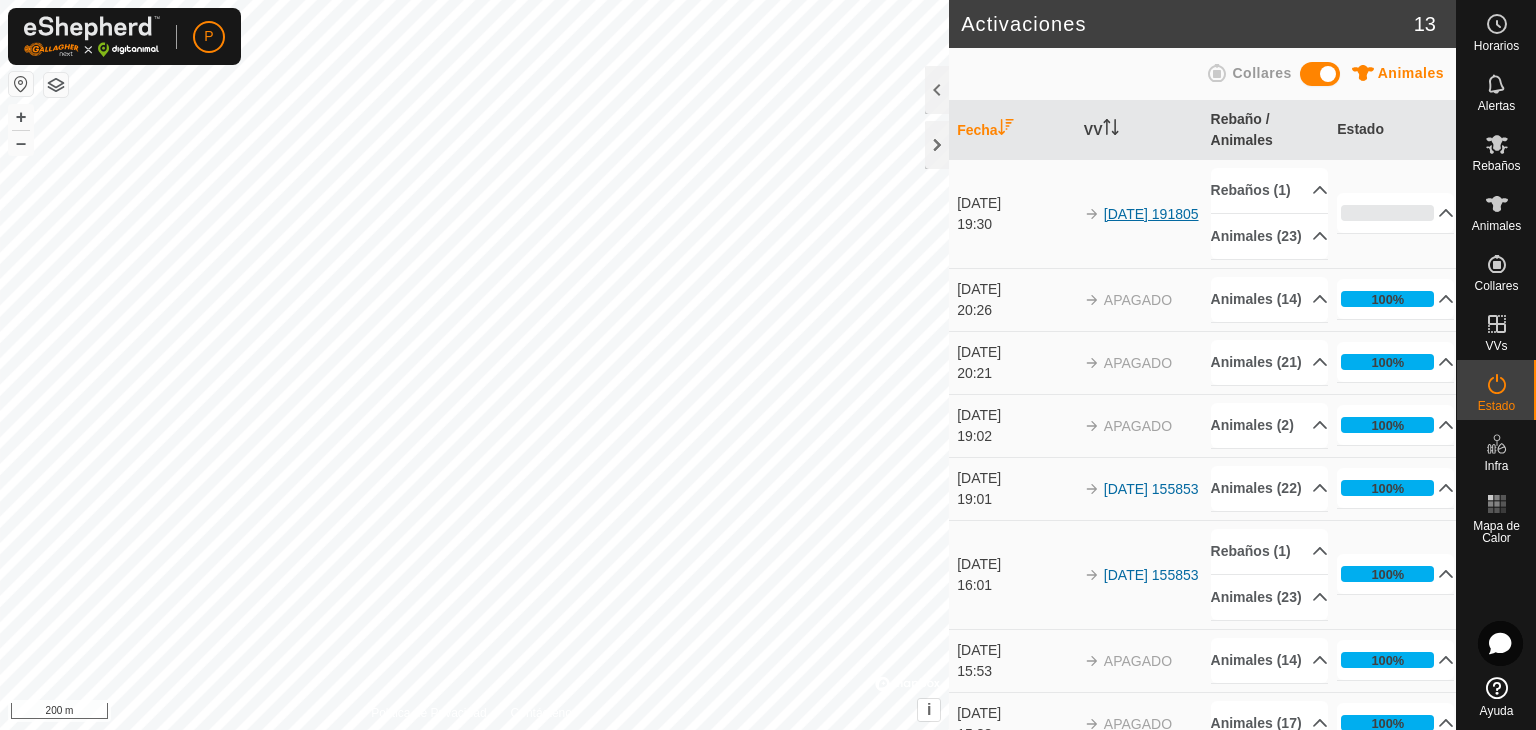 click on "[DATE] 191805" at bounding box center [1151, 214] 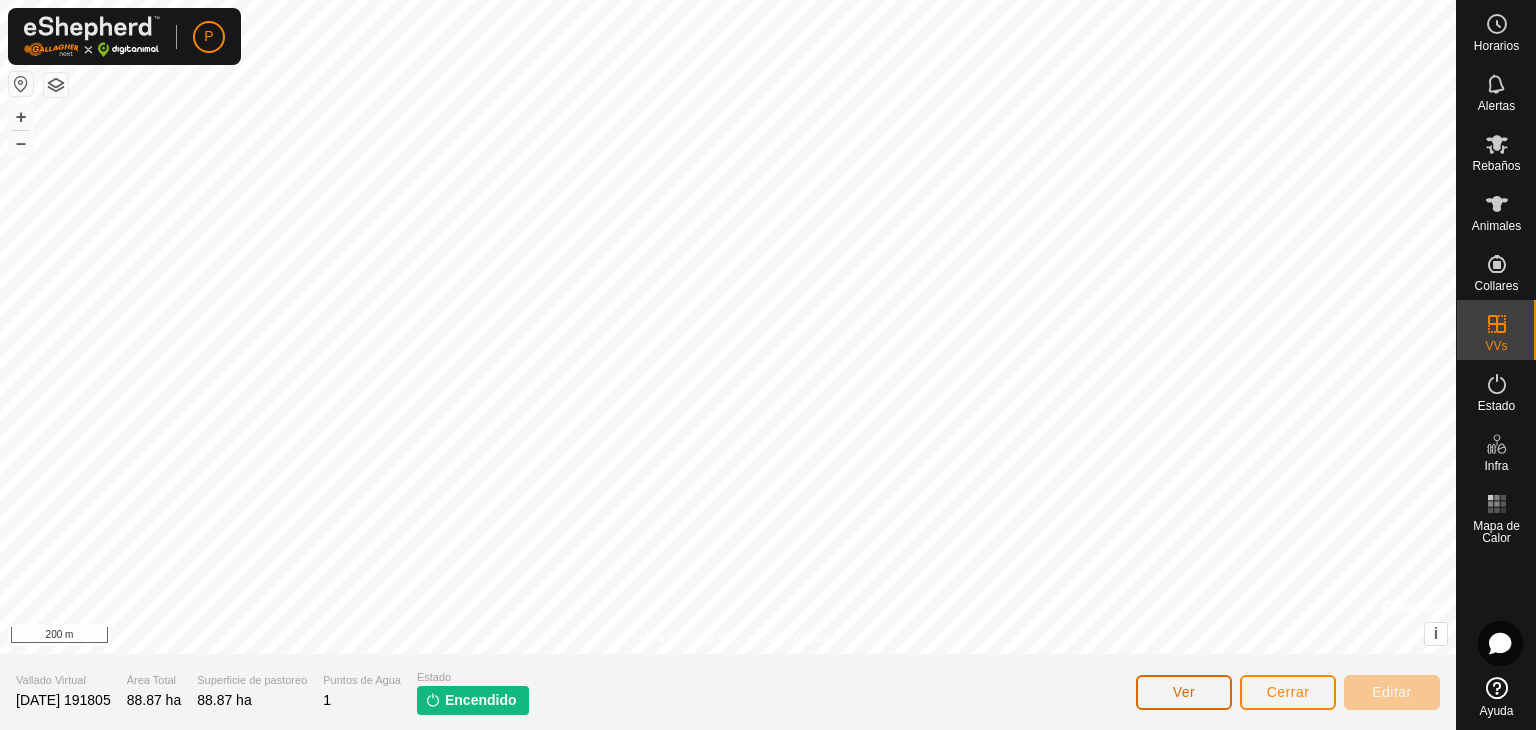 click on "Ver" 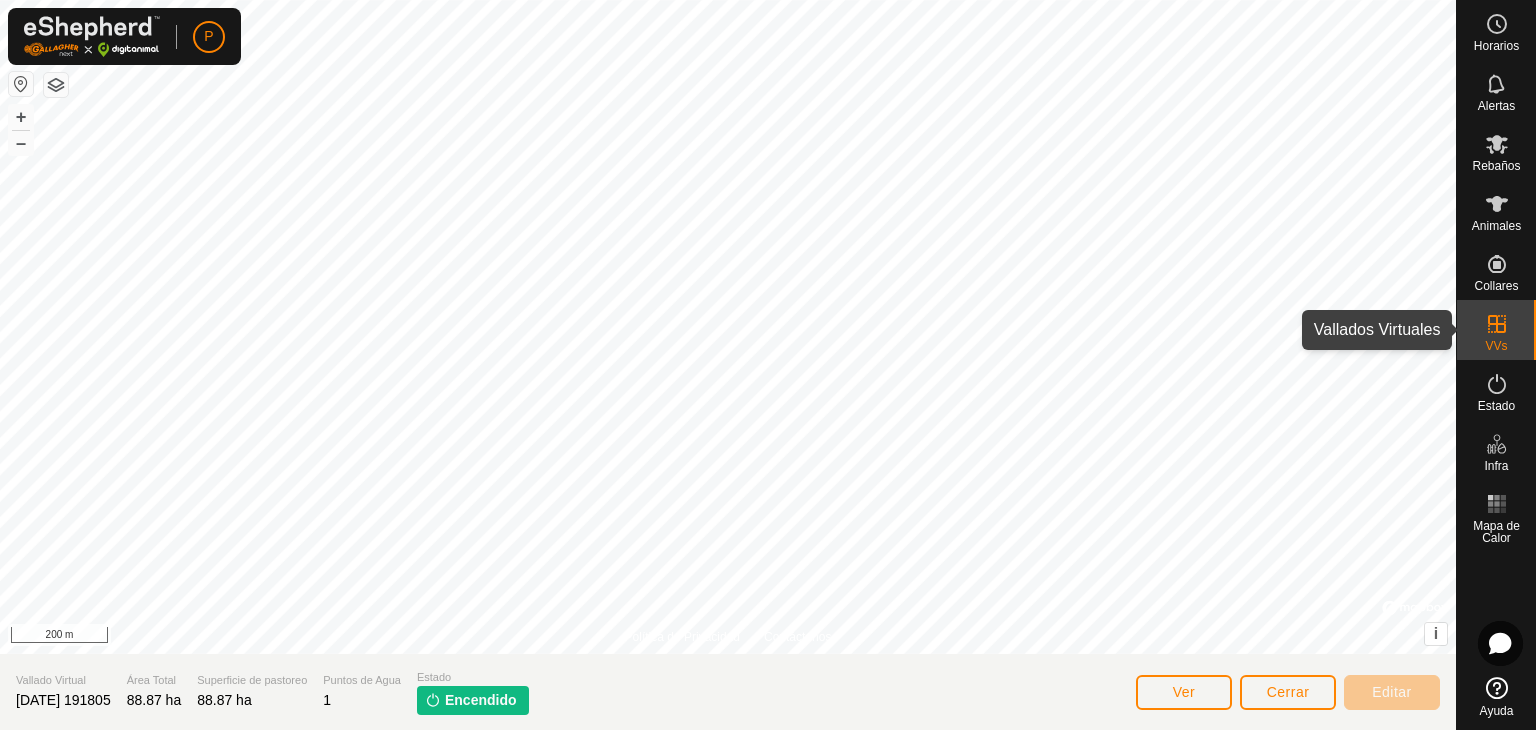 click 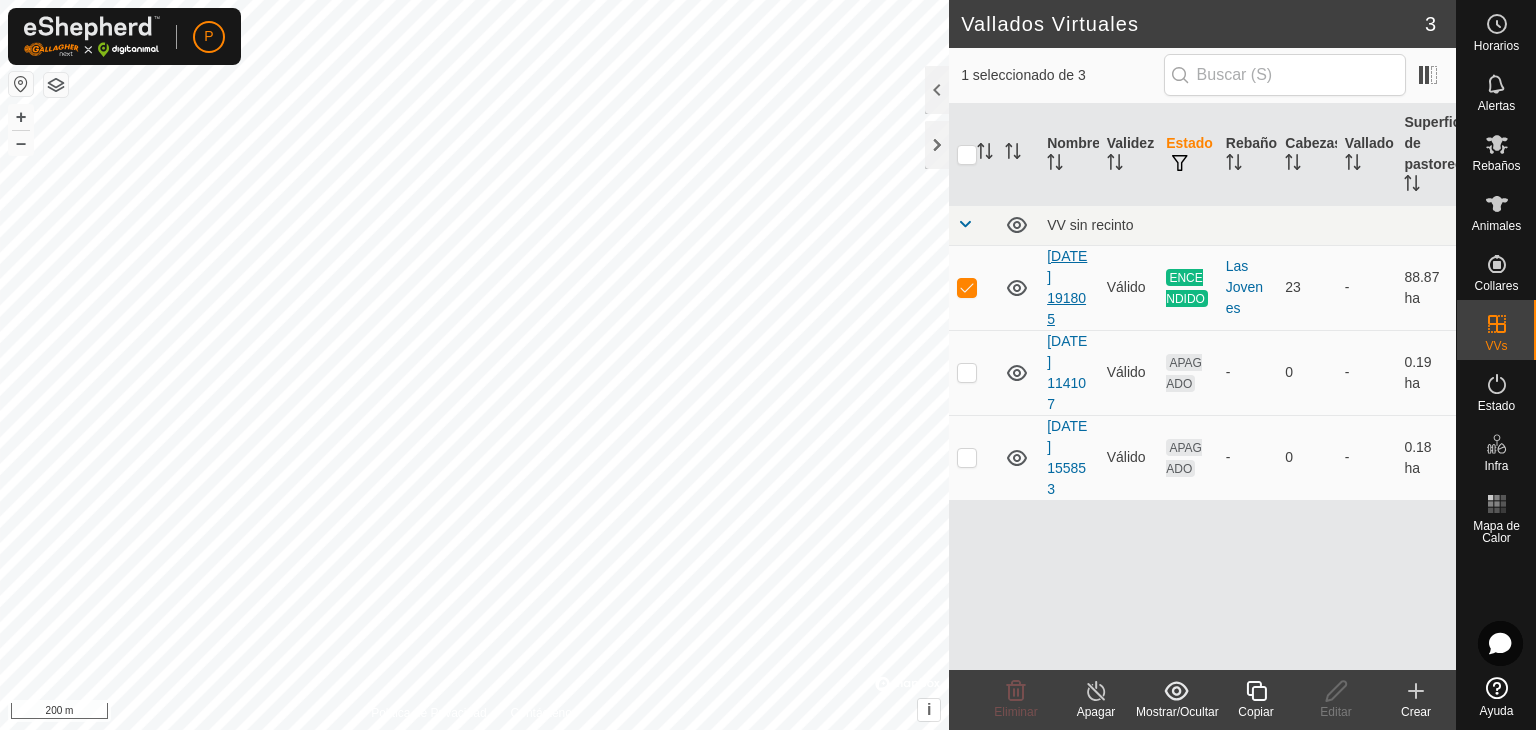 click on "[DATE] 191805" at bounding box center [1067, 287] 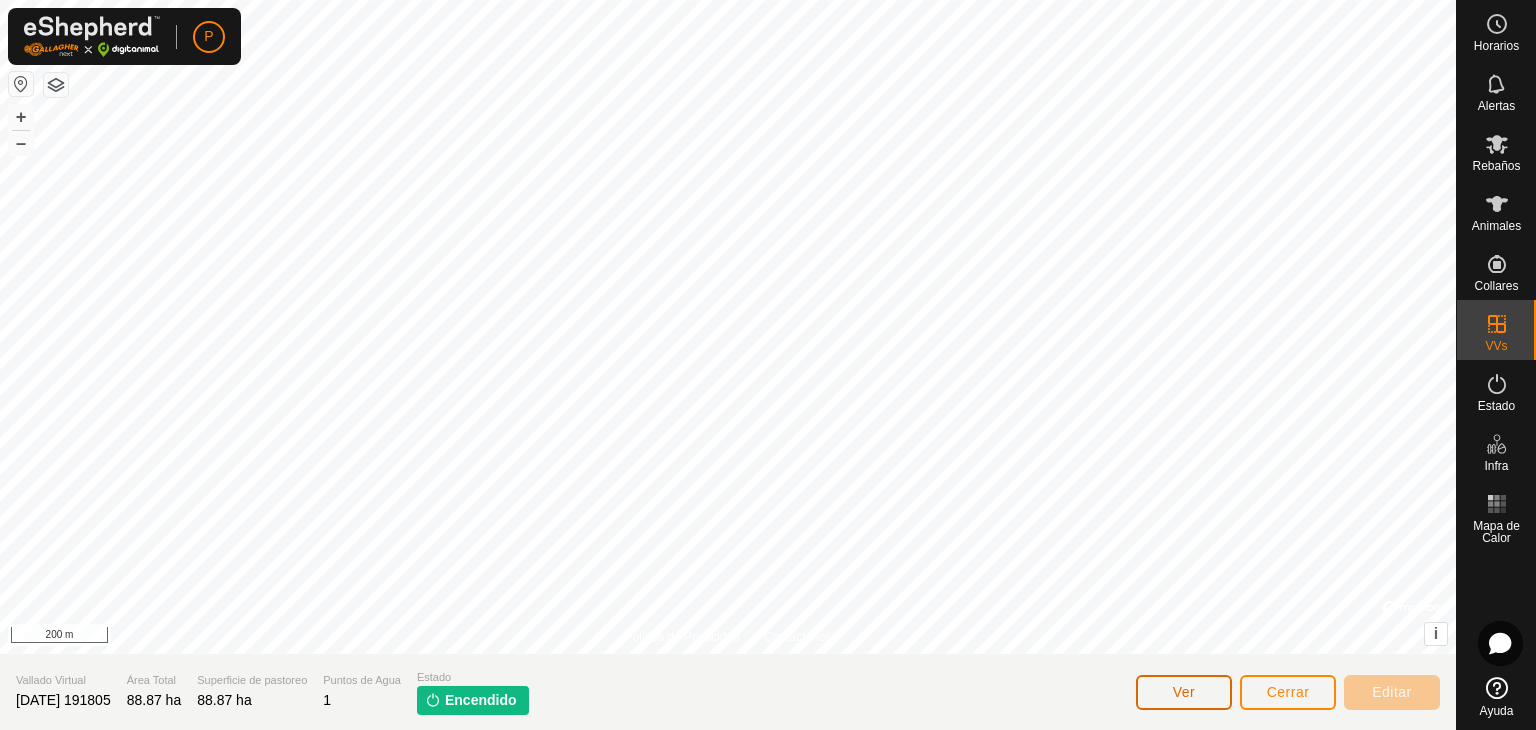 click on "Ver" 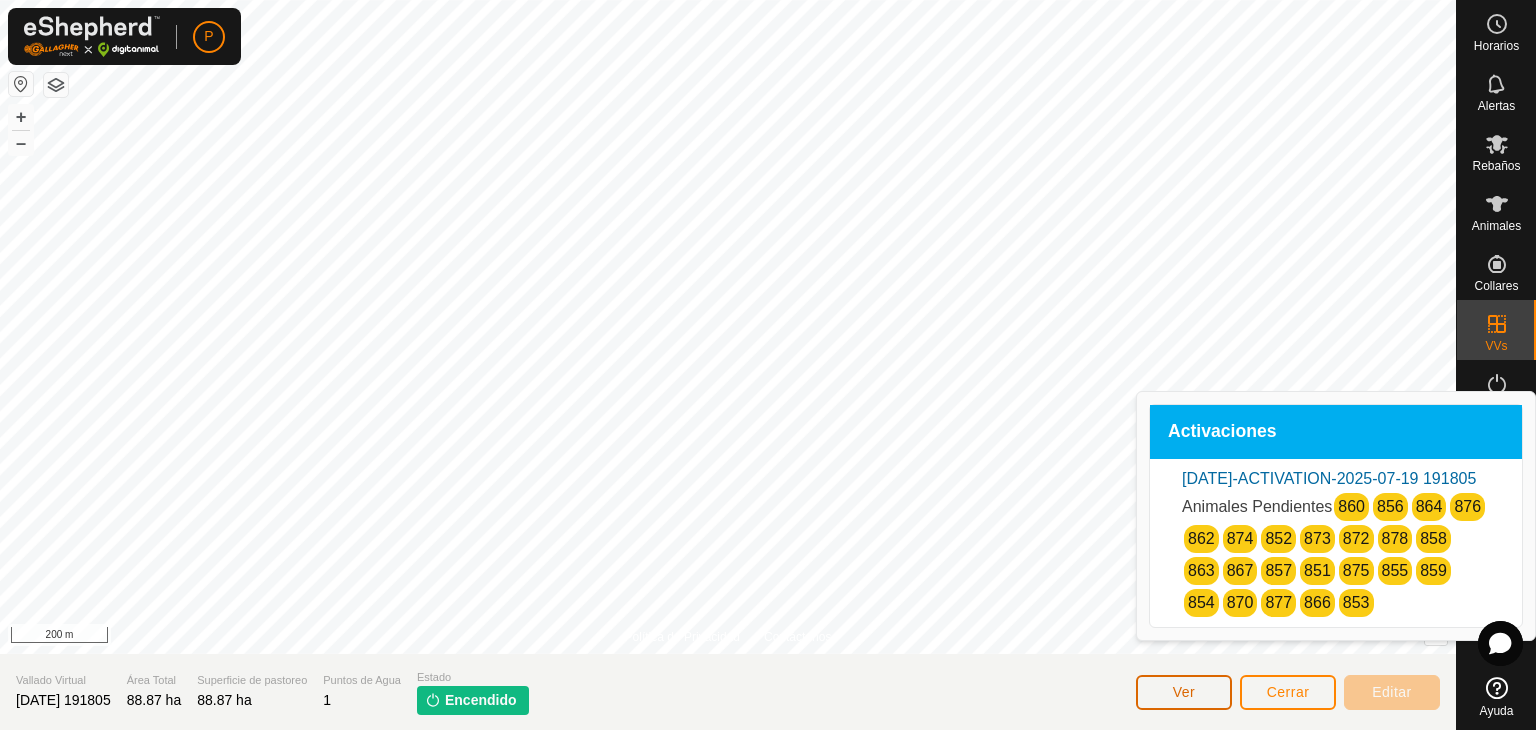 click on "Ver" 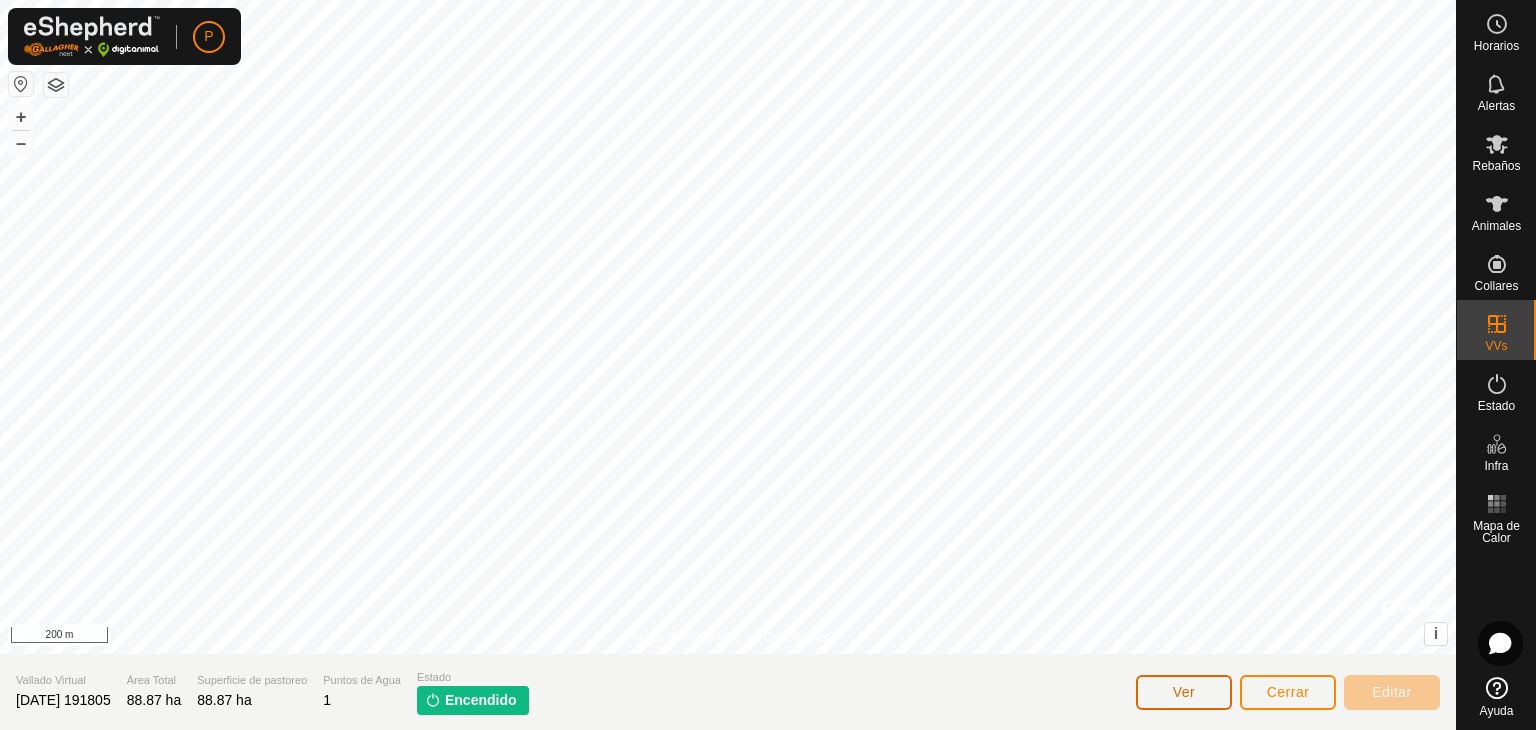click on "Ver" 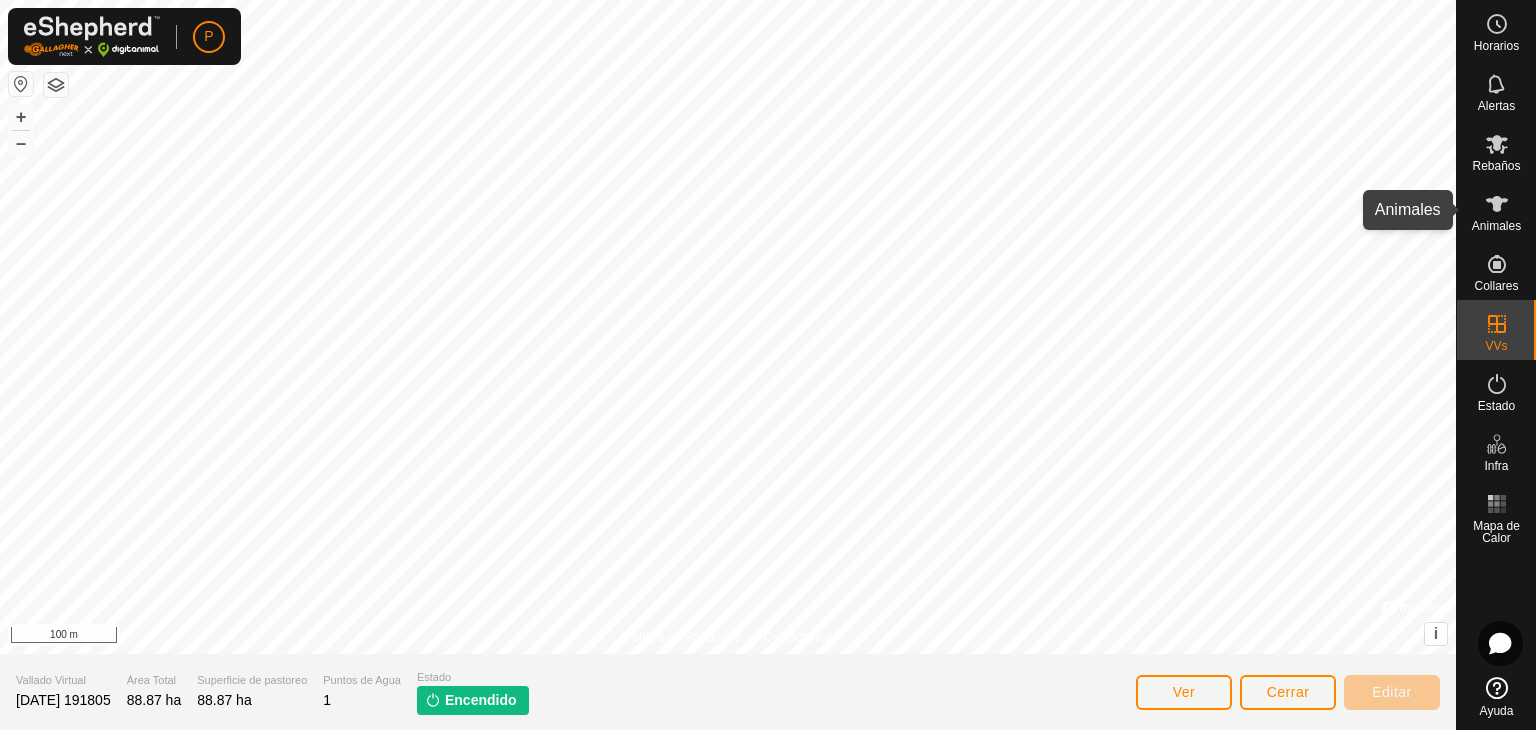 click on "Animales" at bounding box center [1496, 210] 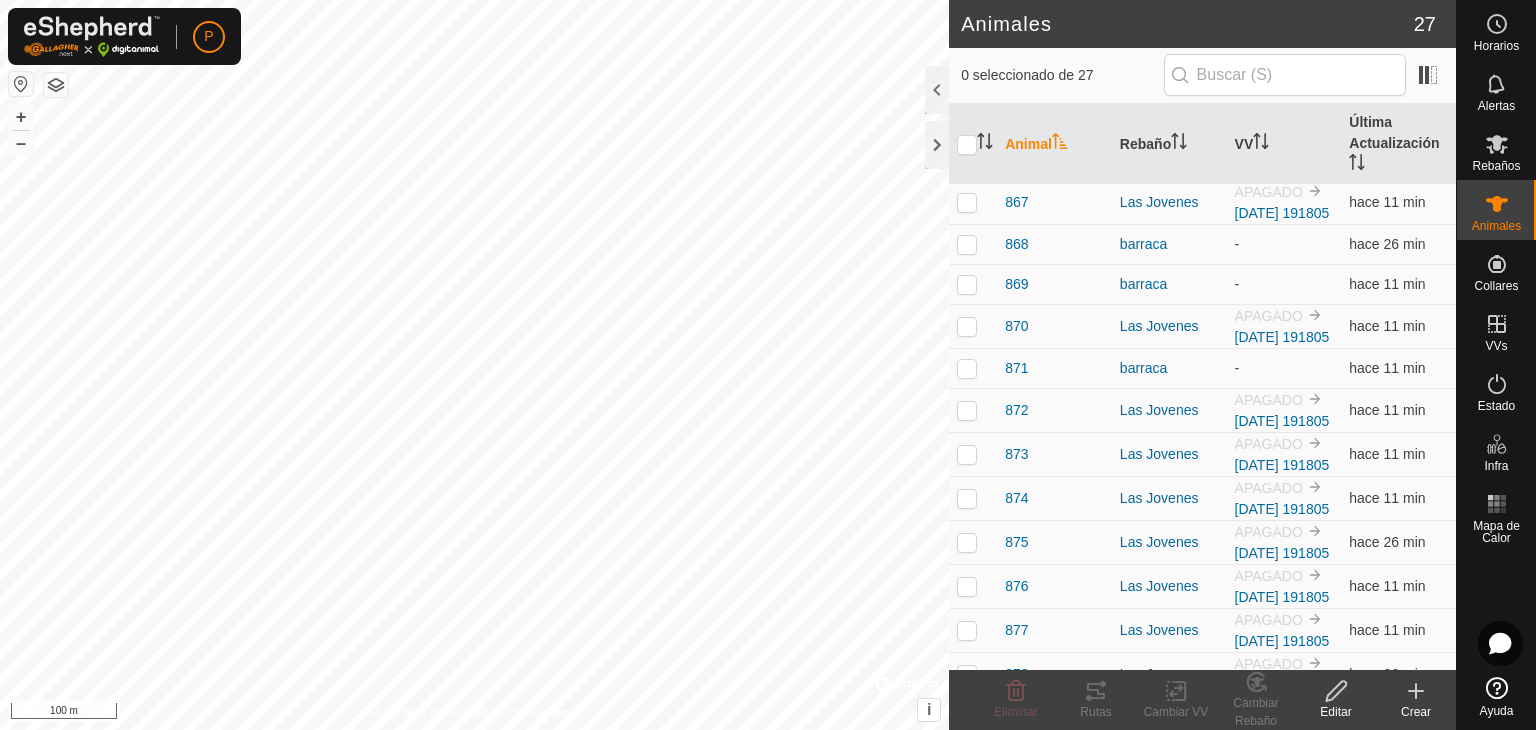 scroll, scrollTop: 0, scrollLeft: 0, axis: both 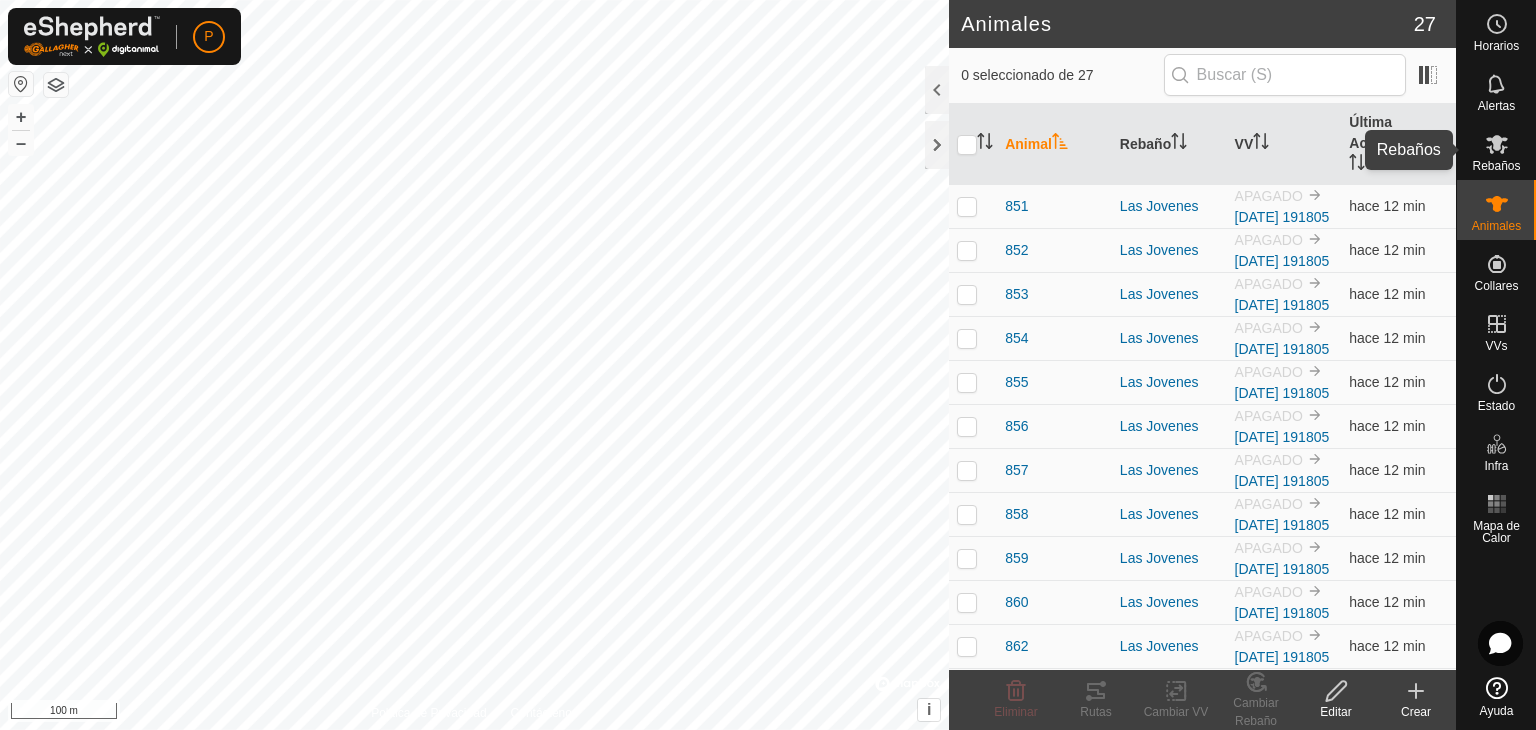 click at bounding box center (1497, 144) 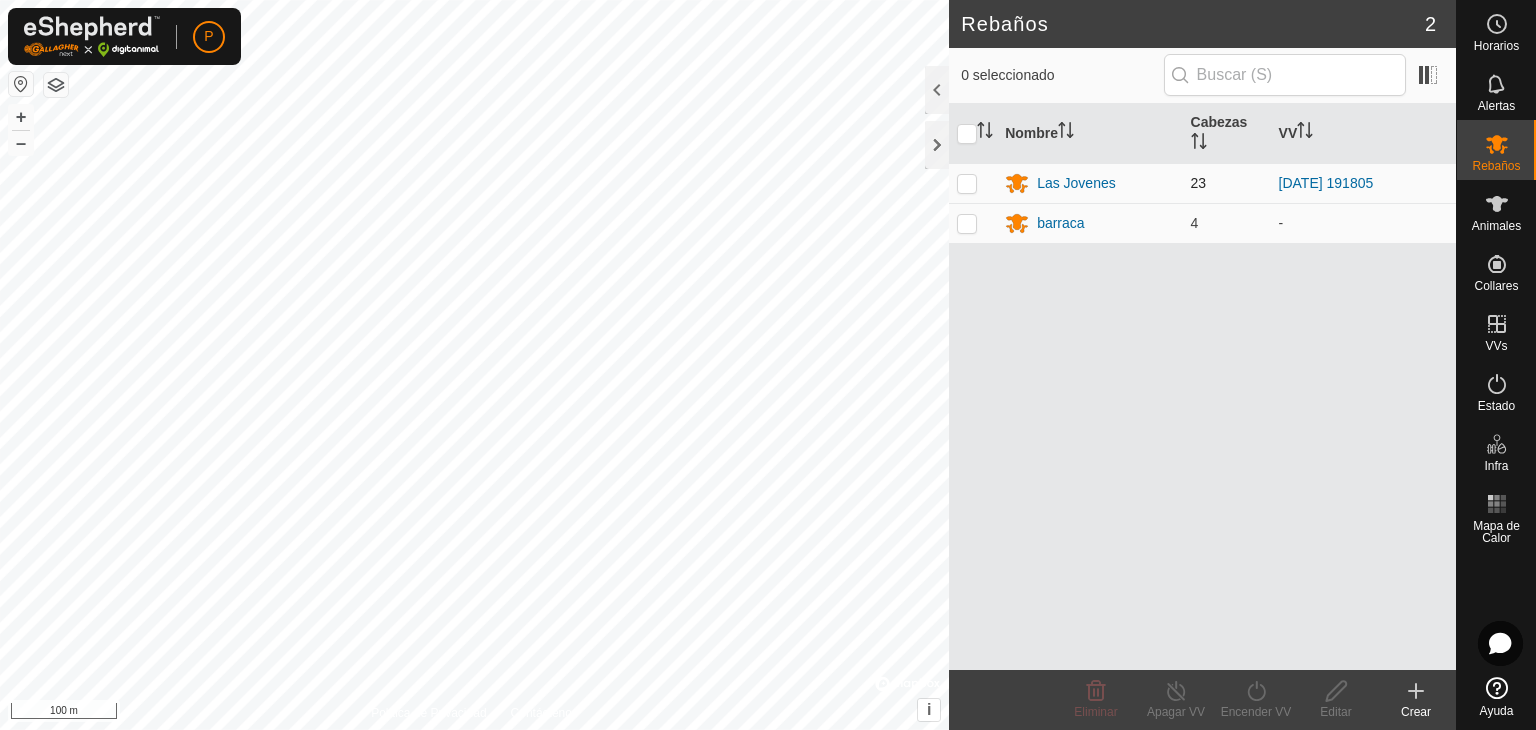 click at bounding box center (967, 183) 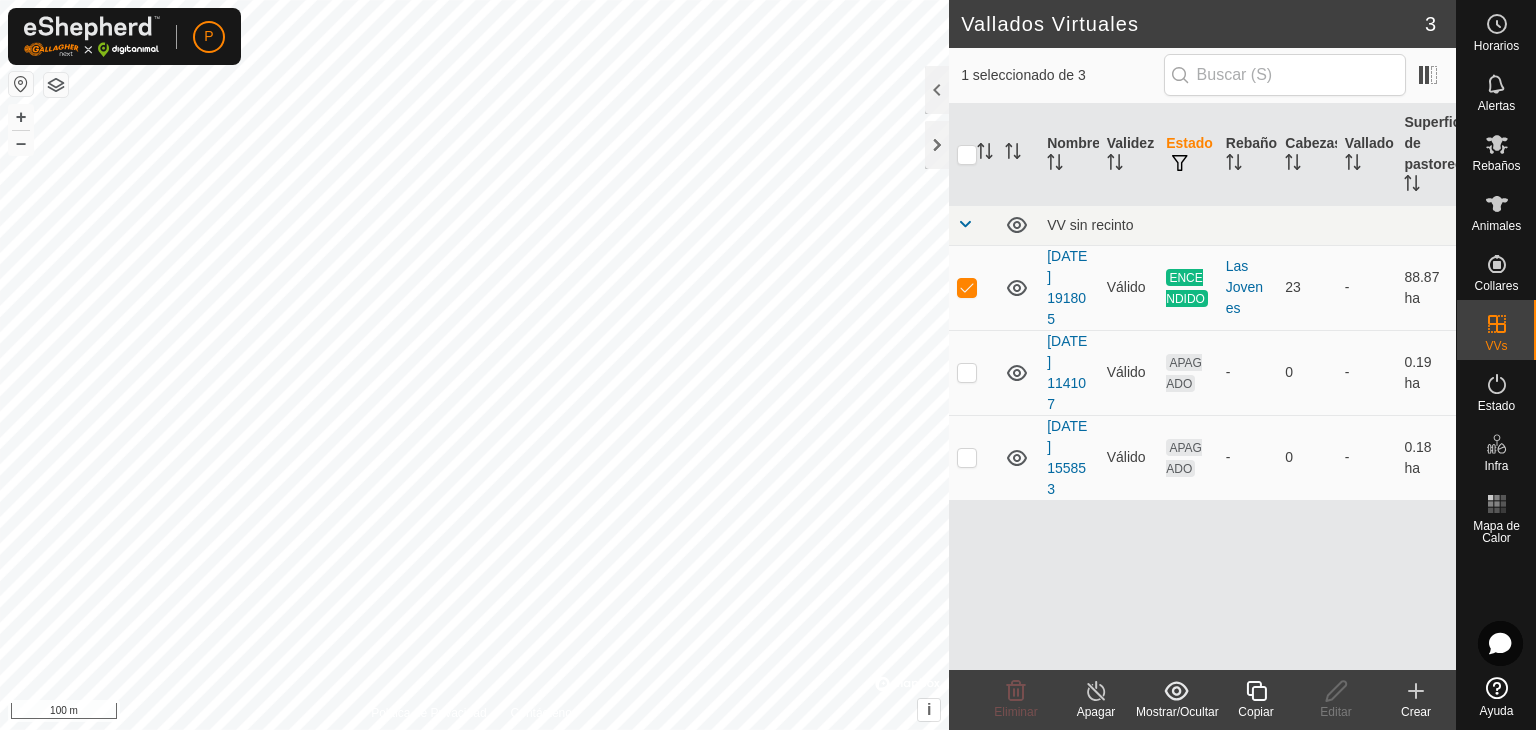 click on "Estado" at bounding box center [1188, 155] 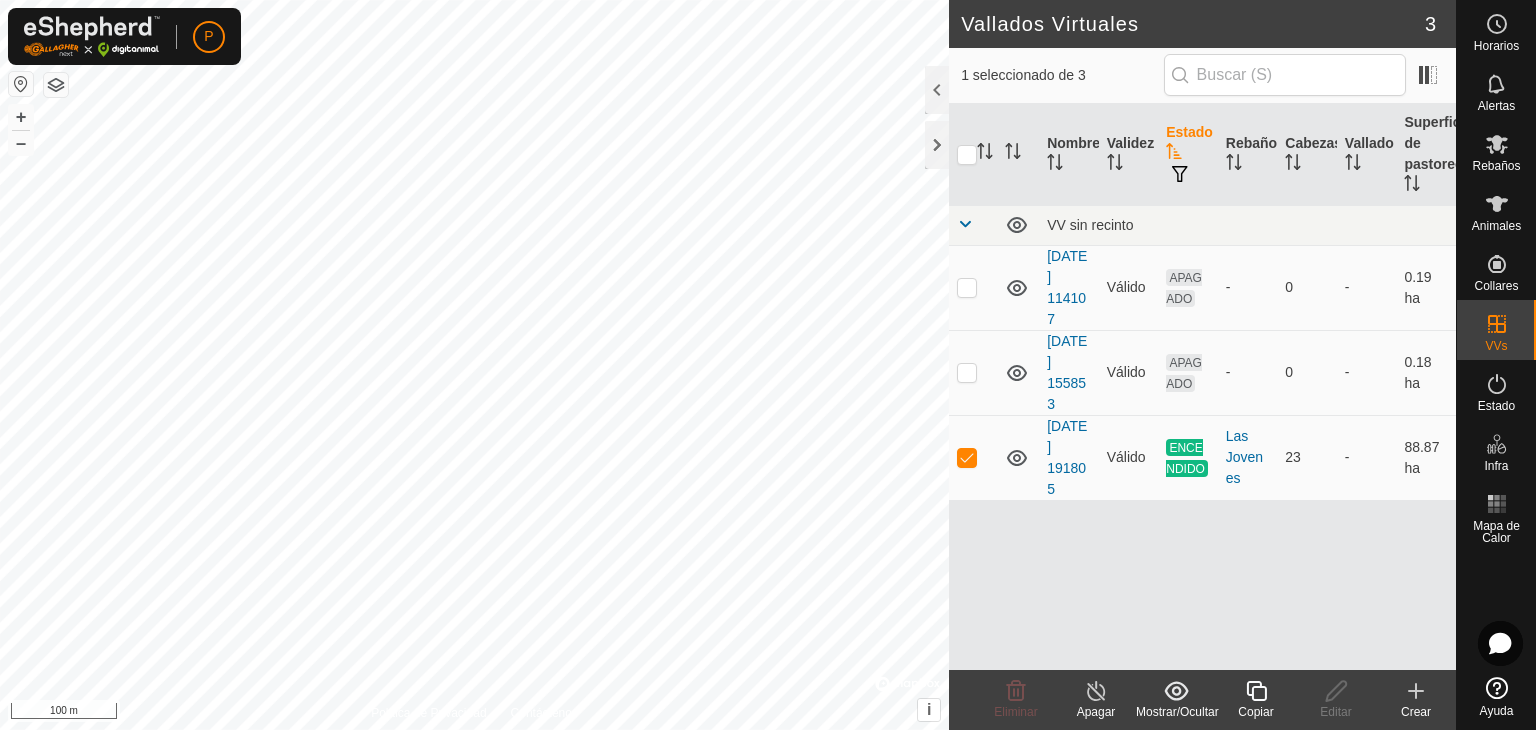 click on "Estado" at bounding box center (1188, 155) 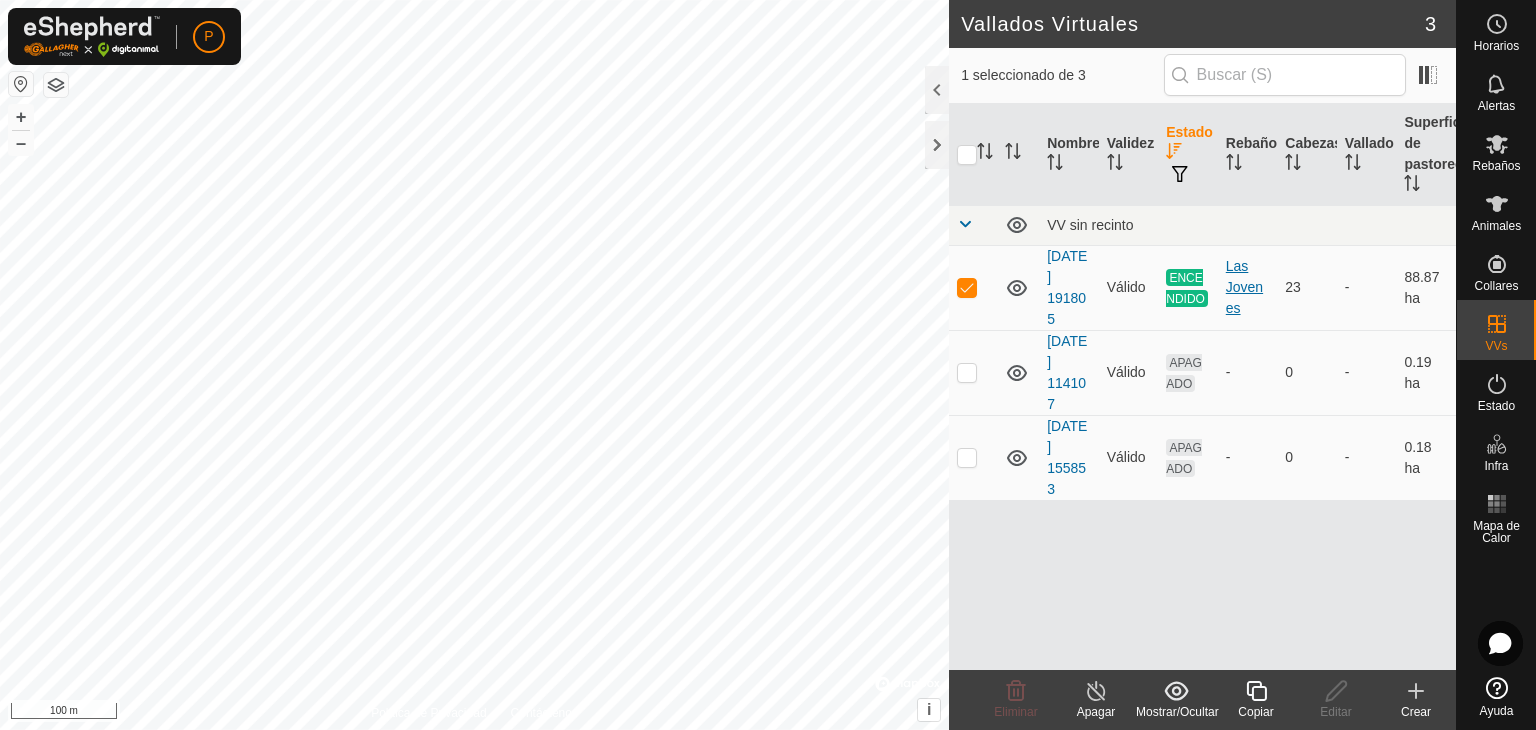 click on "Las Jovenes" at bounding box center [1248, 287] 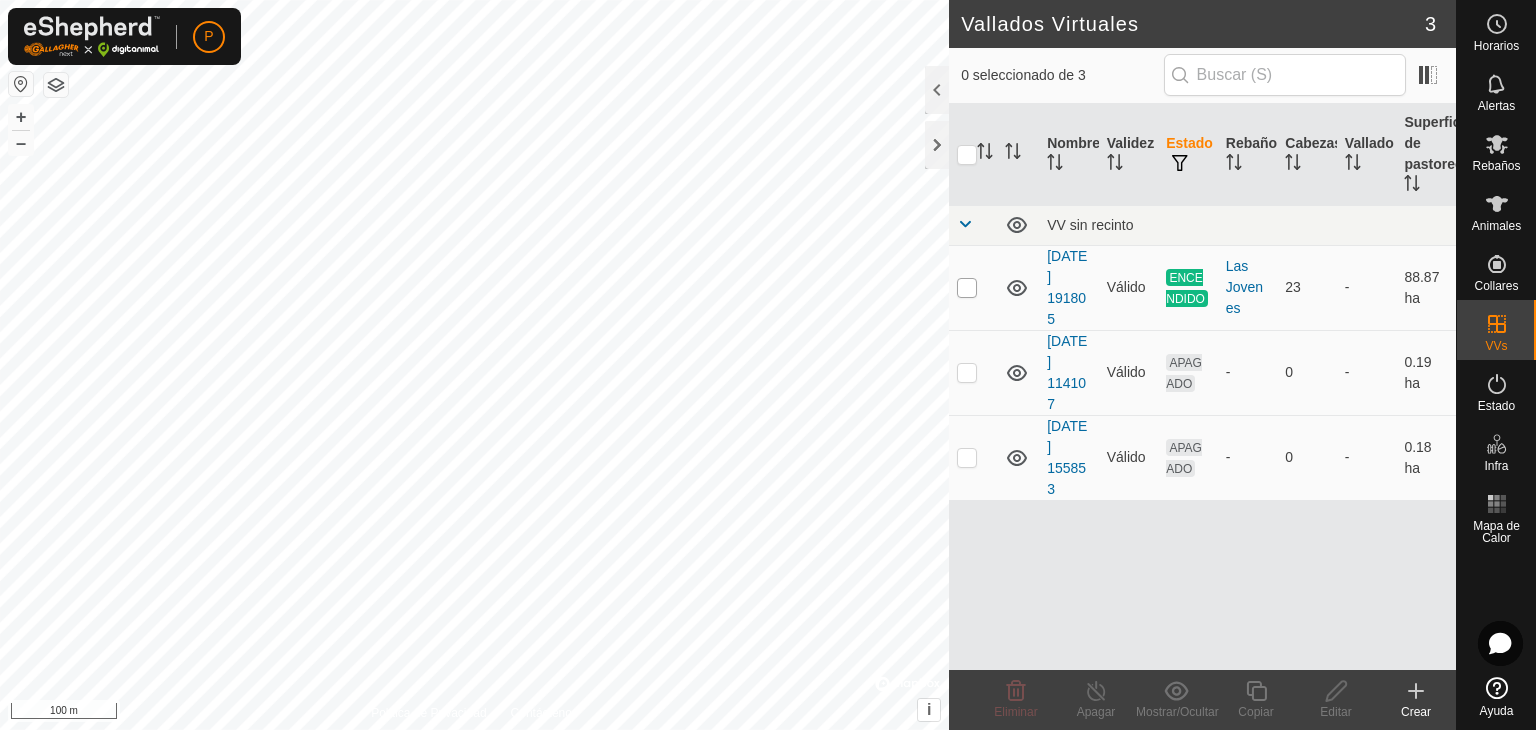 click at bounding box center [967, 288] 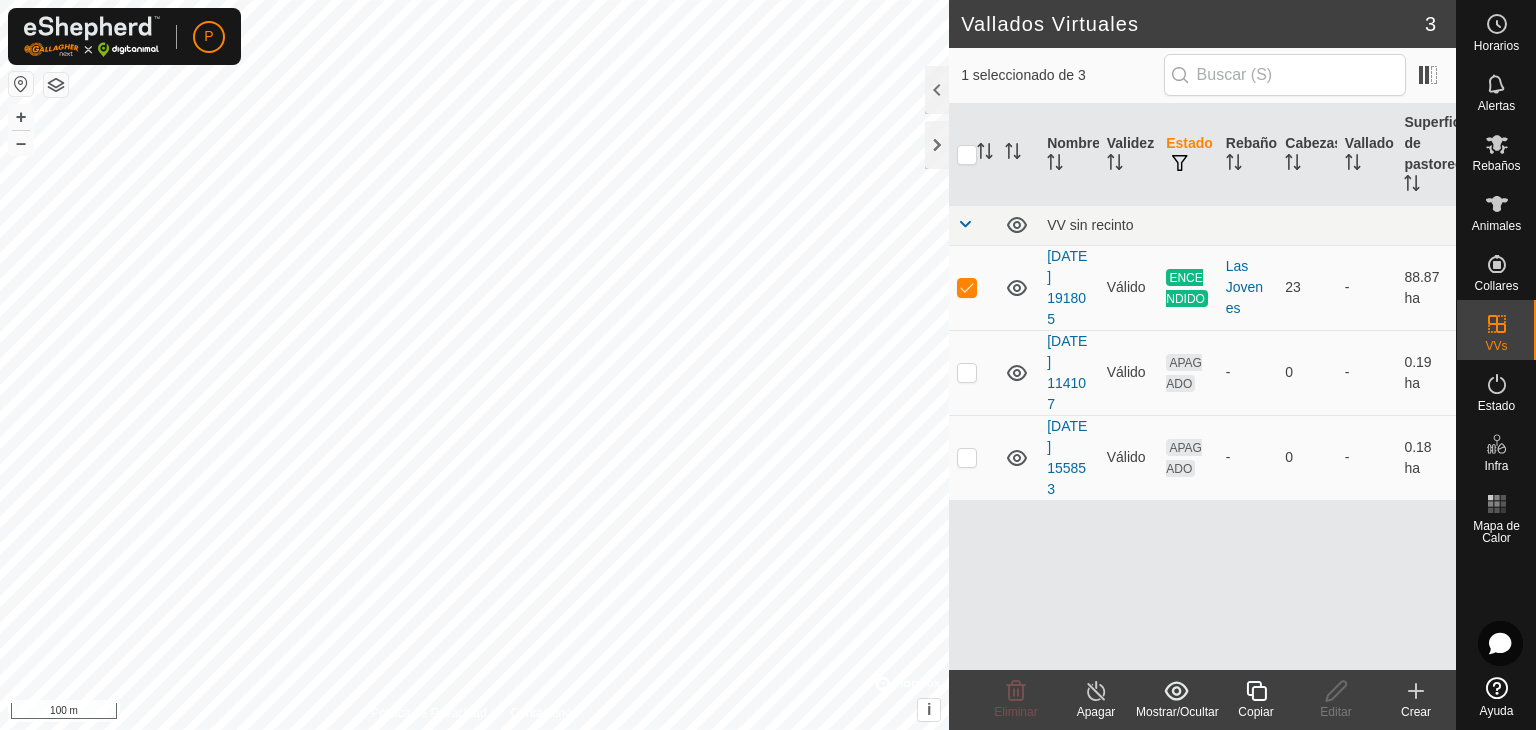 click on "Estado" at bounding box center [1188, 155] 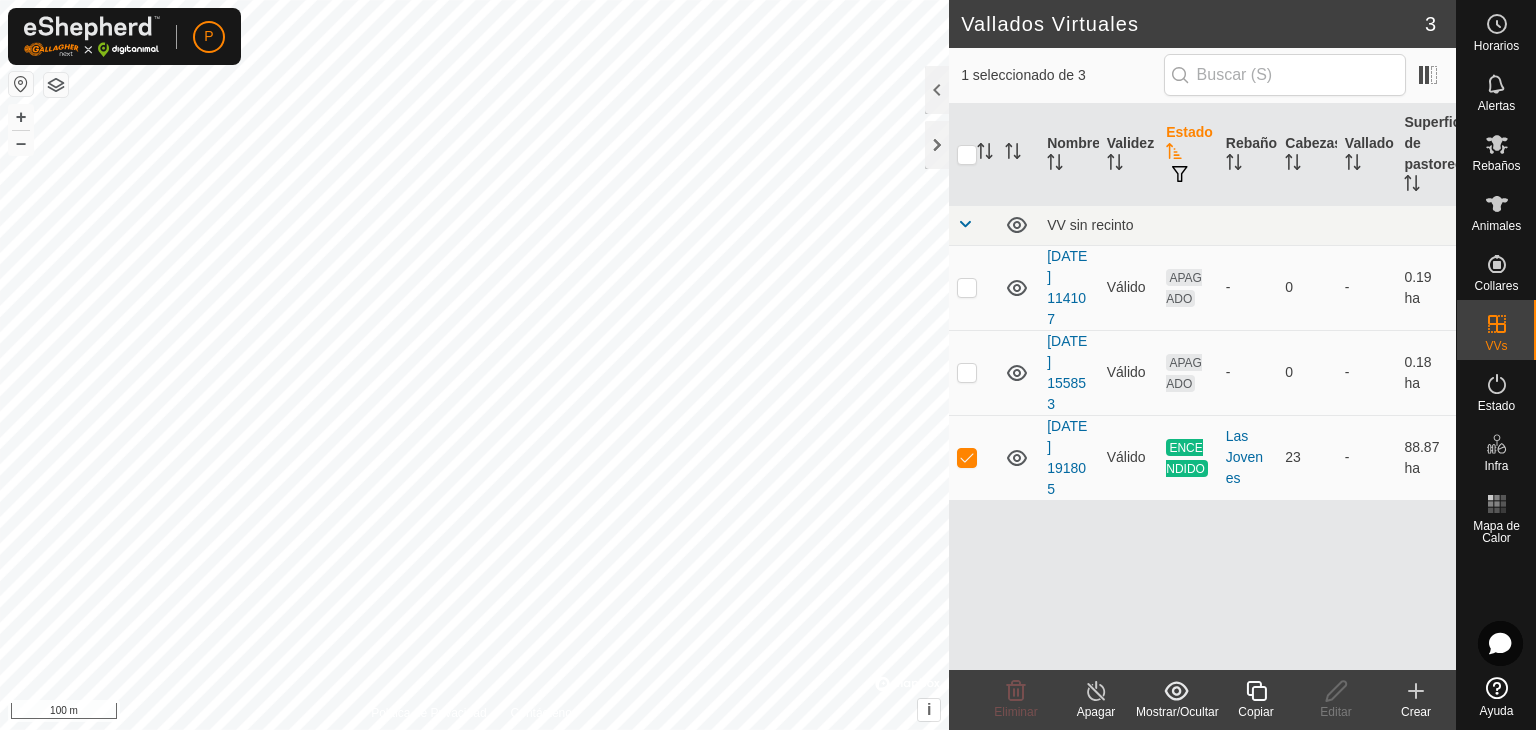 click on "Estado" at bounding box center (1188, 155) 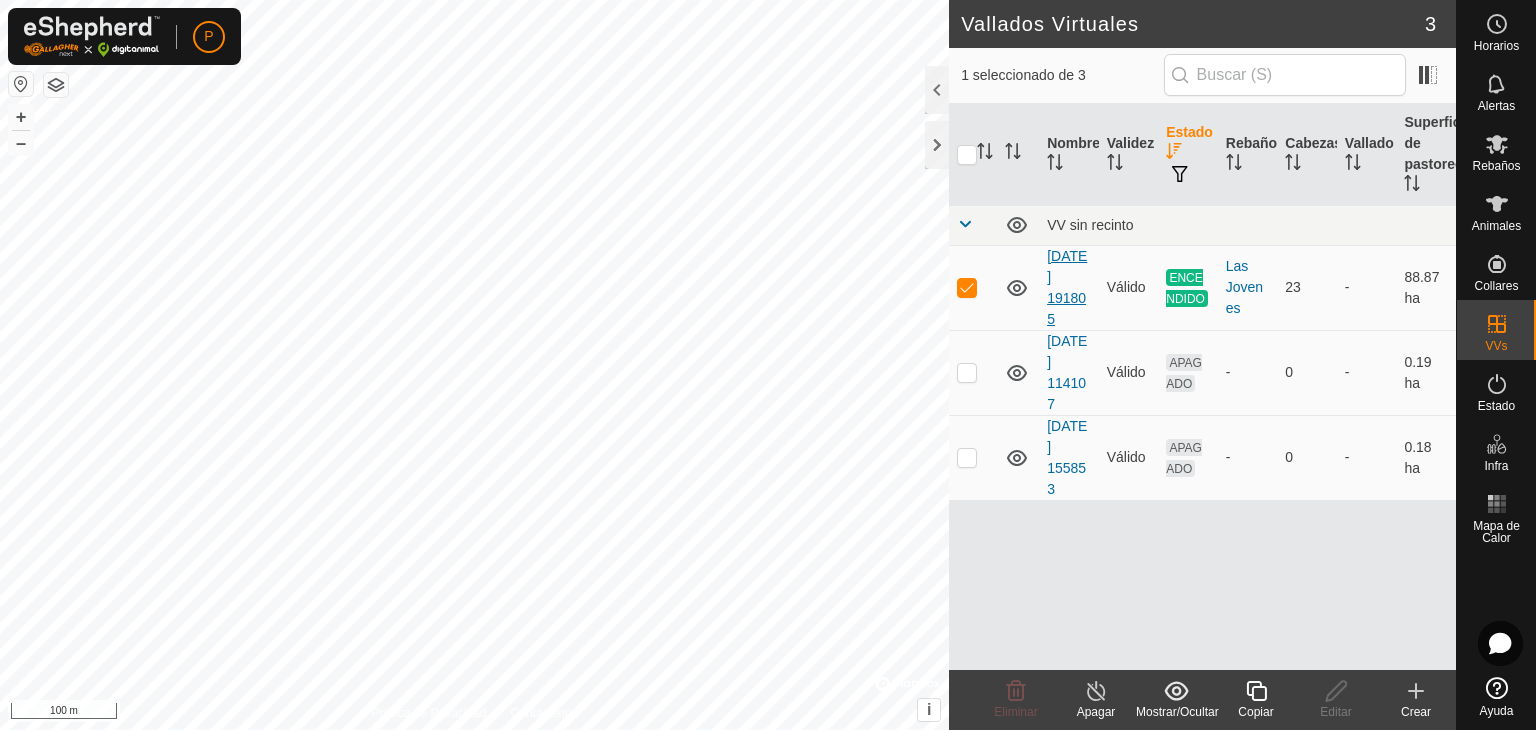 click on "[DATE] 191805" at bounding box center [1067, 287] 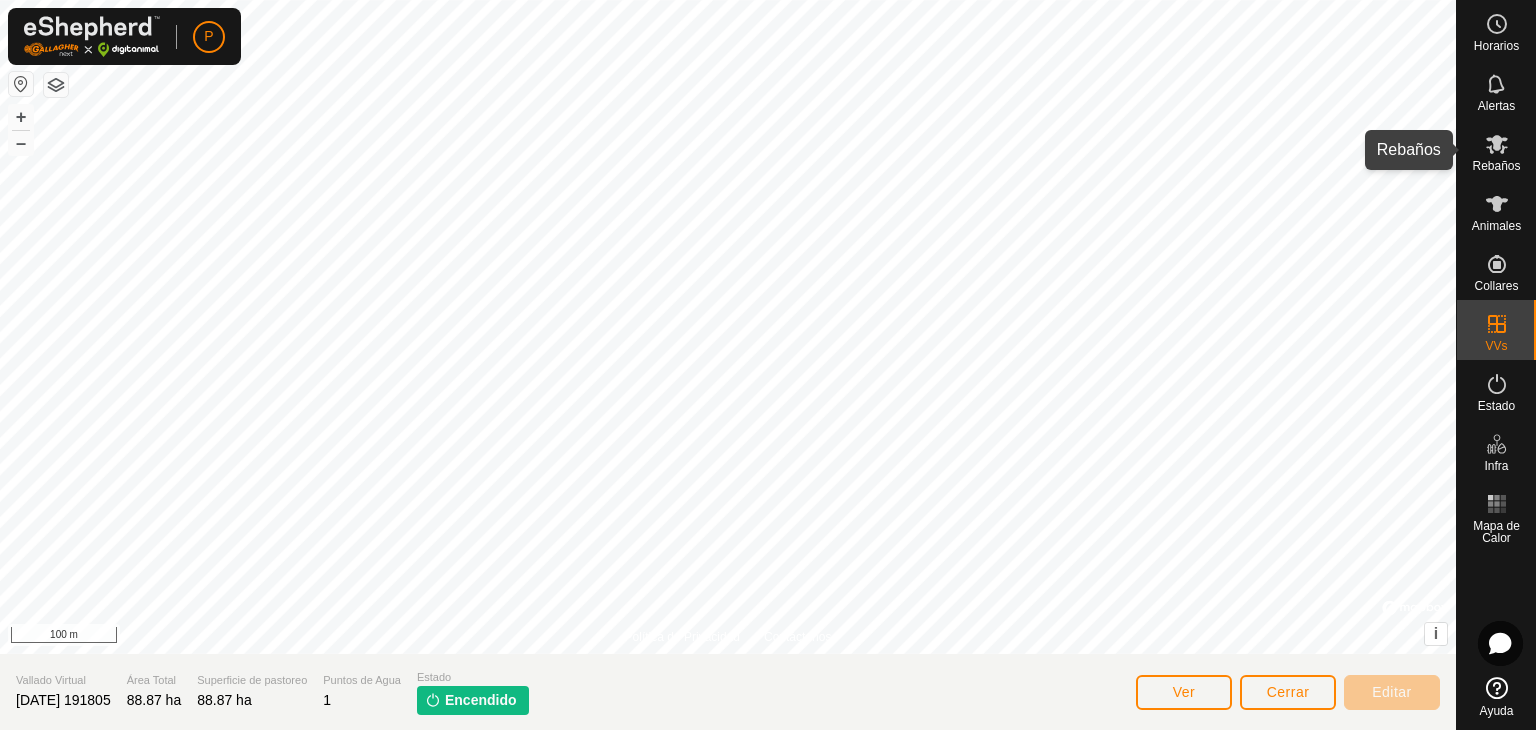 click on "Rebaños" at bounding box center [1496, 166] 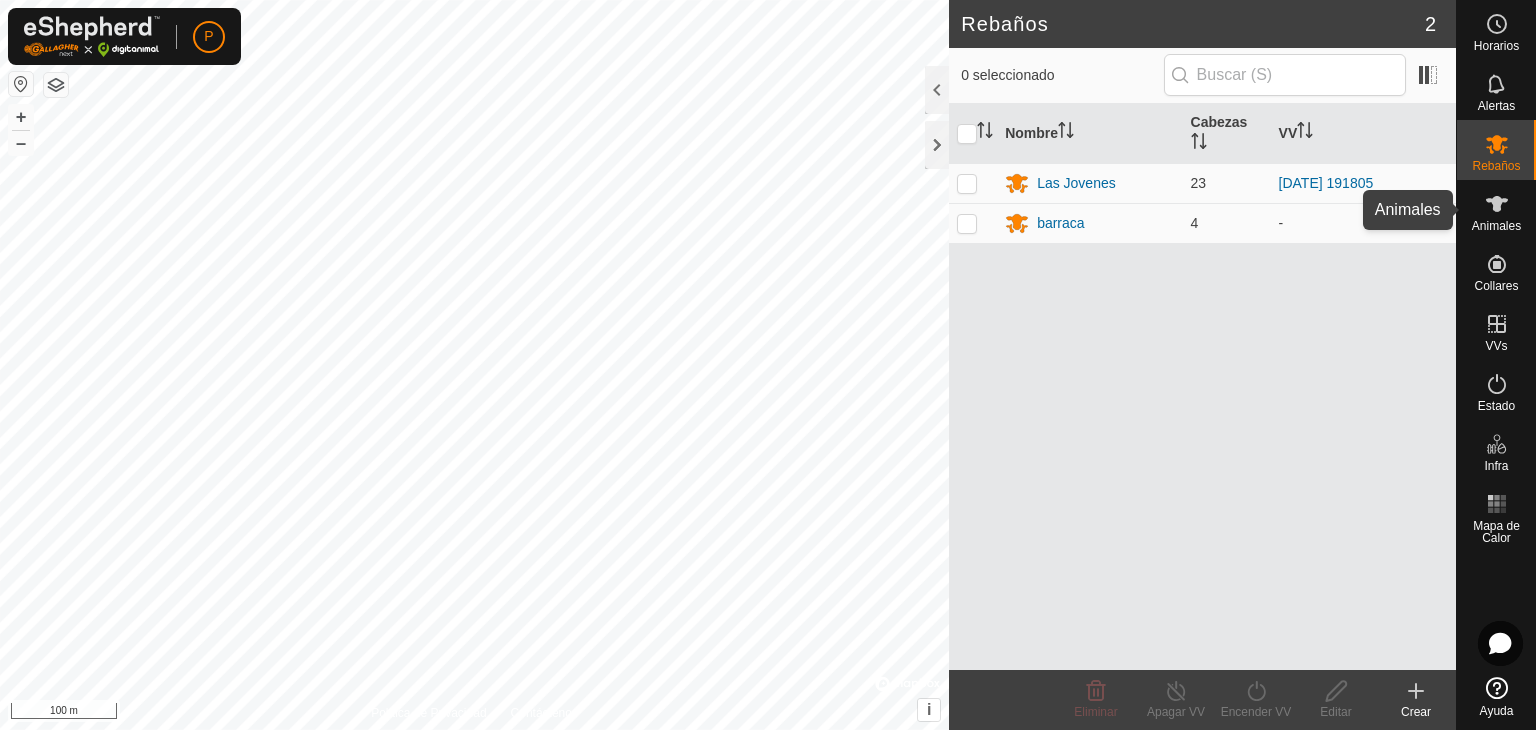 click 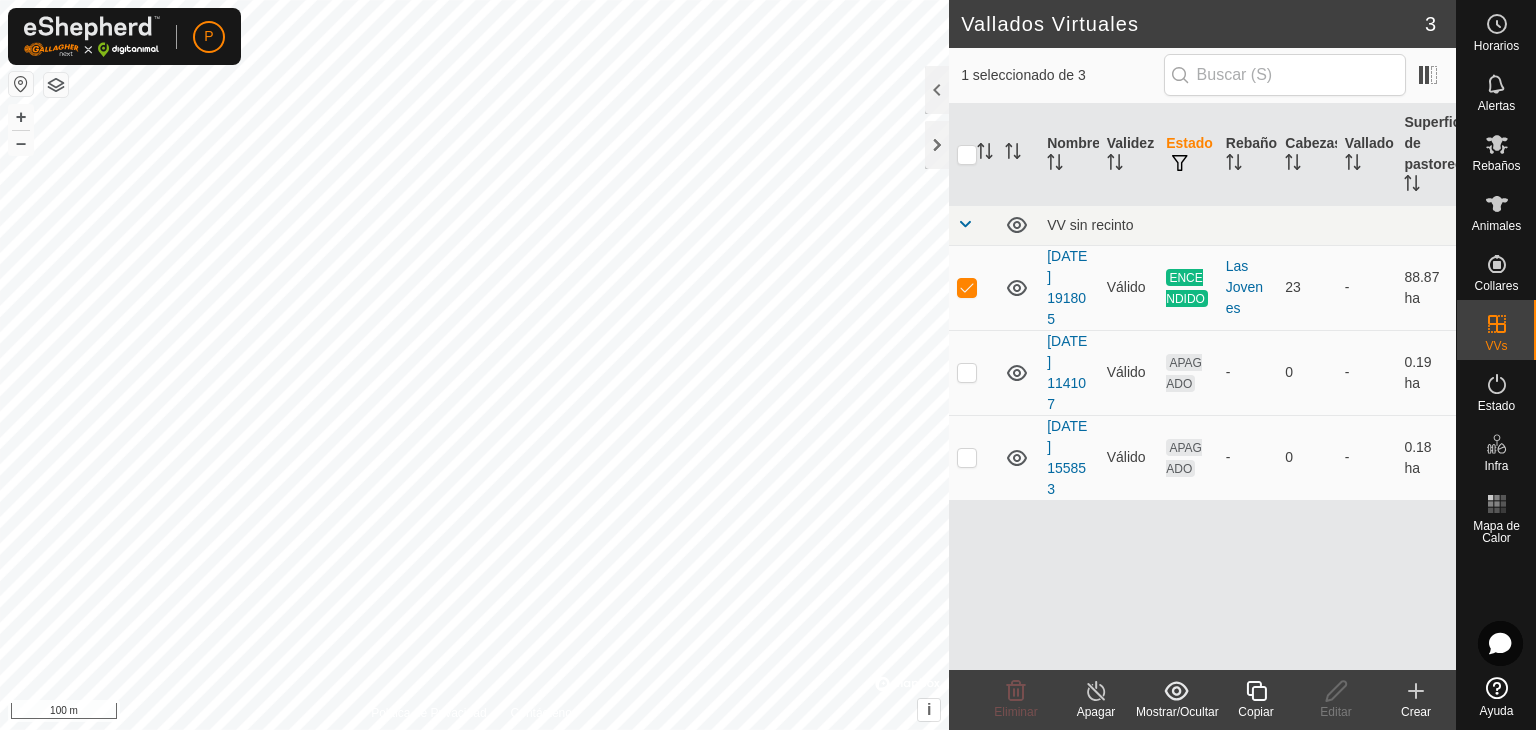 click 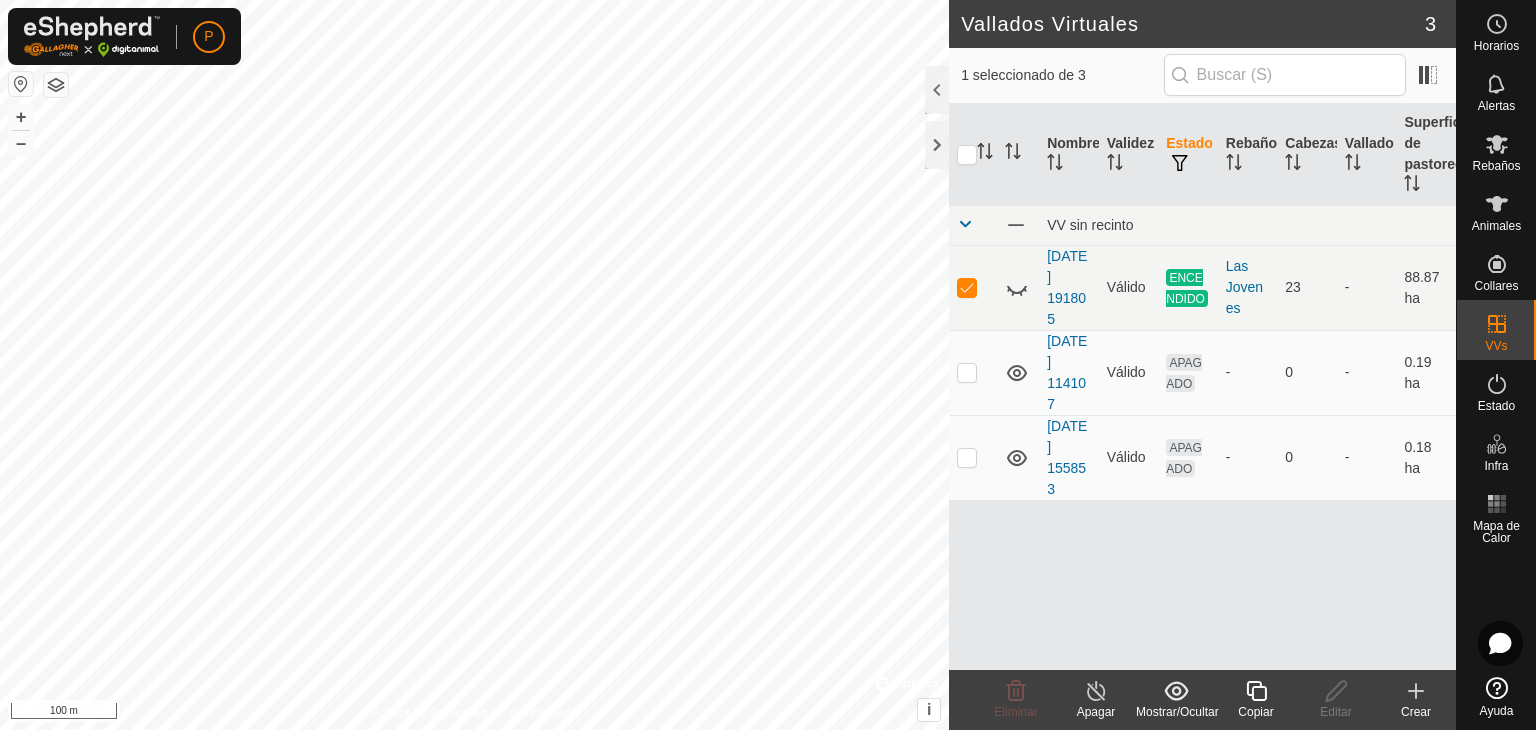 click 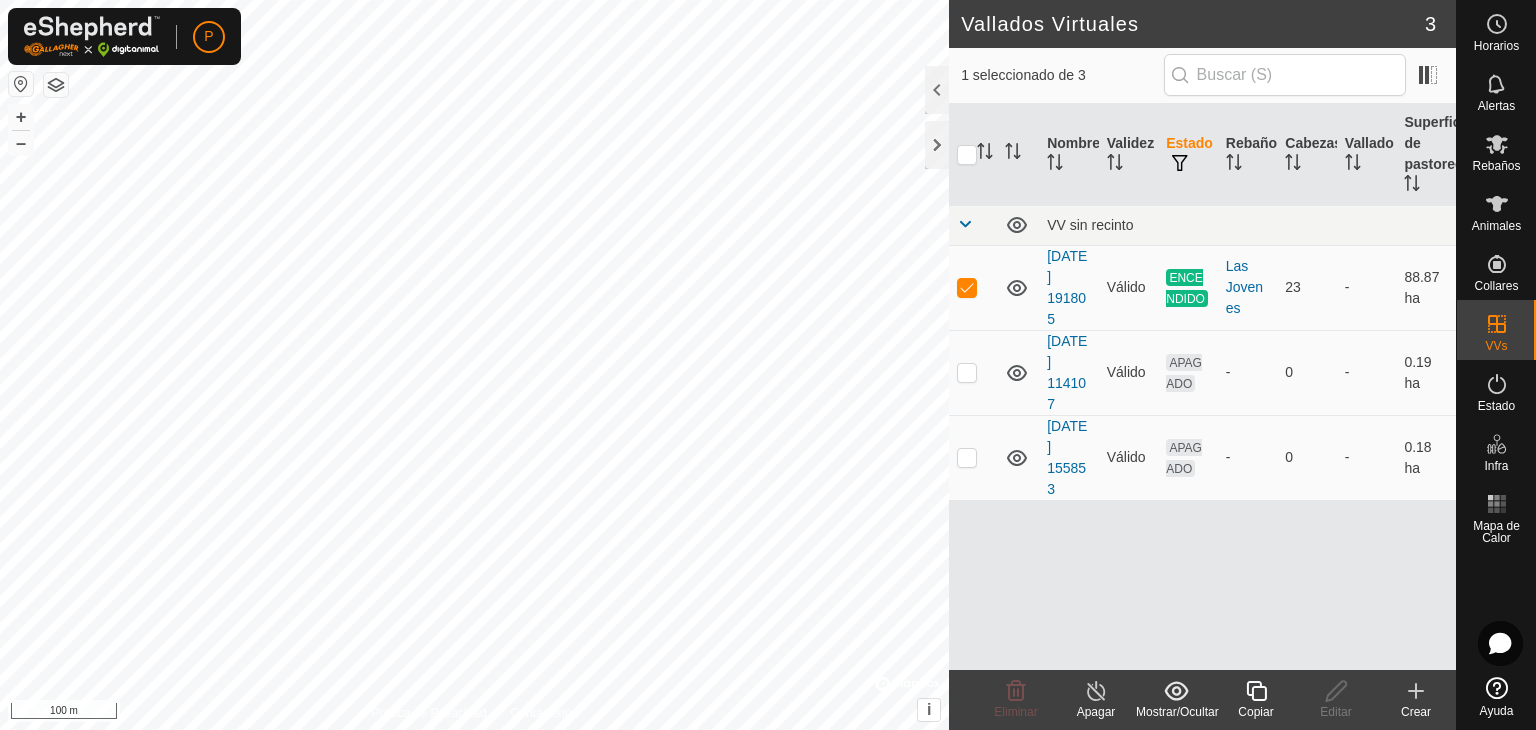 click 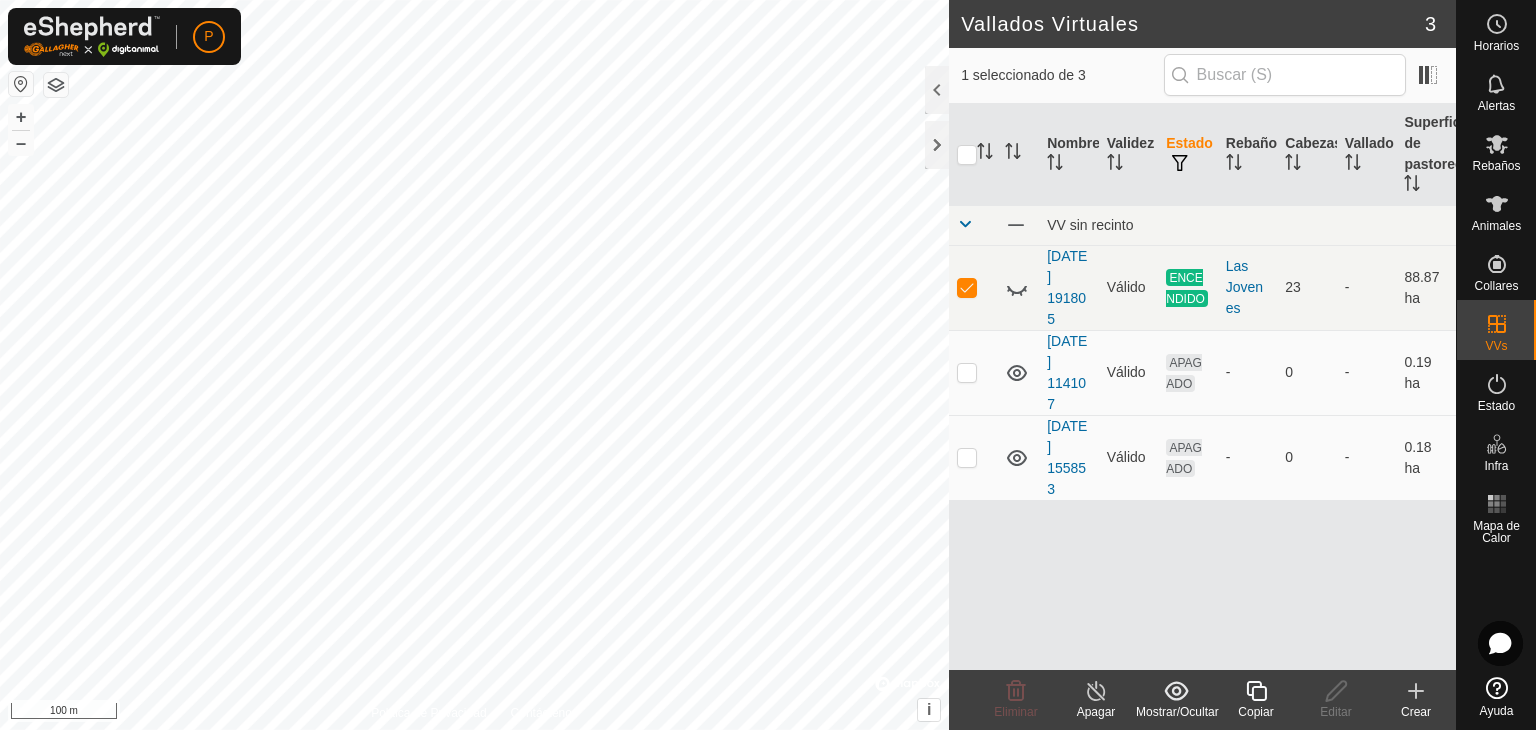 click 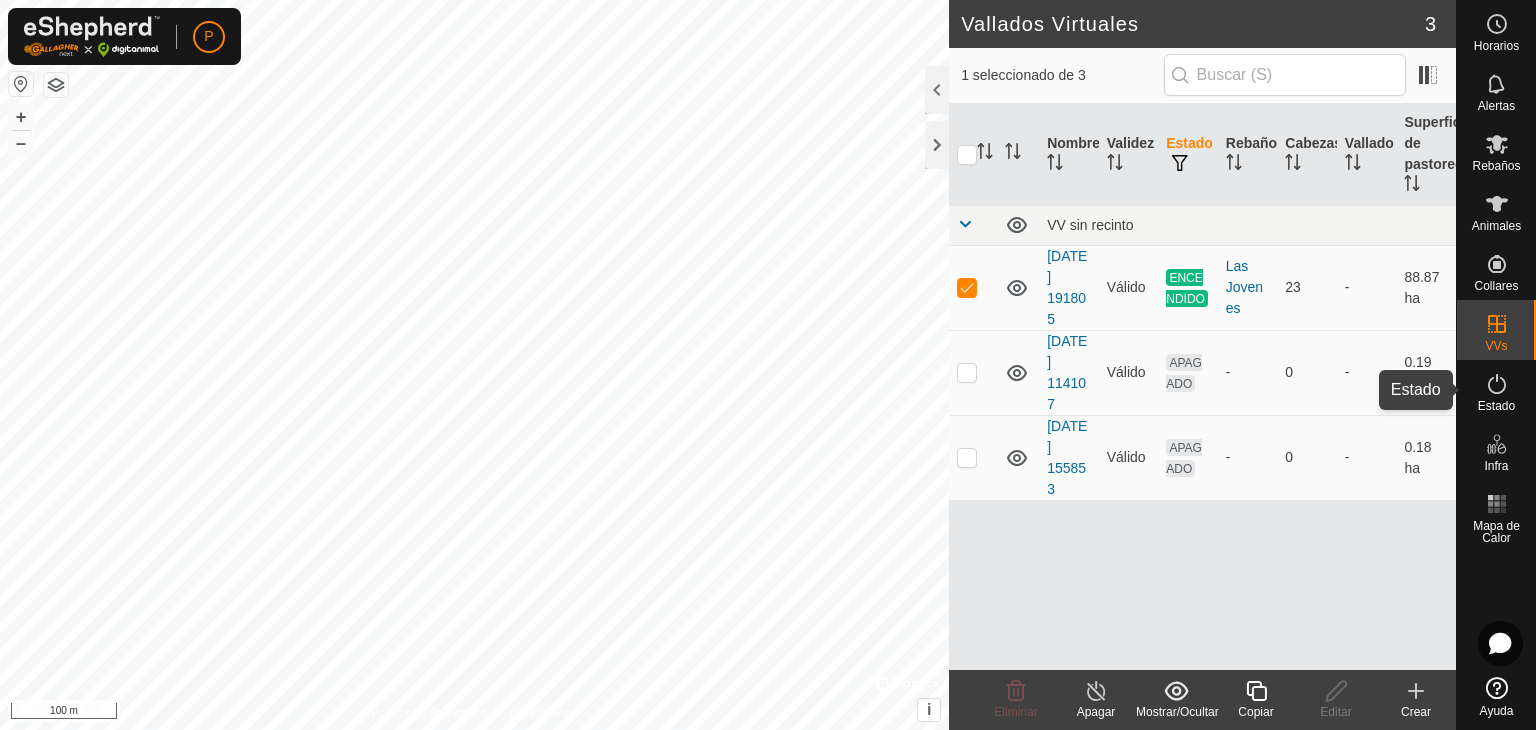 click at bounding box center (1497, 384) 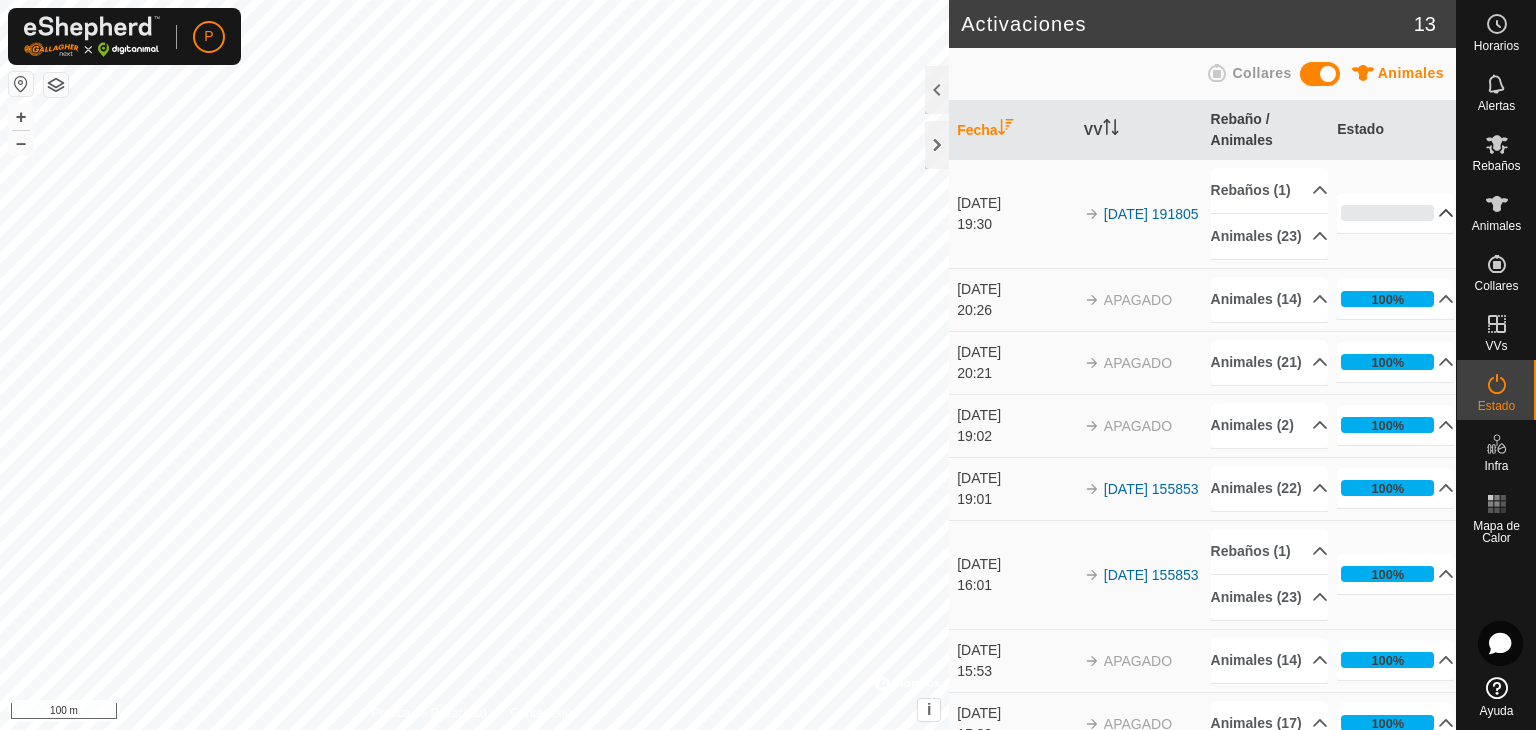 click on "0%" at bounding box center (1395, 213) 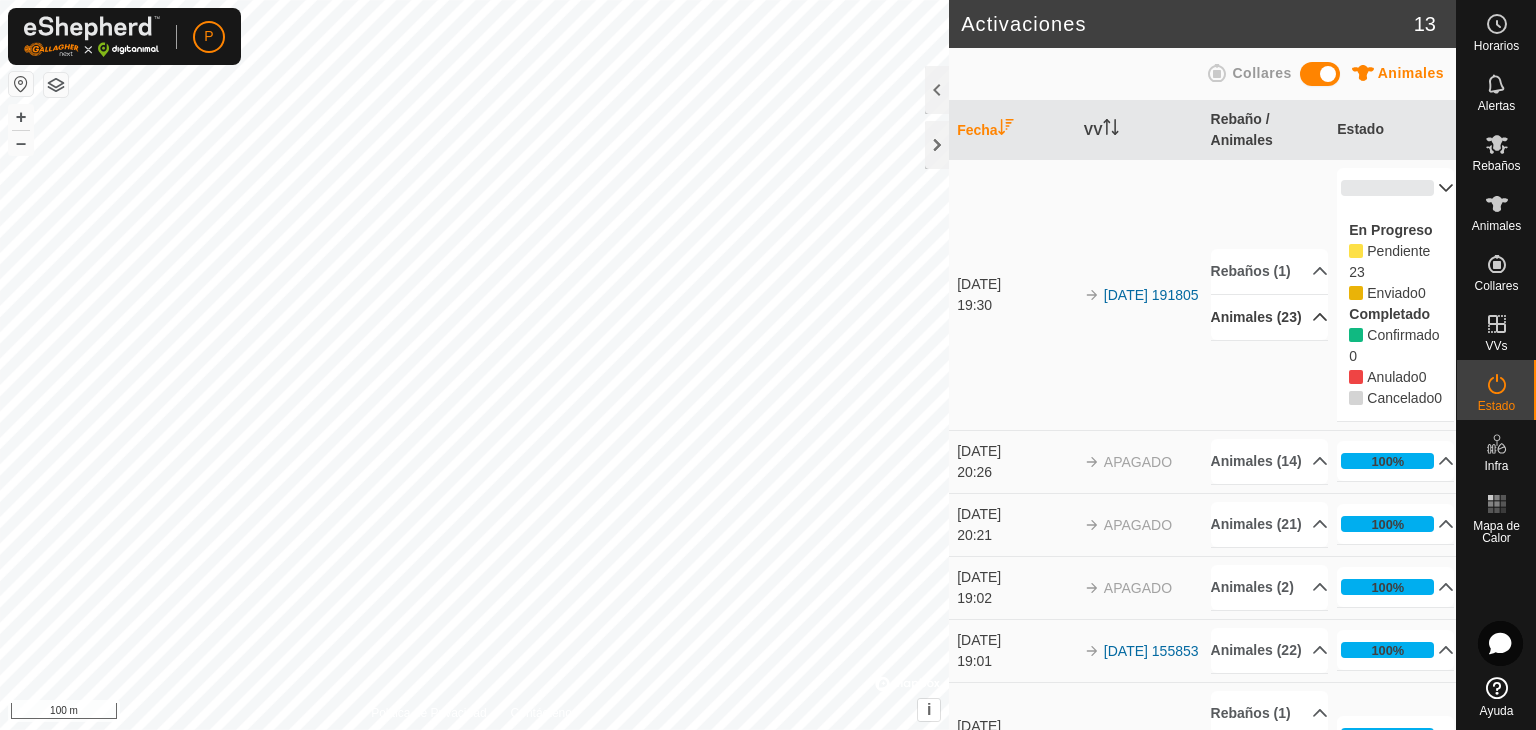 click on "Animales (23)" at bounding box center [1269, 317] 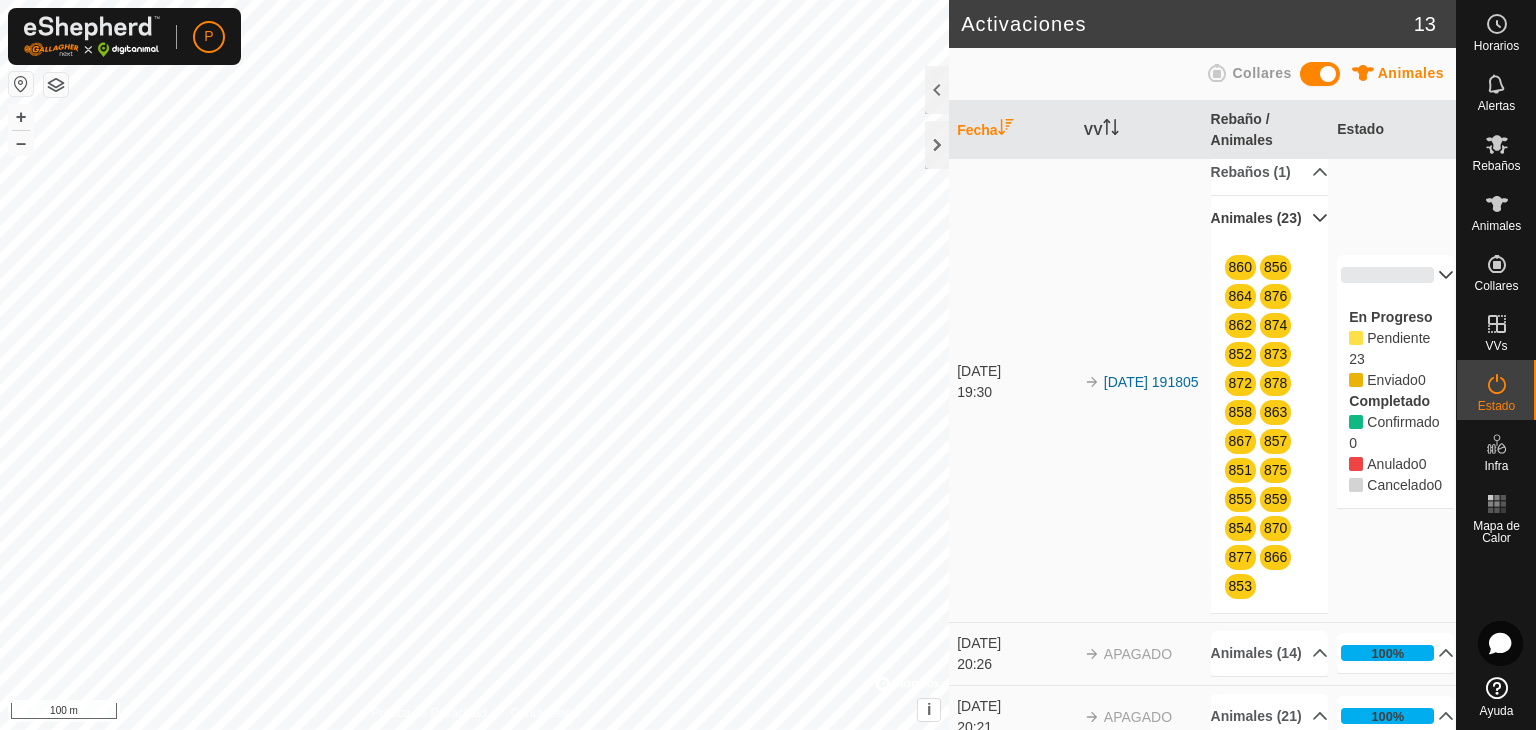 scroll, scrollTop: 0, scrollLeft: 0, axis: both 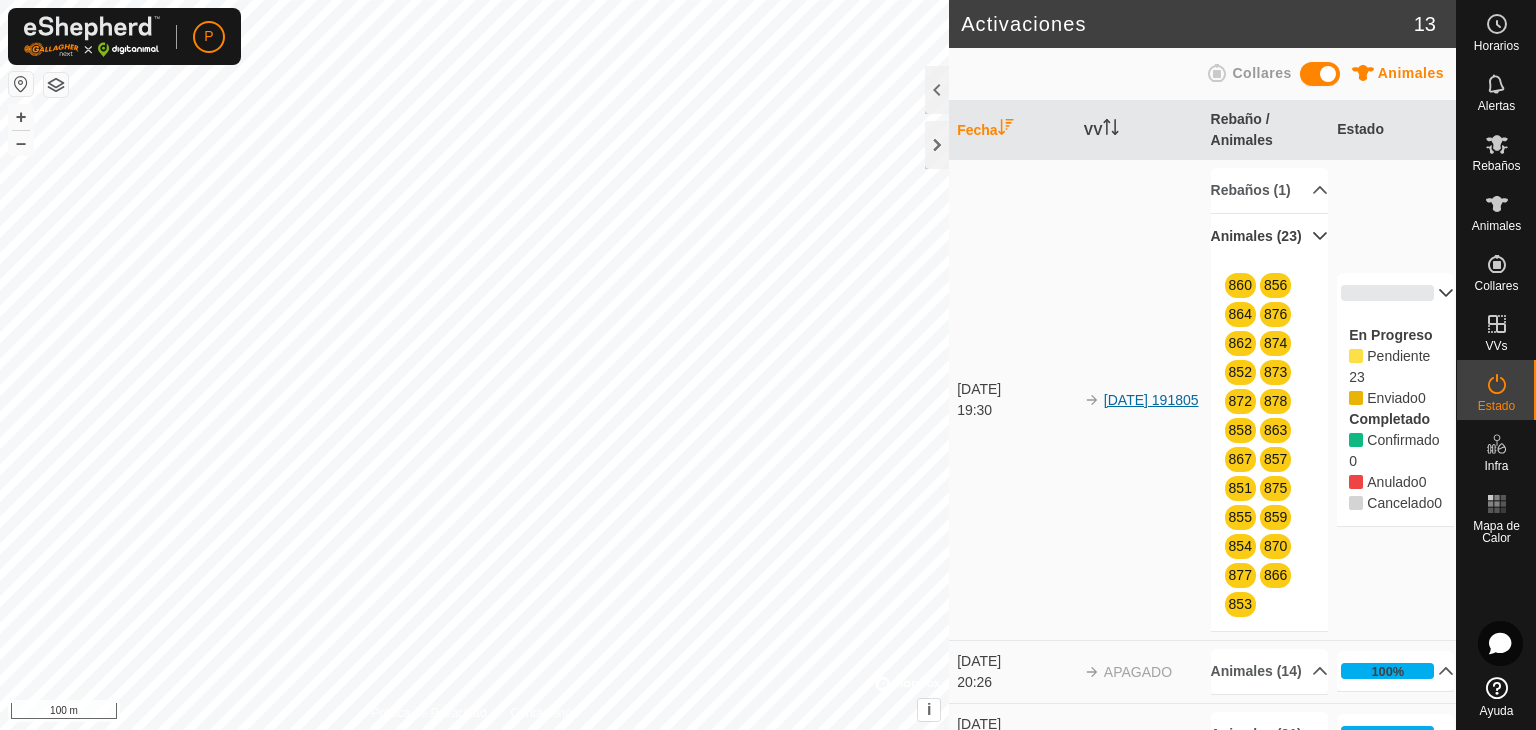 click on "[DATE] 191805" at bounding box center (1151, 400) 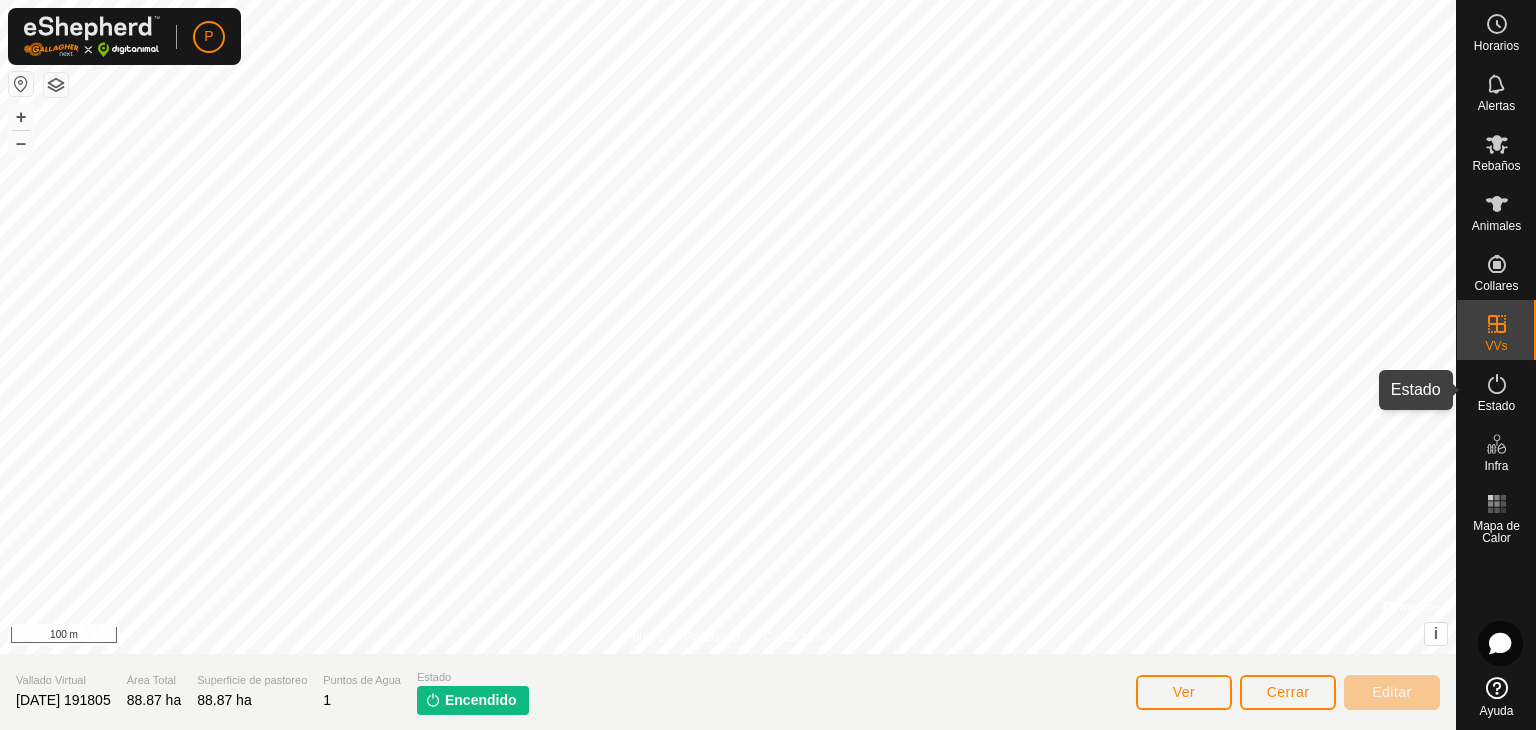 click 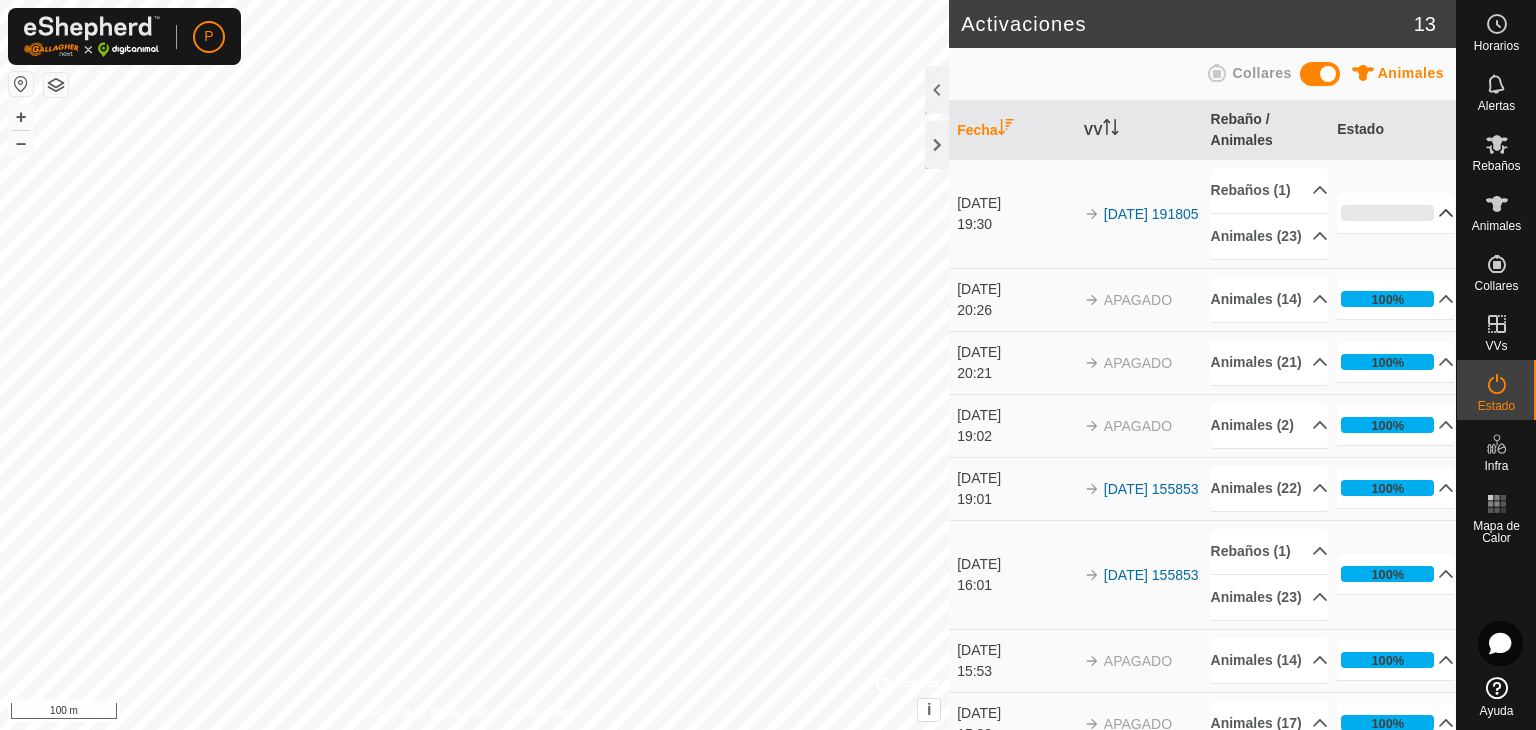 click on "0%" at bounding box center [1395, 213] 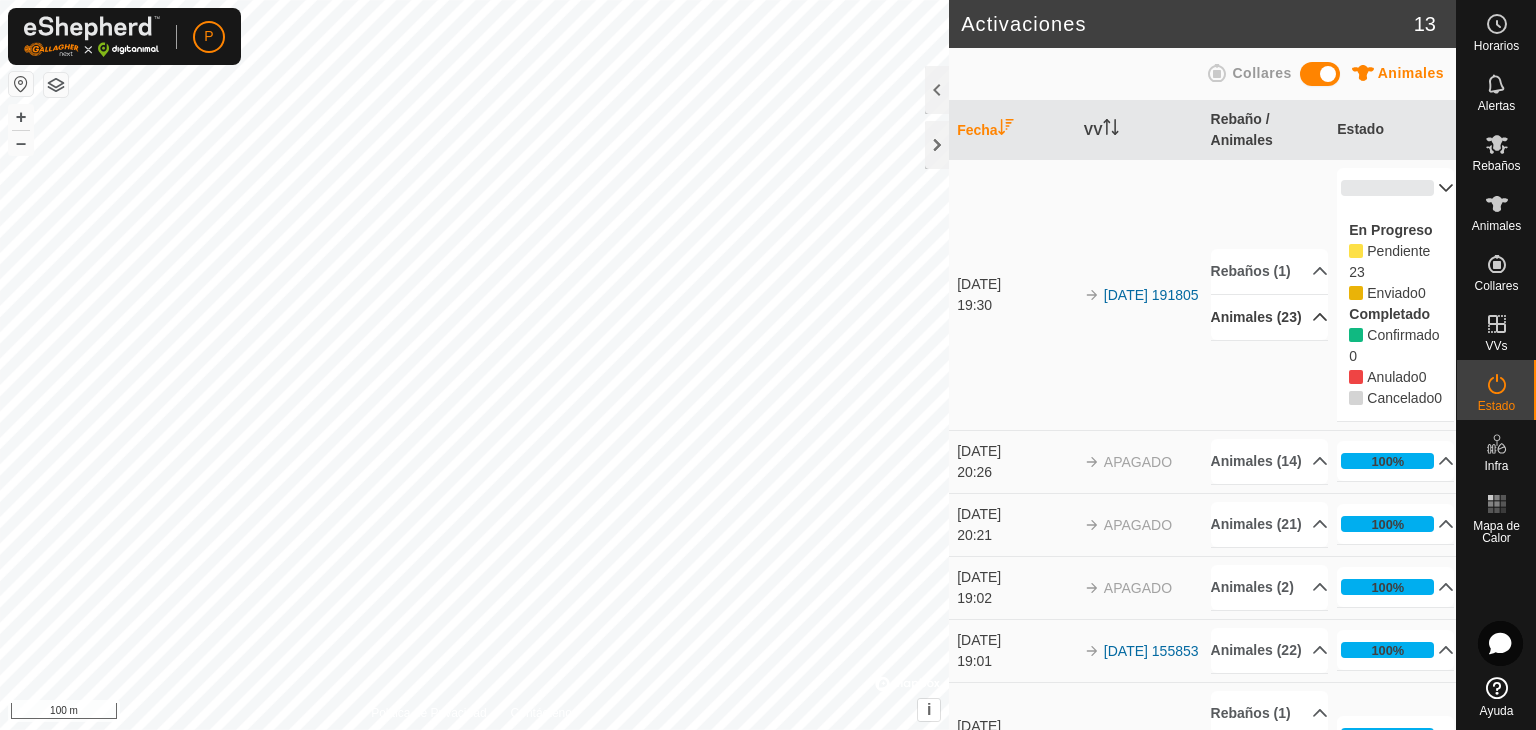 click on "Animales (23)" at bounding box center (1269, 317) 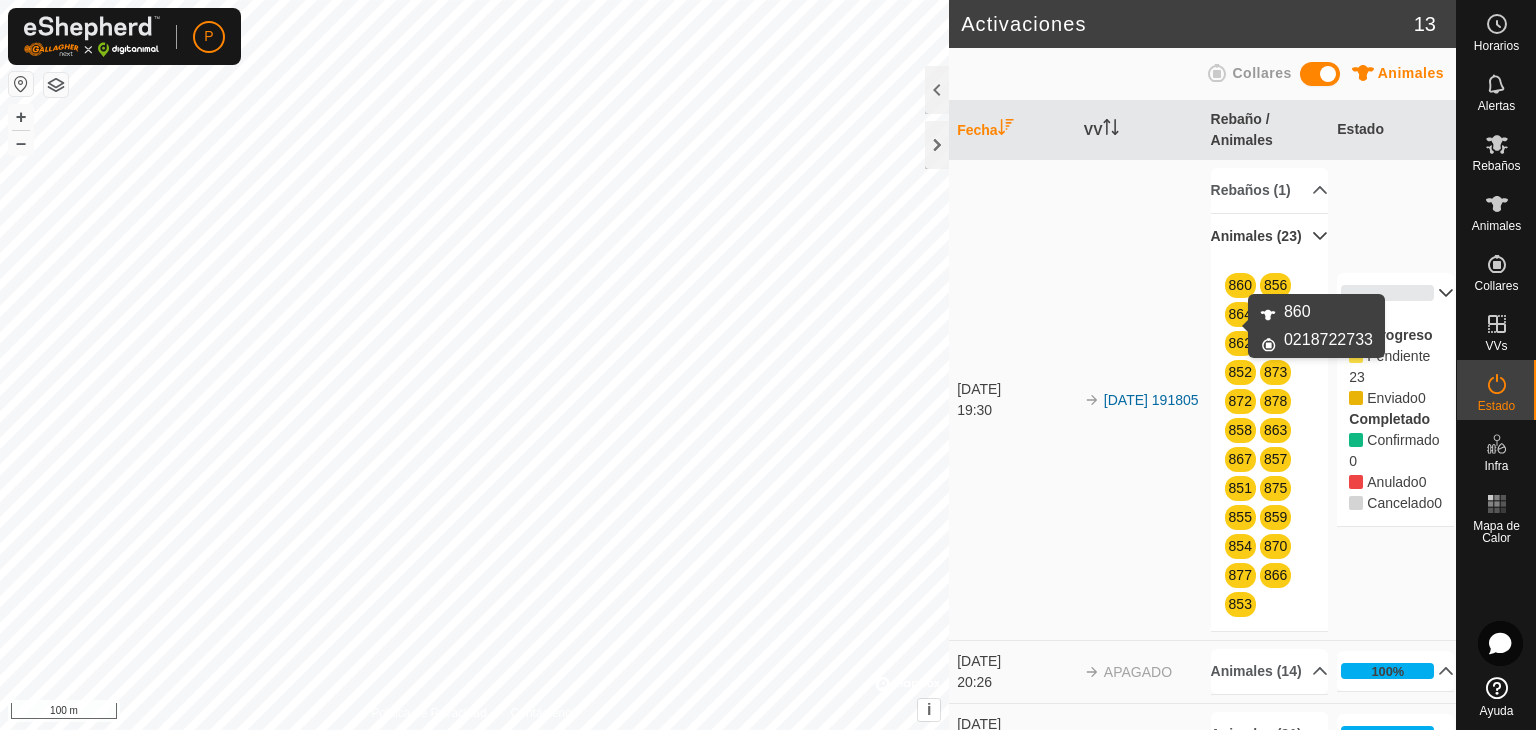 click on "860" at bounding box center (1240, 285) 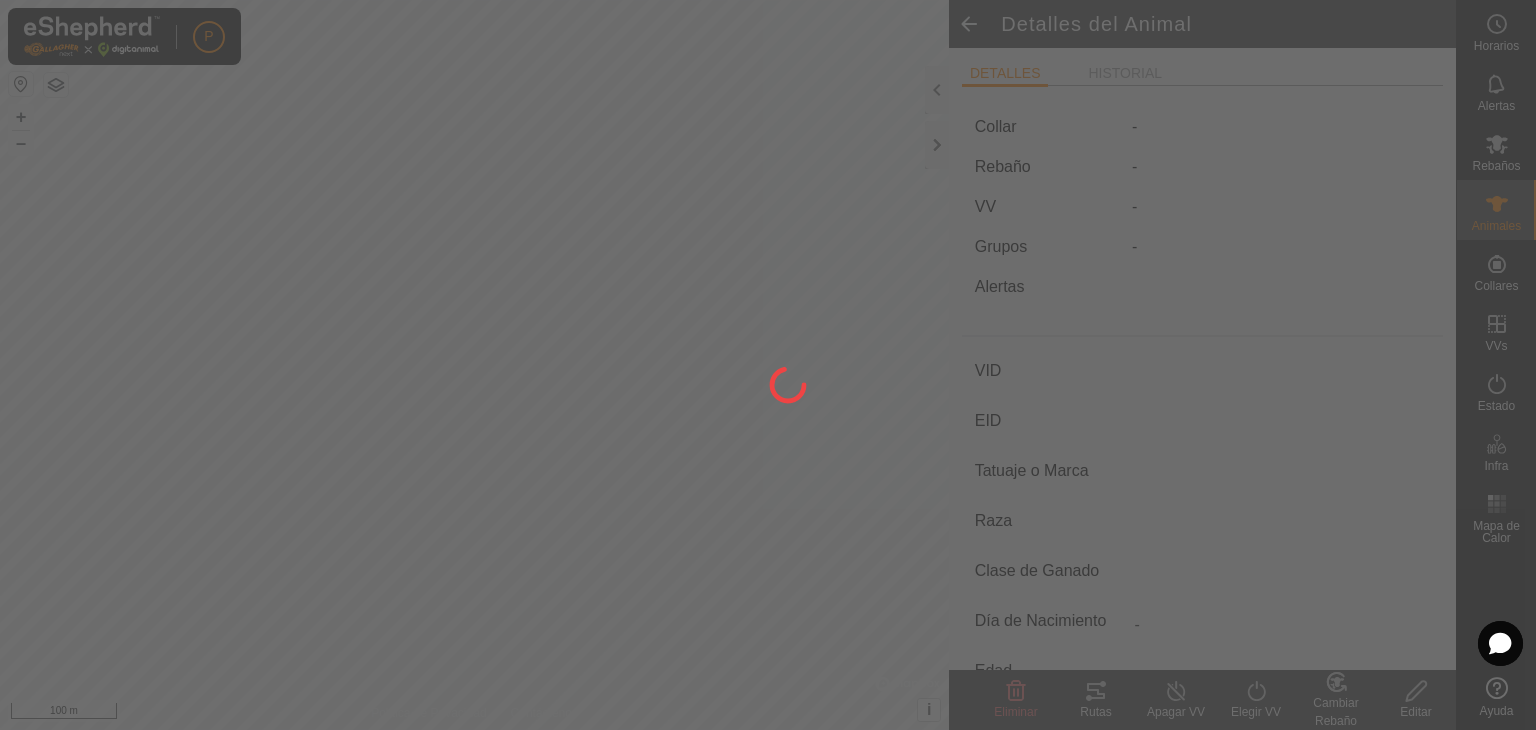 type on "860" 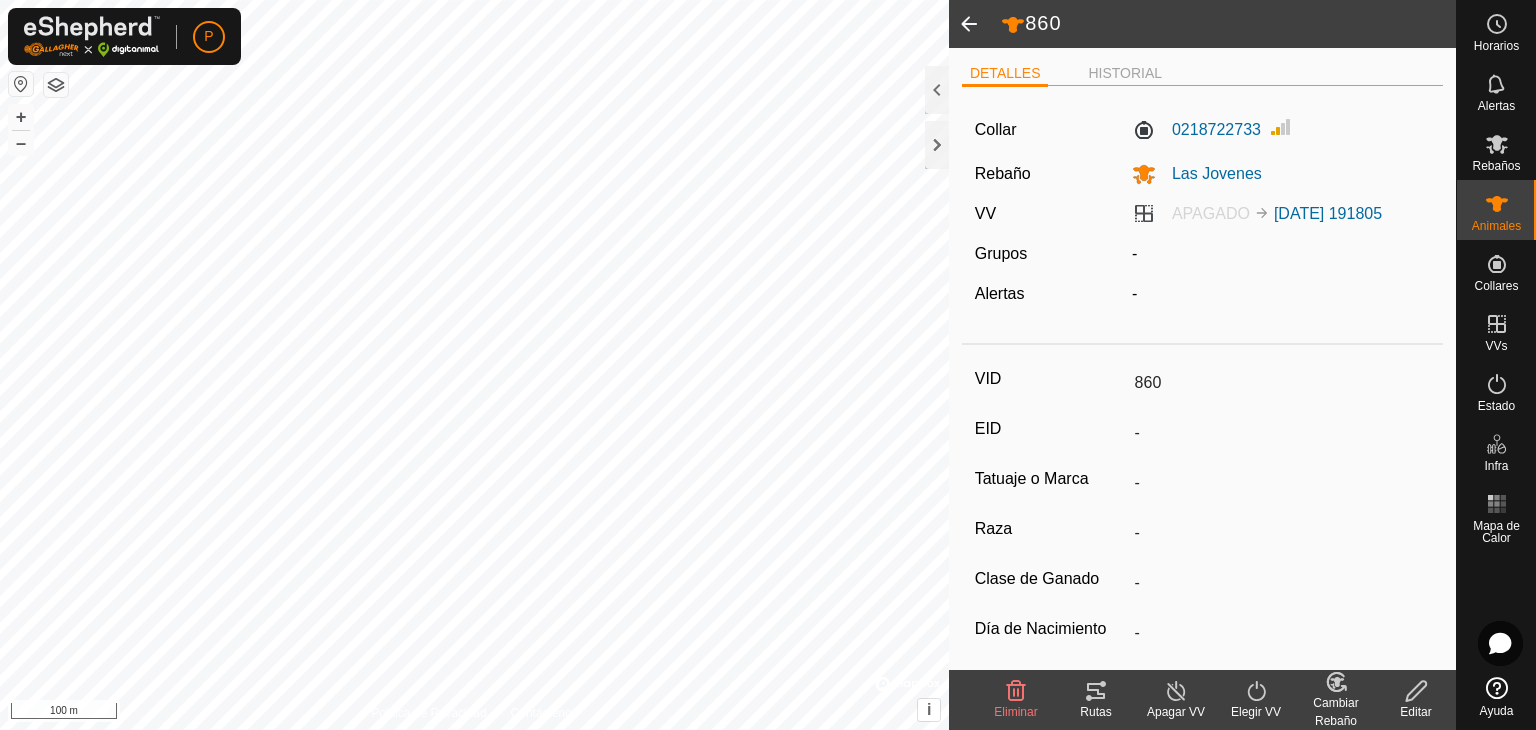 click 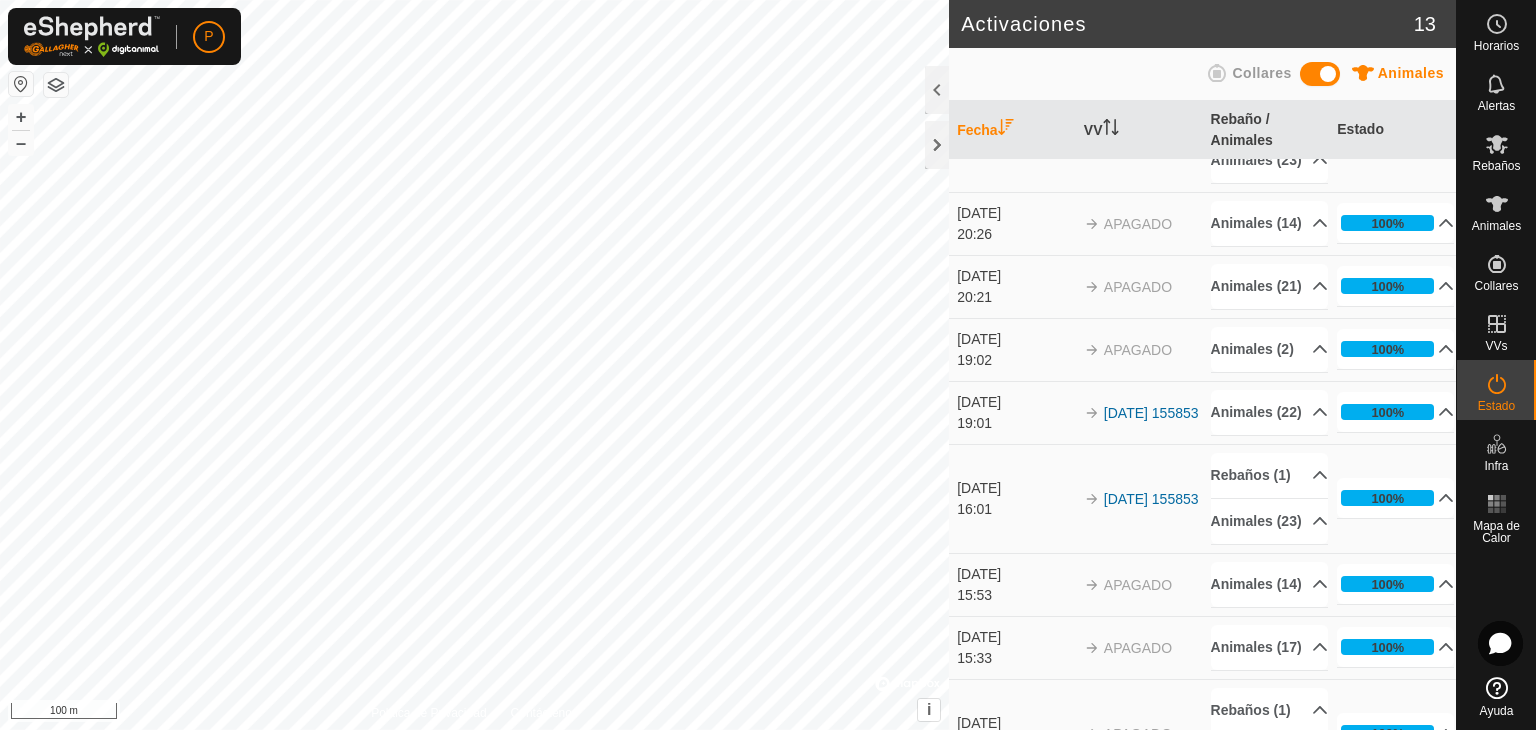 scroll, scrollTop: 0, scrollLeft: 0, axis: both 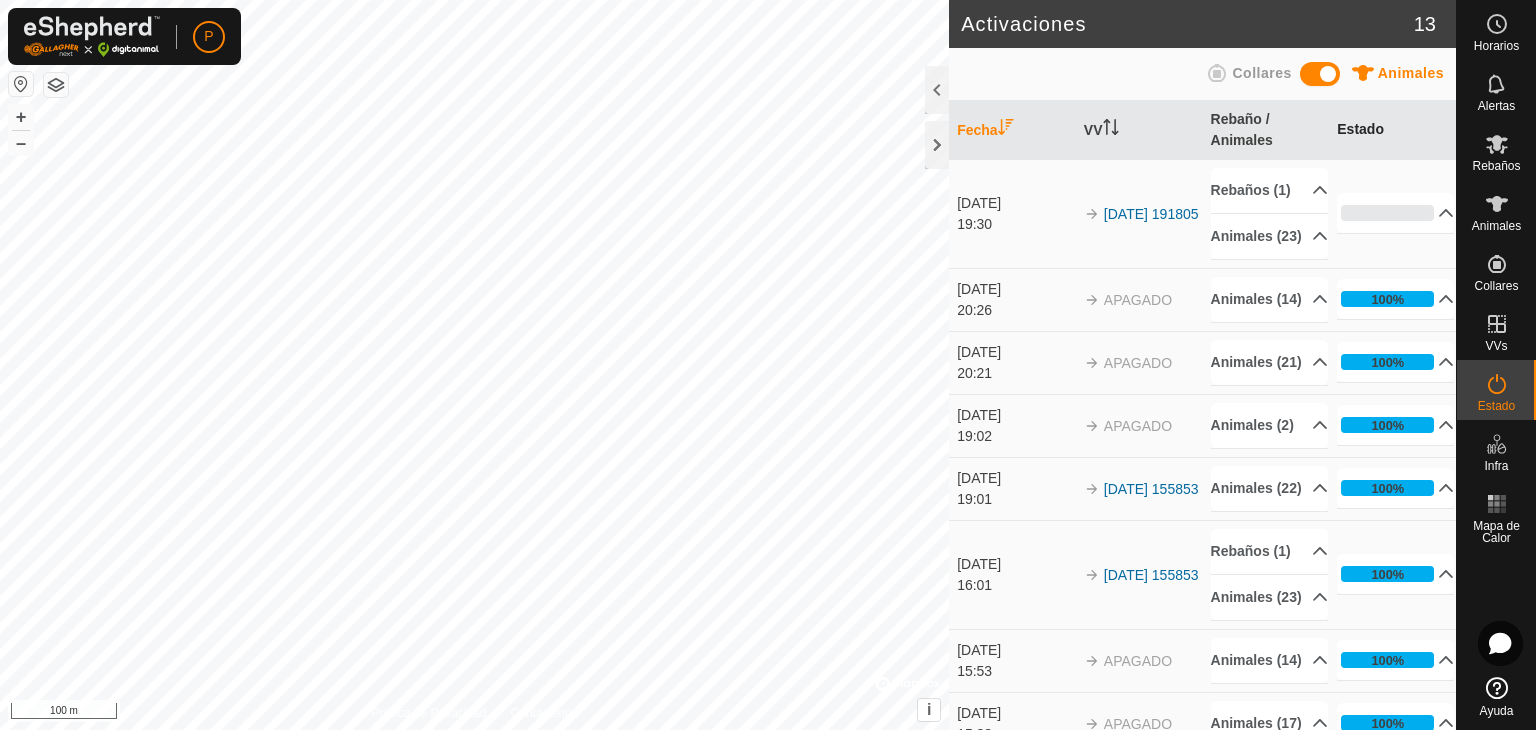 click on "Estado" at bounding box center [1392, 130] 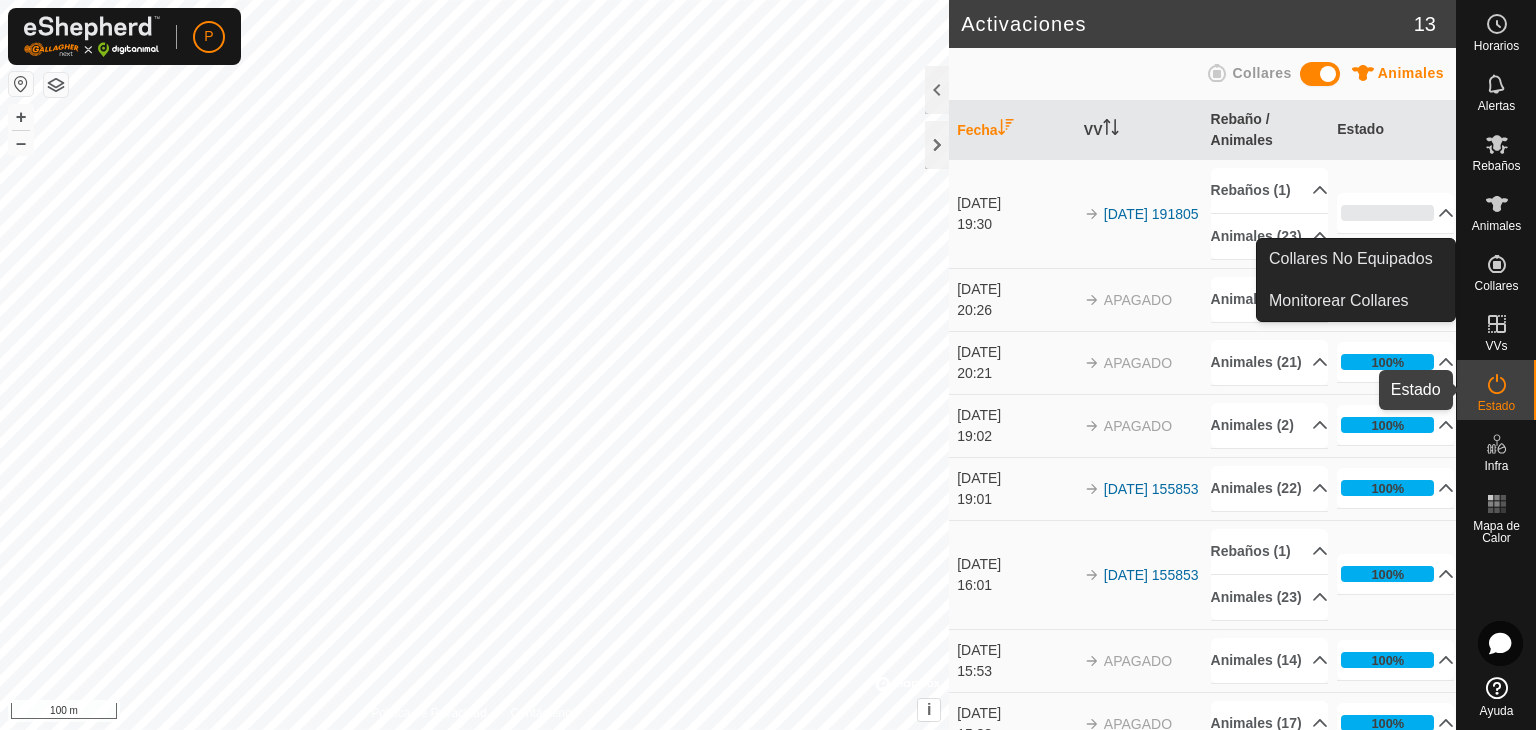 click 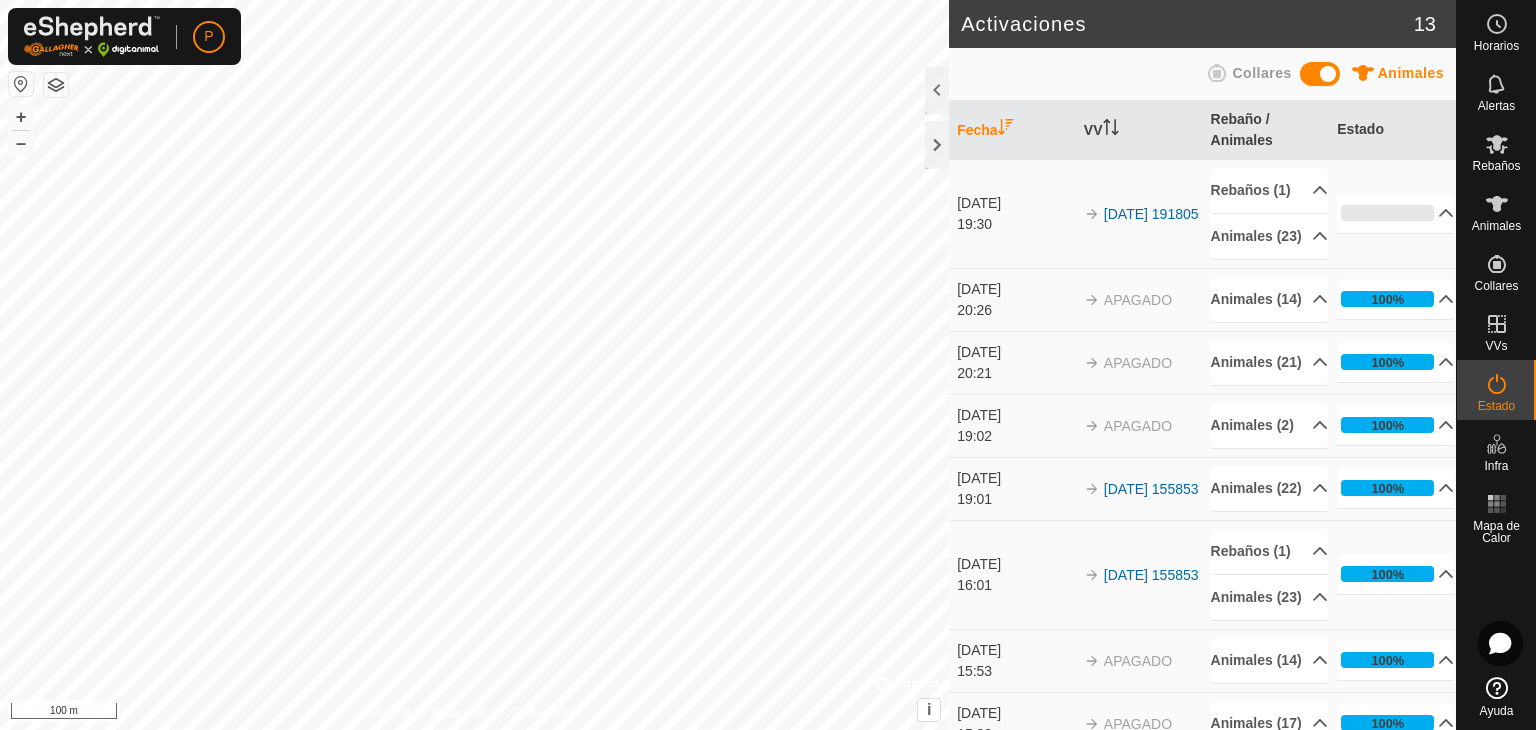 click 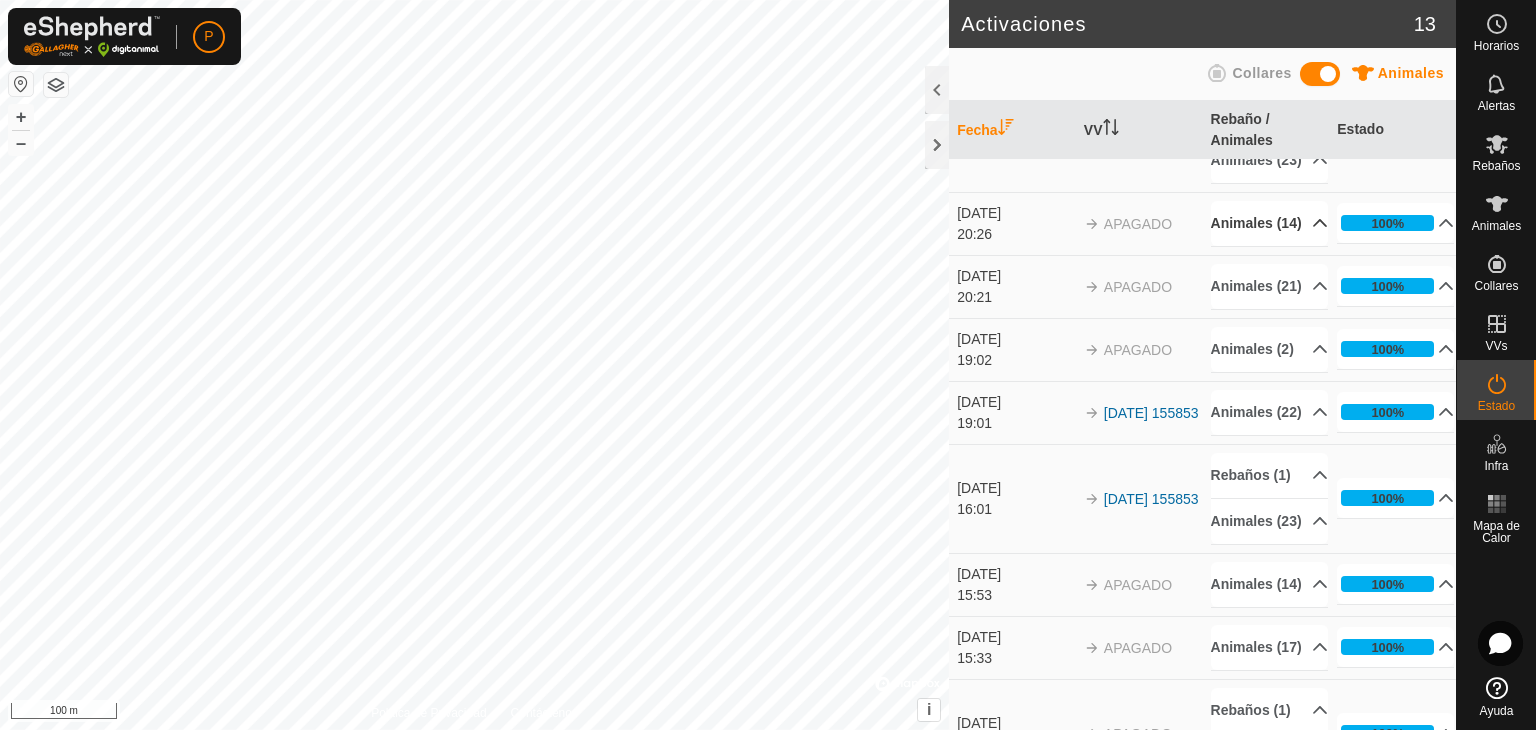 scroll, scrollTop: 0, scrollLeft: 0, axis: both 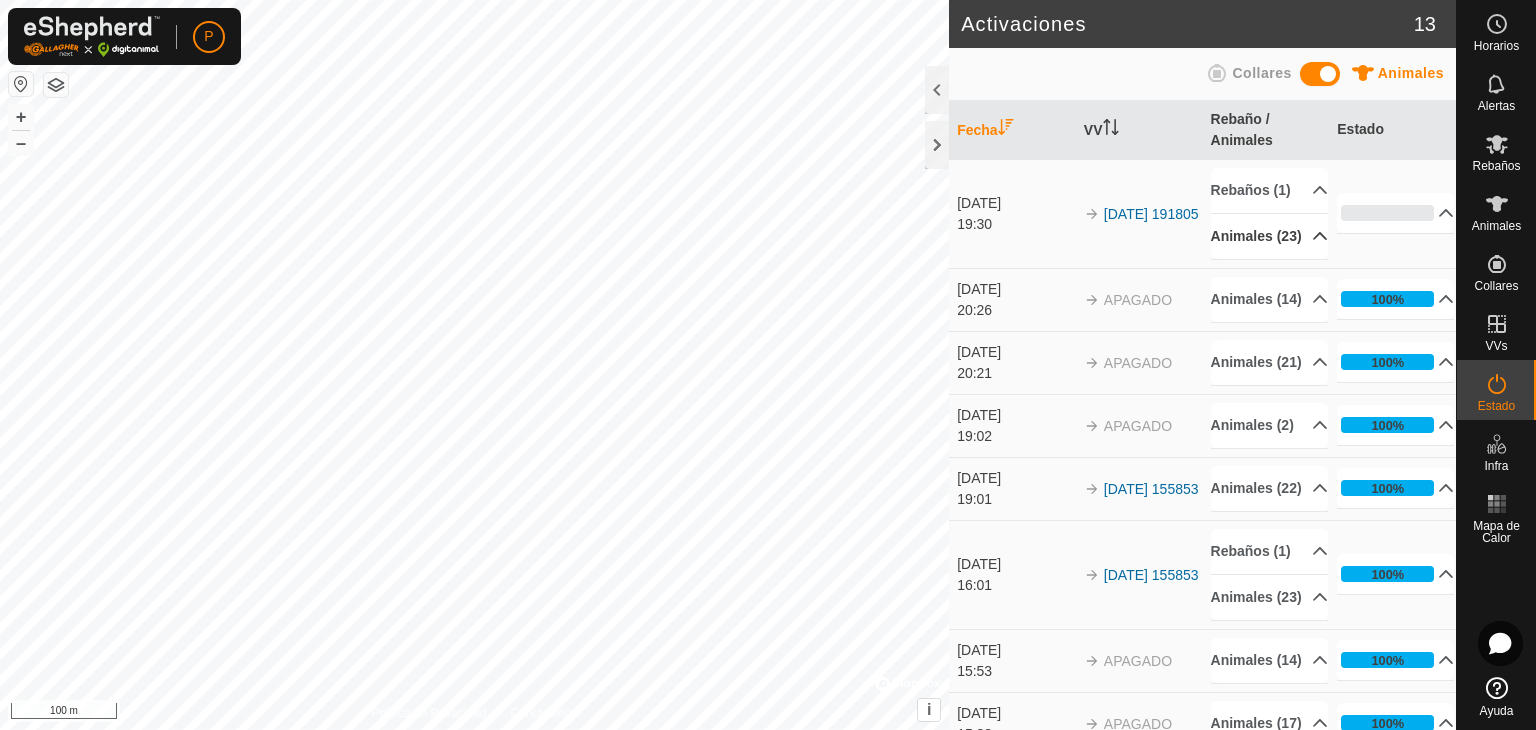 click on "Animales (23)" at bounding box center (1269, 236) 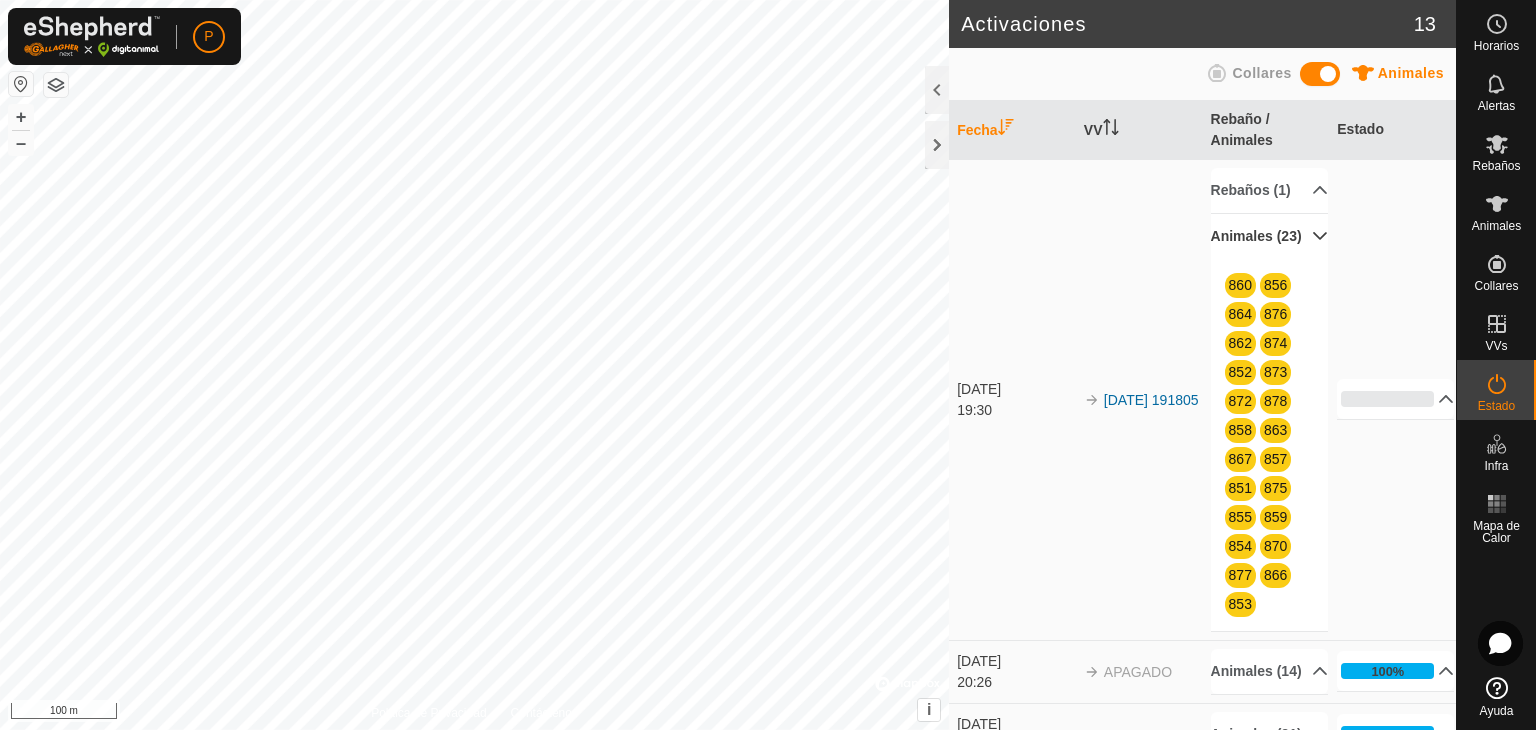click on "Animales (23)" at bounding box center [1269, 236] 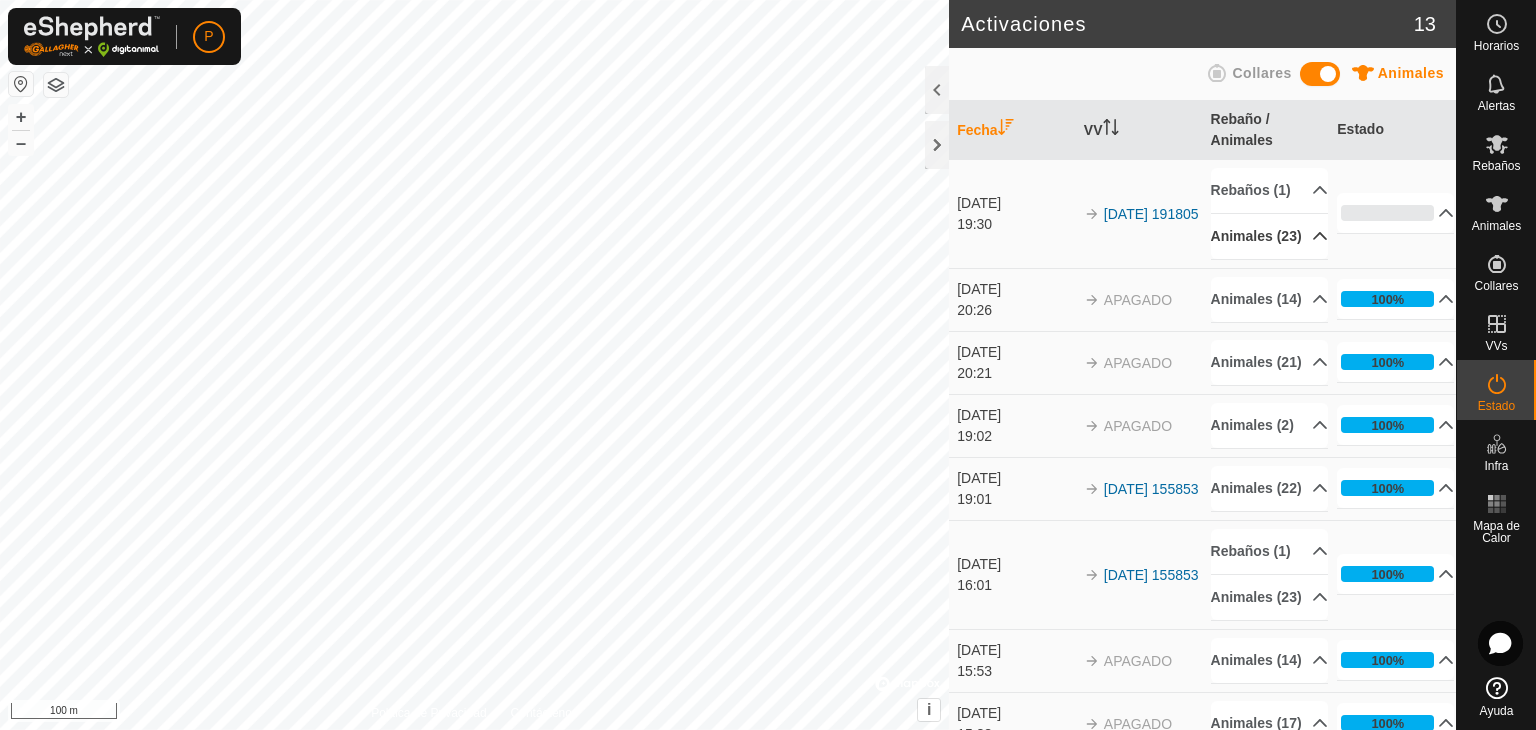 click on "Animales (23)" at bounding box center [1269, 236] 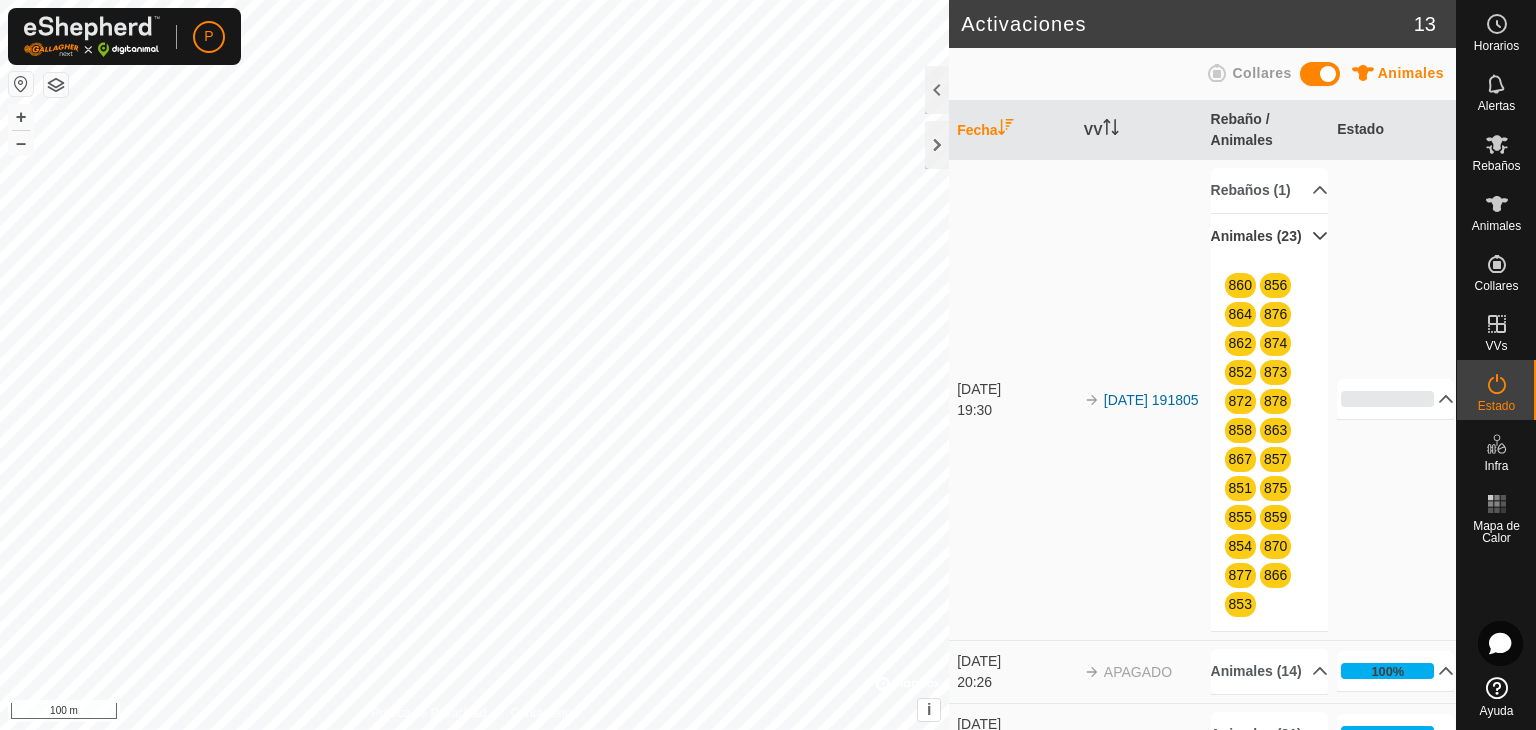 click on "Animales (23)" at bounding box center (1269, 236) 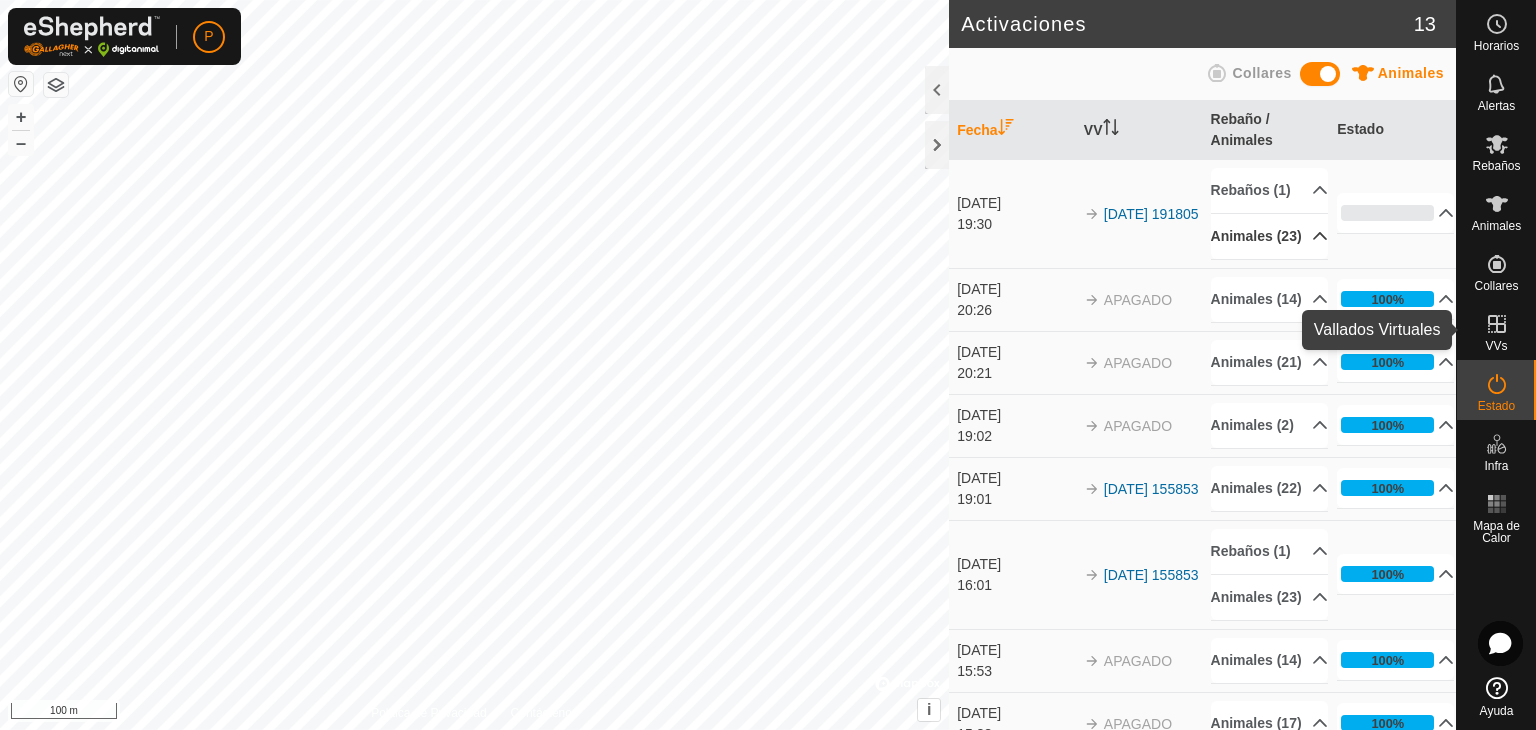 click 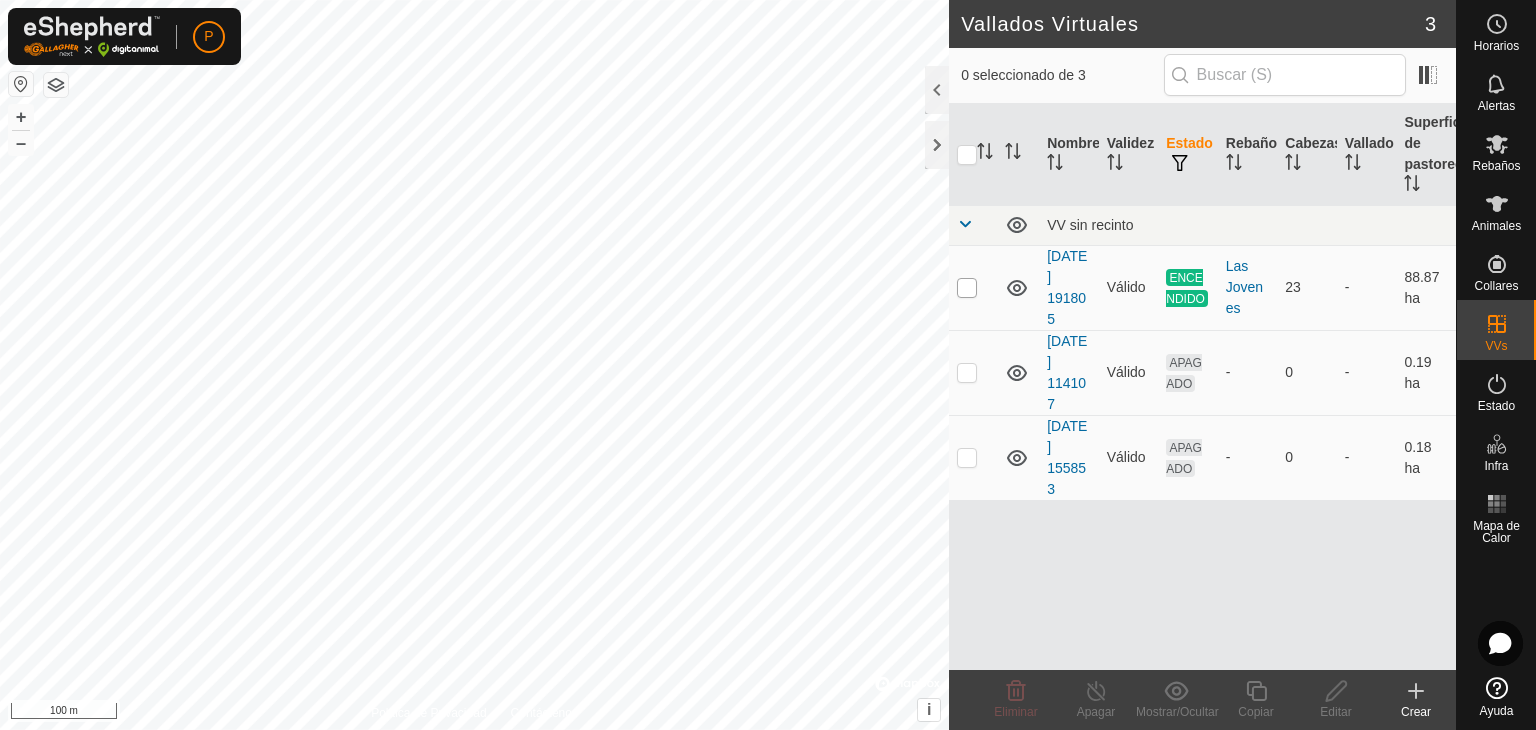 click at bounding box center (967, 288) 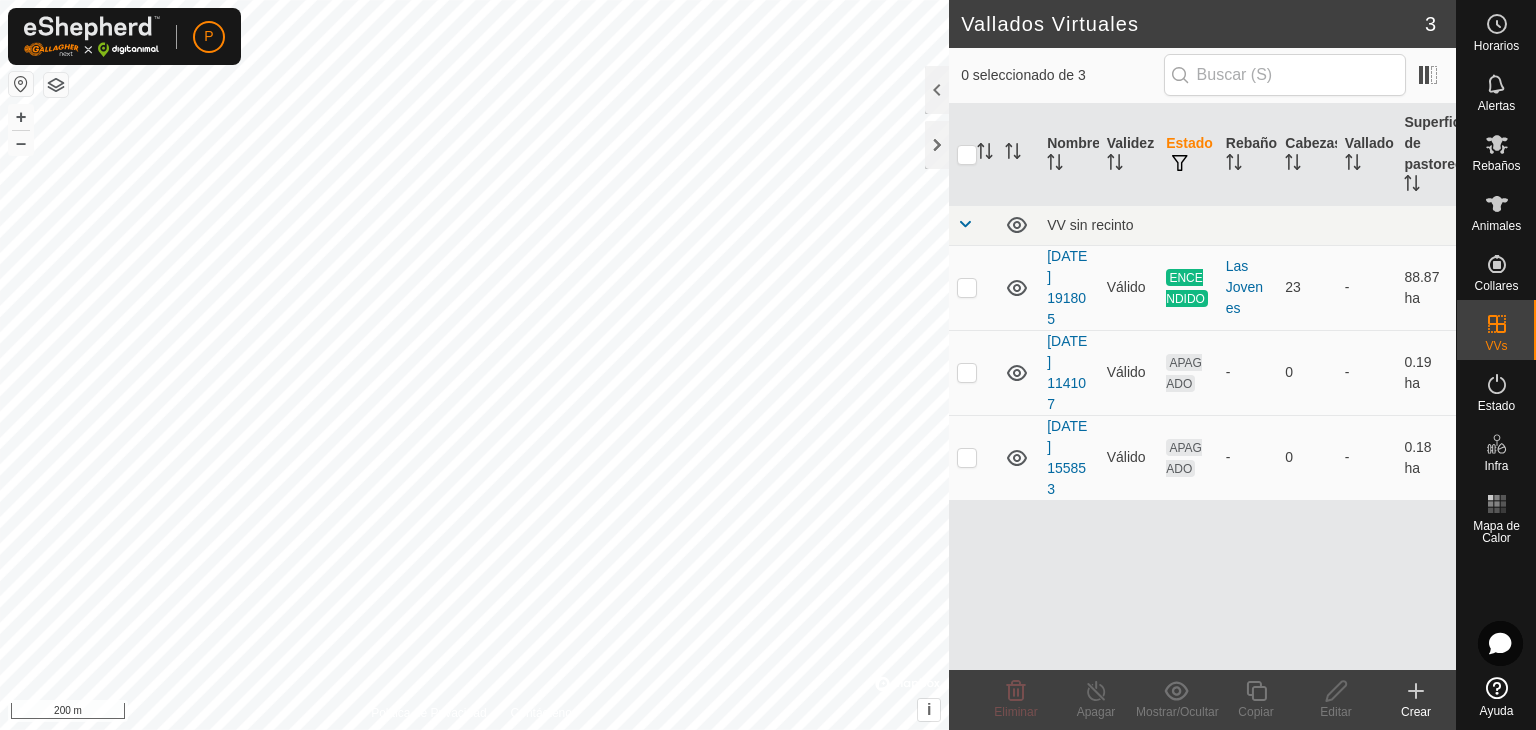 checkbox on "true" 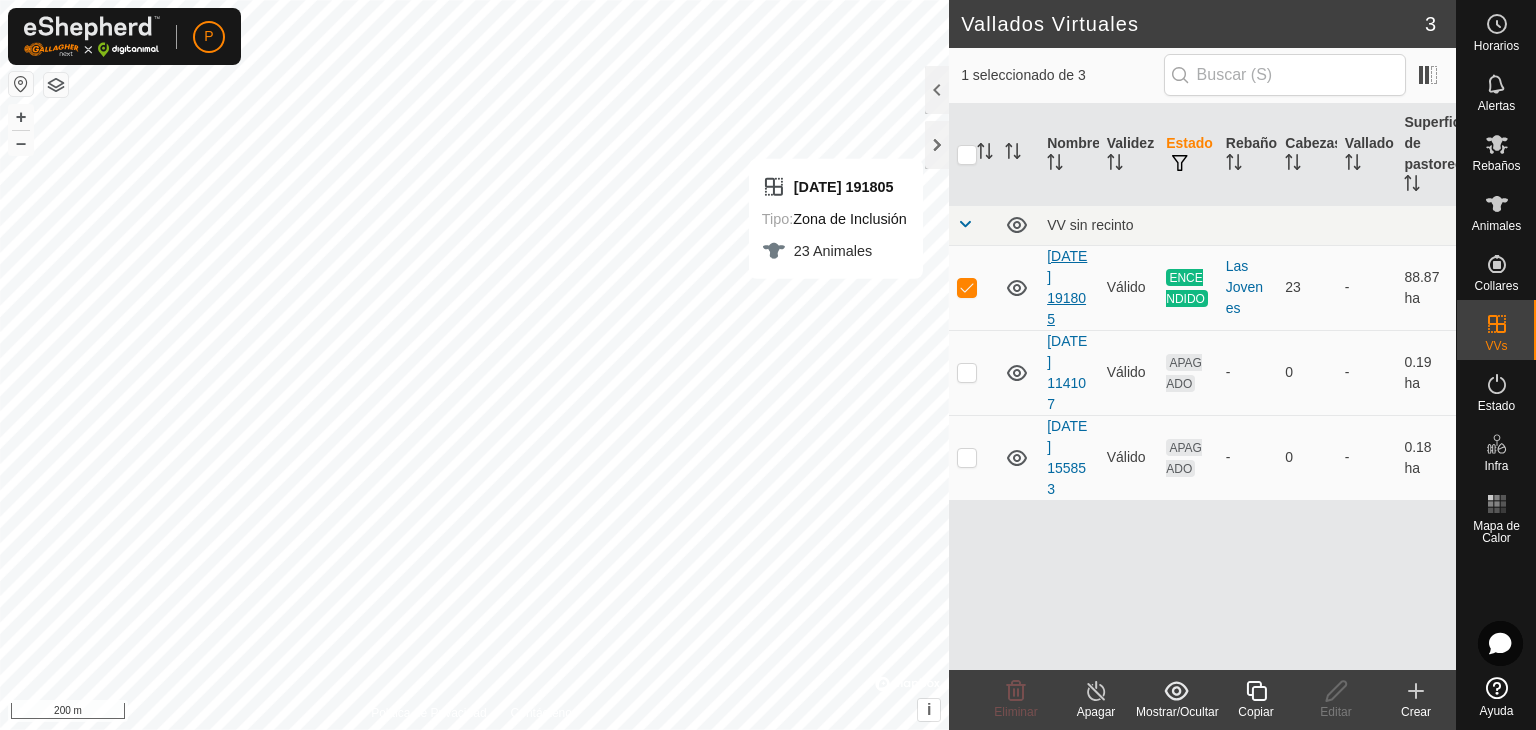 click on "[DATE] 191805" at bounding box center [1067, 287] 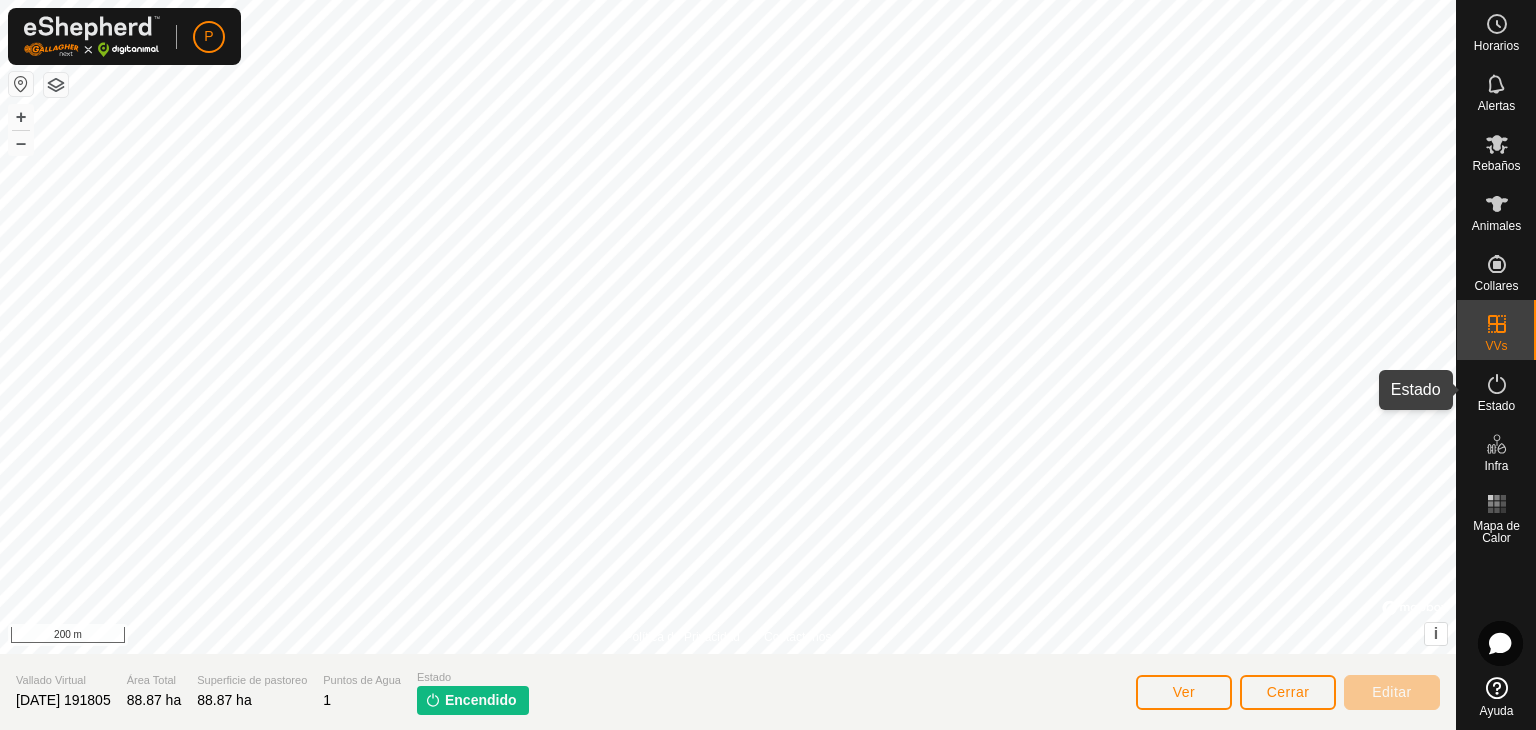 click 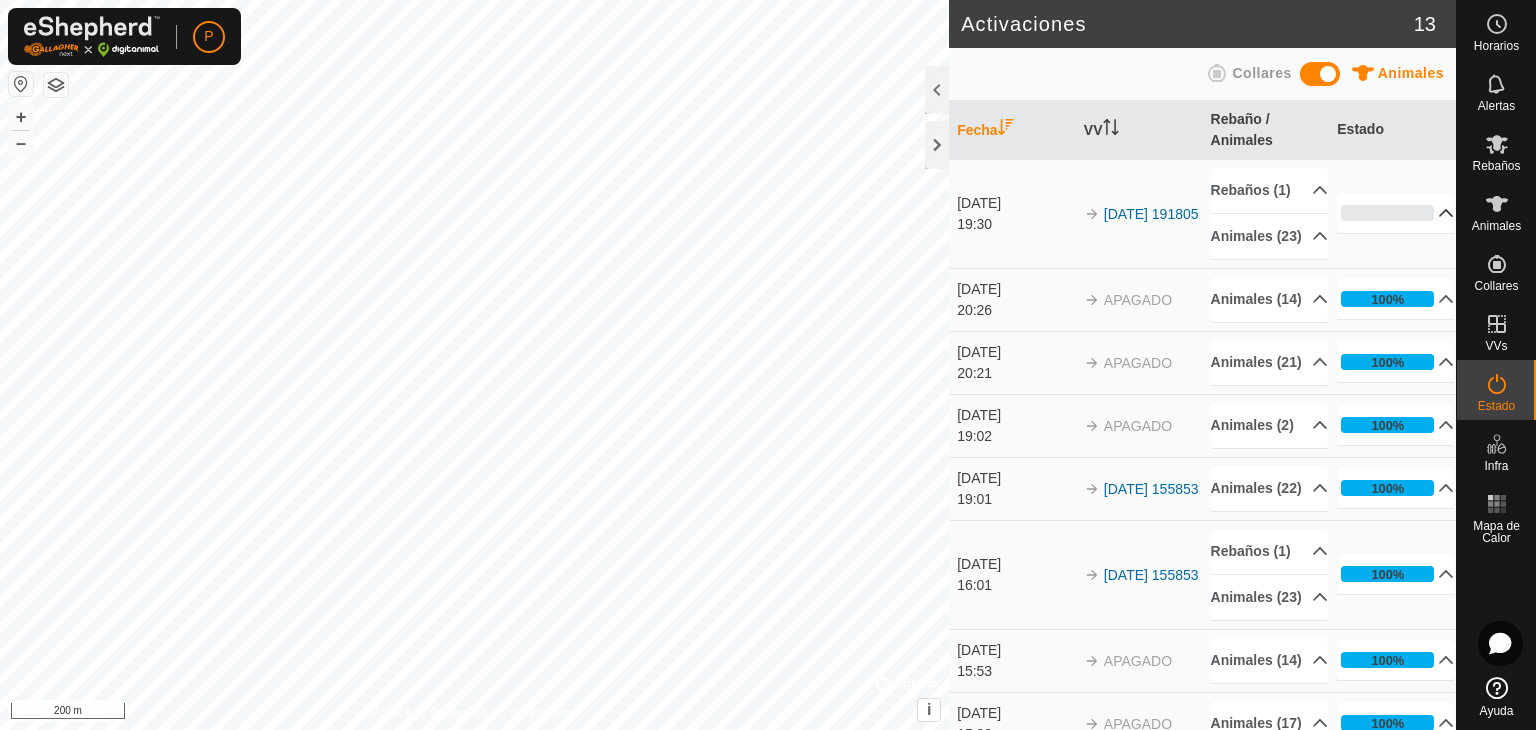 click on "0%" at bounding box center [1395, 213] 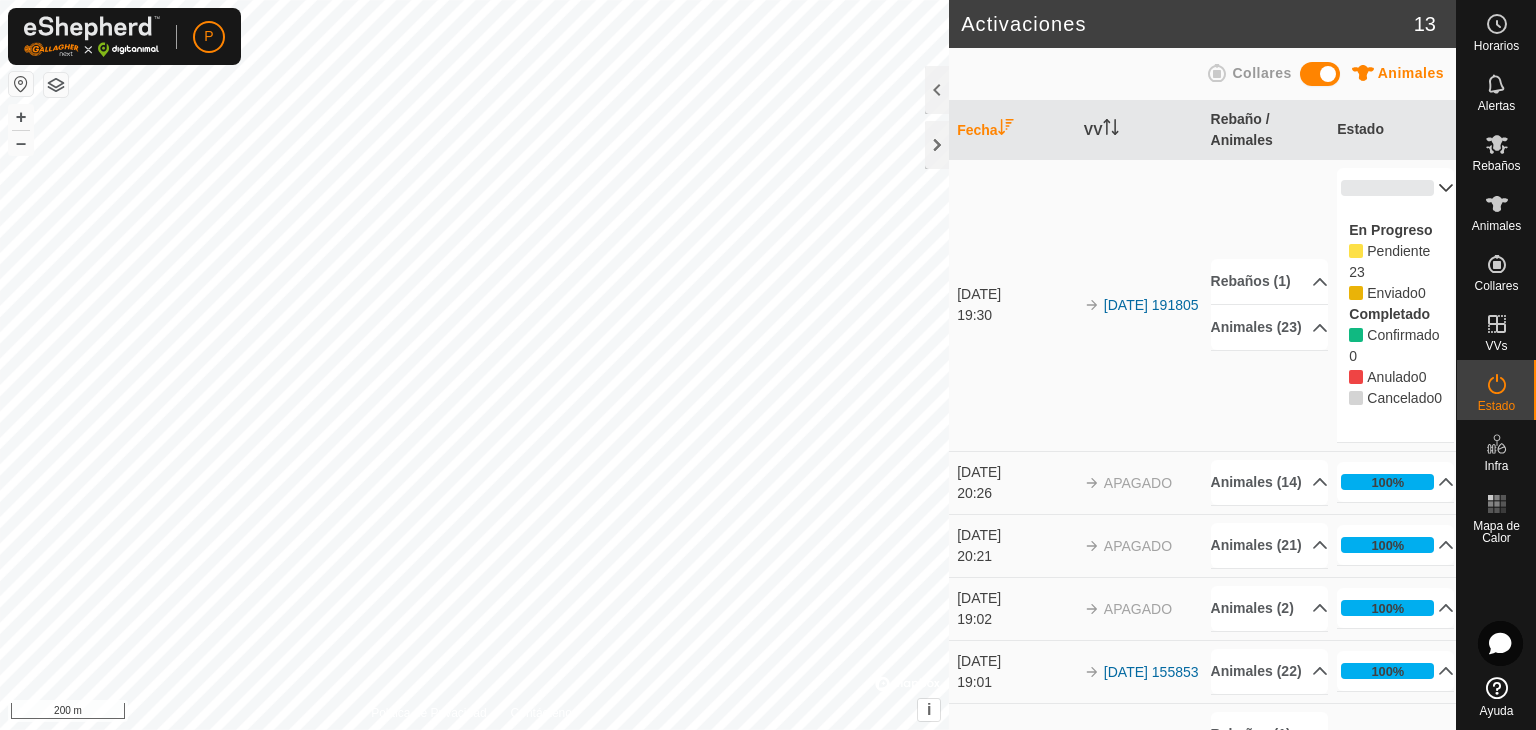 click on "0% En Progreso Pendiente  23  Enviado   0  Completado Confirmado   0  Anulado  0  Cancelado   0" at bounding box center (1395, 305) 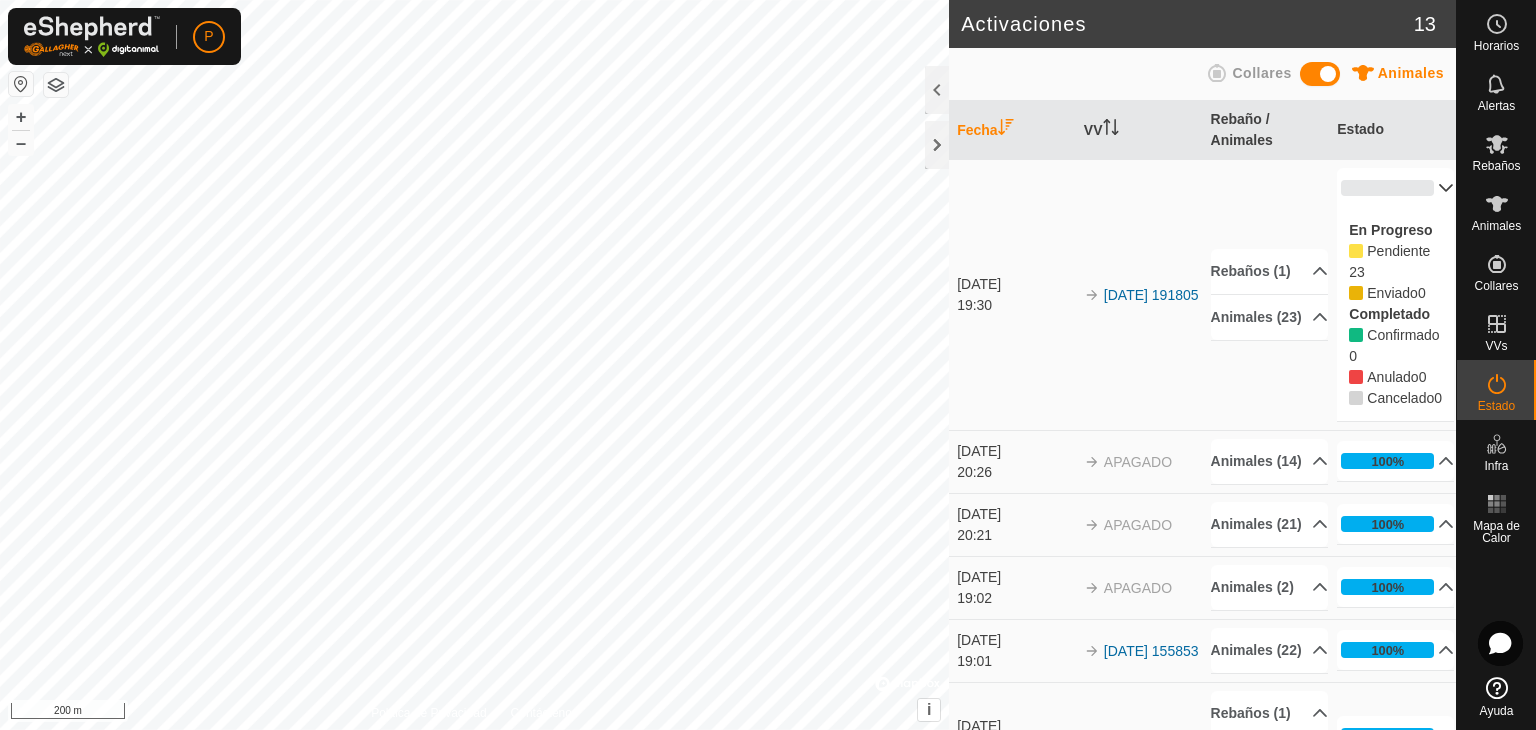 click on "Cancelado" at bounding box center [1400, 398] 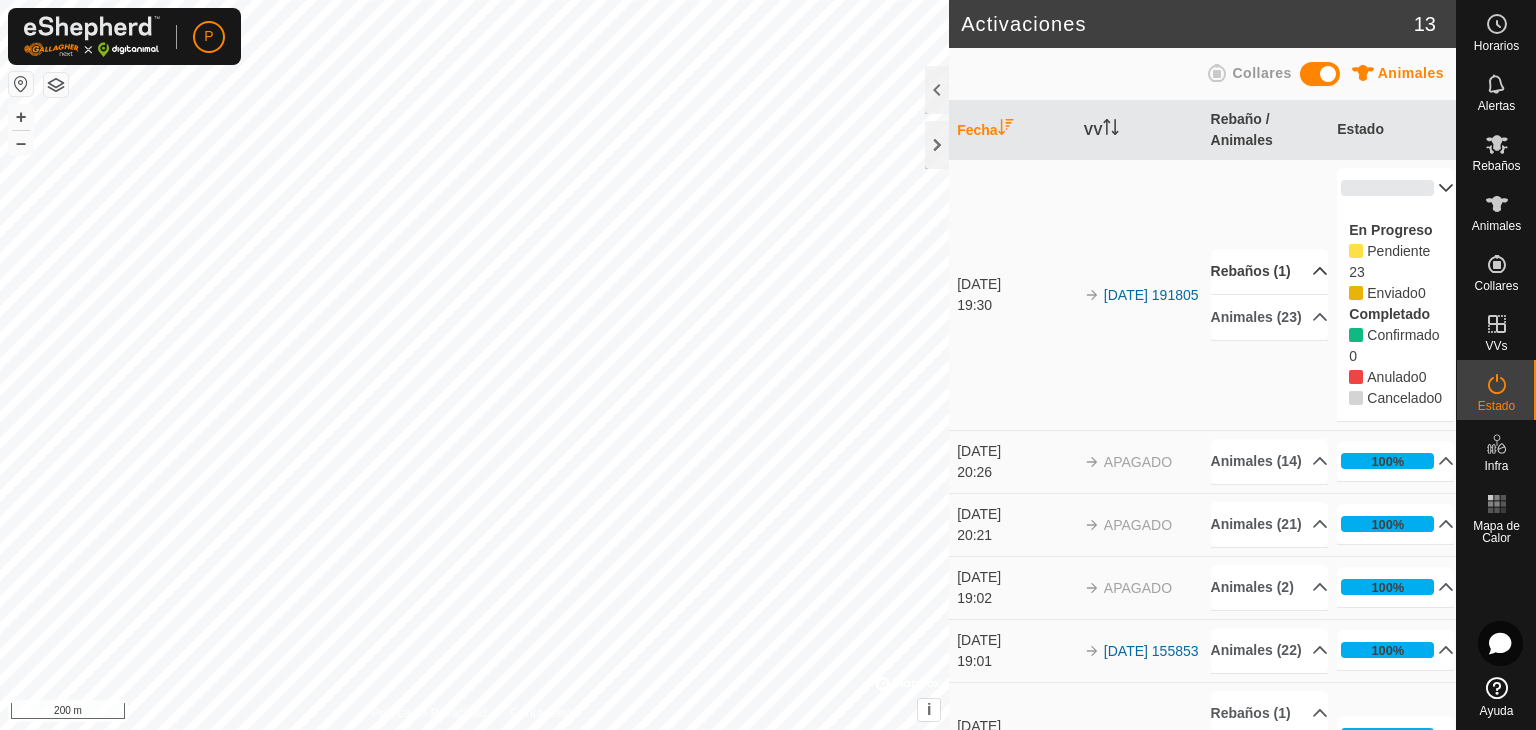 click on "Rebaños (1)" at bounding box center (1269, 271) 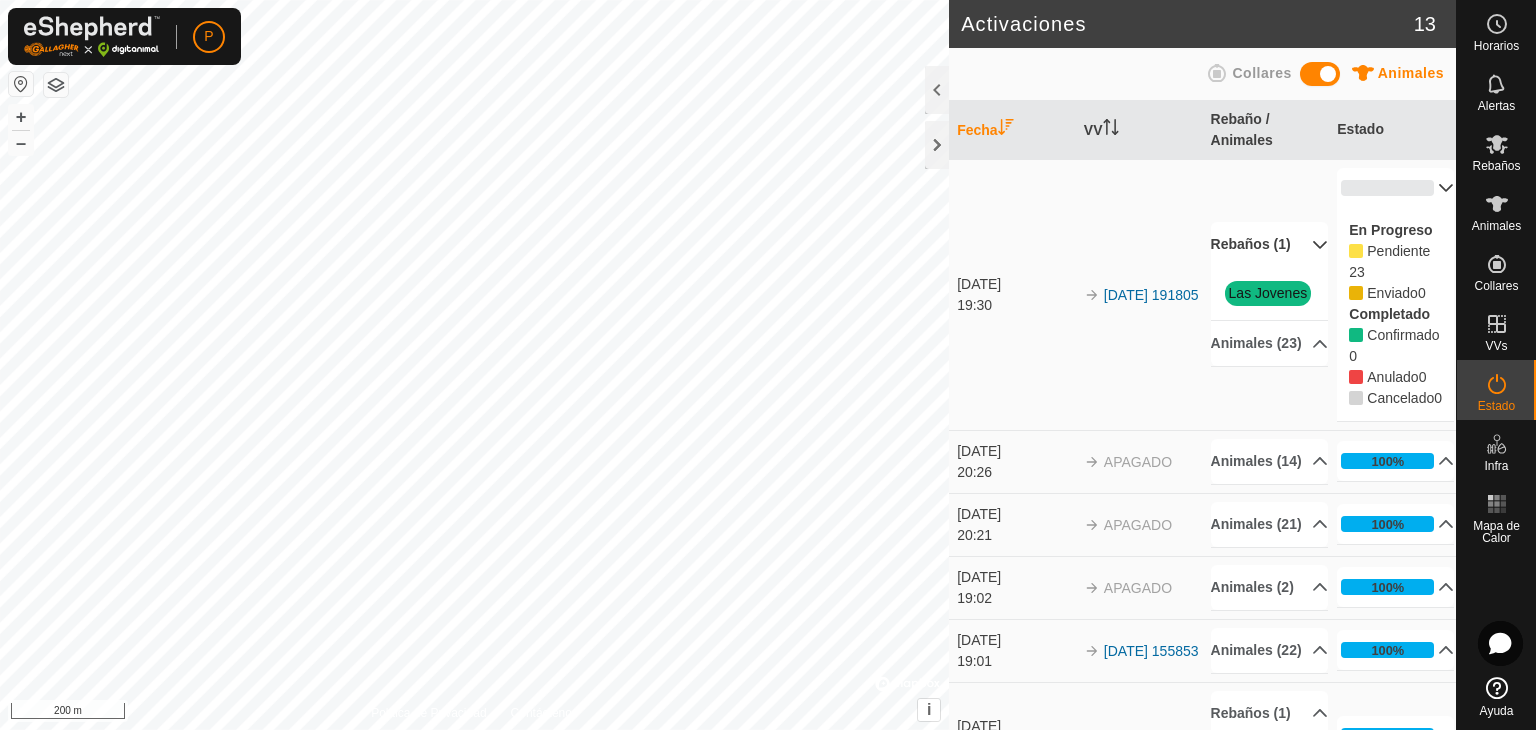 click on "Las Jovenes" at bounding box center [1268, 293] 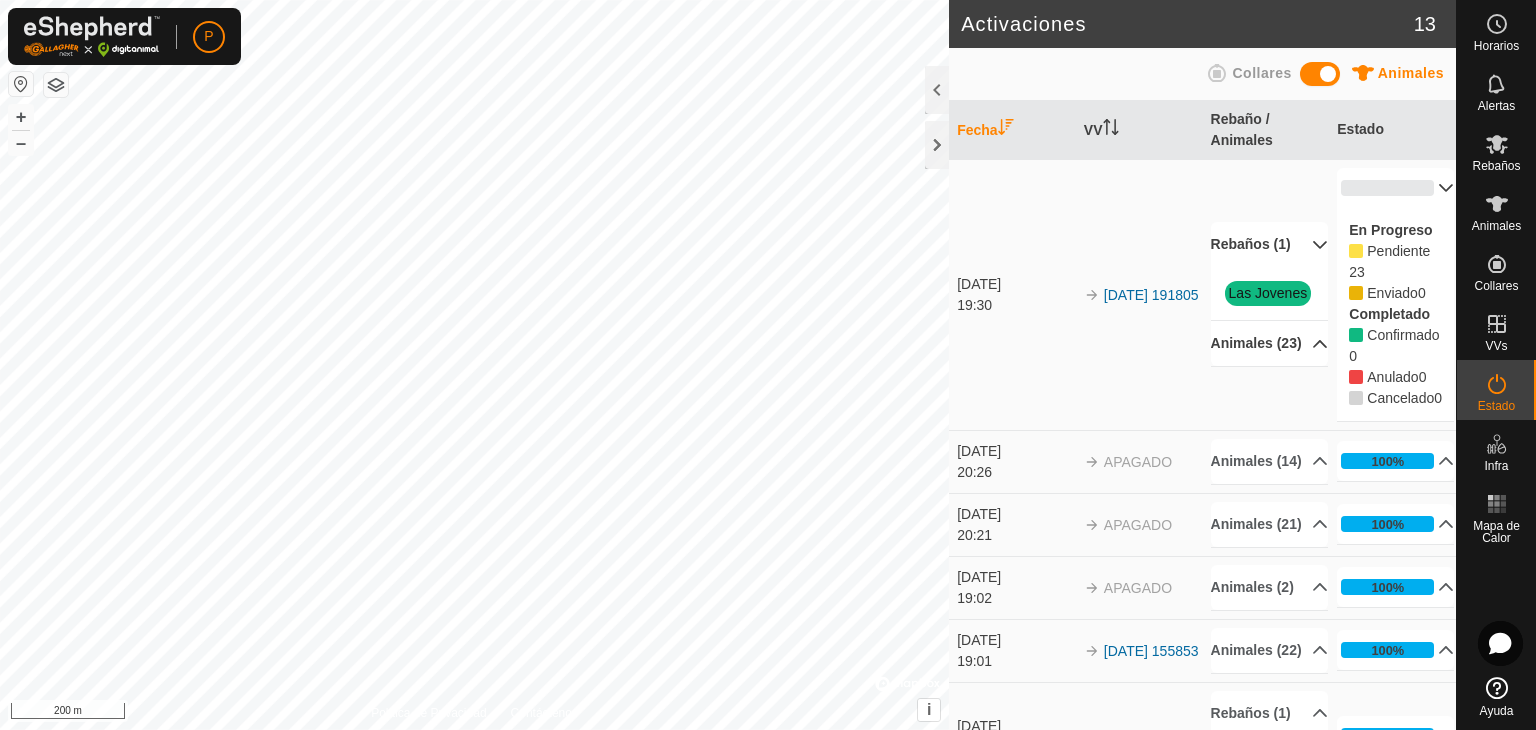 click on "Animales (23)" at bounding box center (1269, 343) 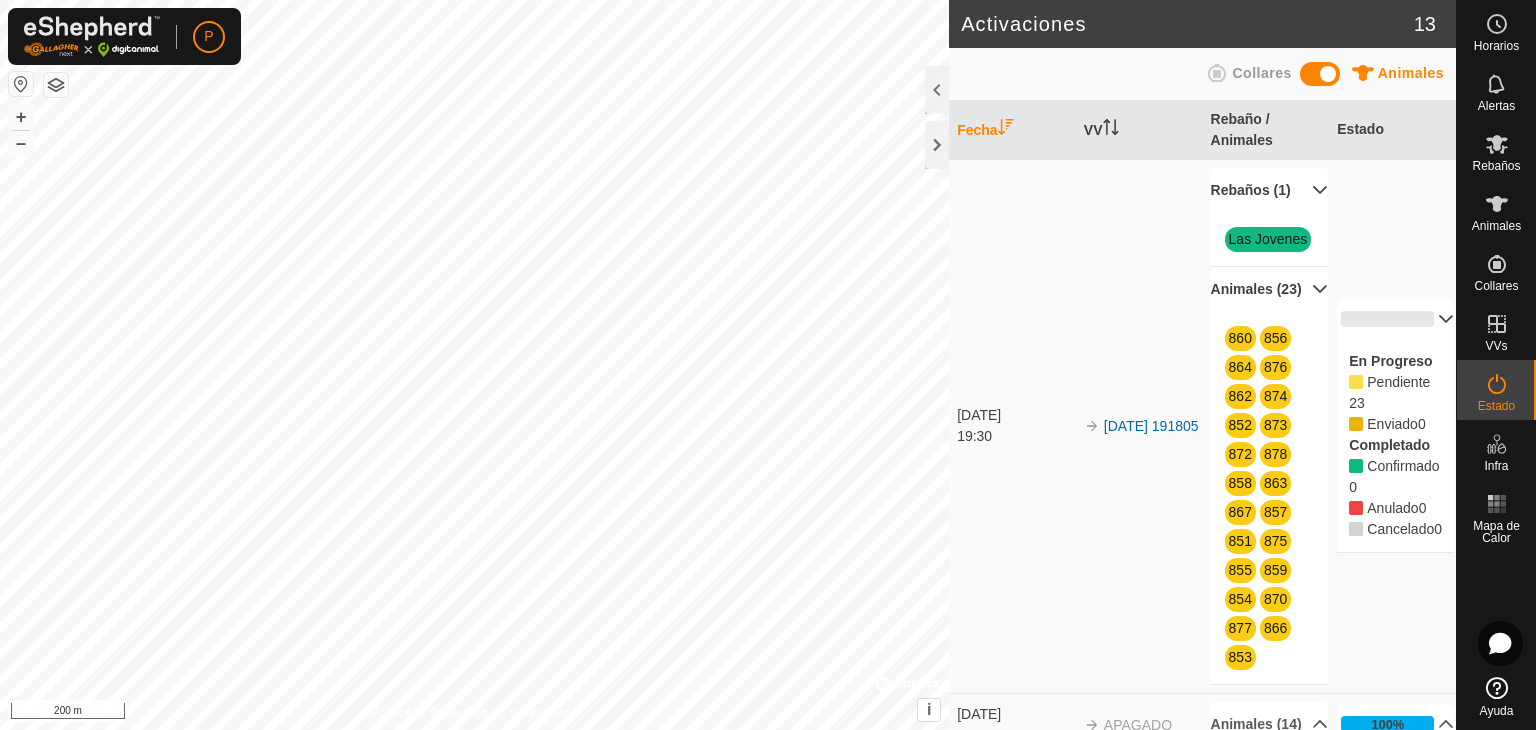click on "[DATE] 191805" at bounding box center (1139, 426) 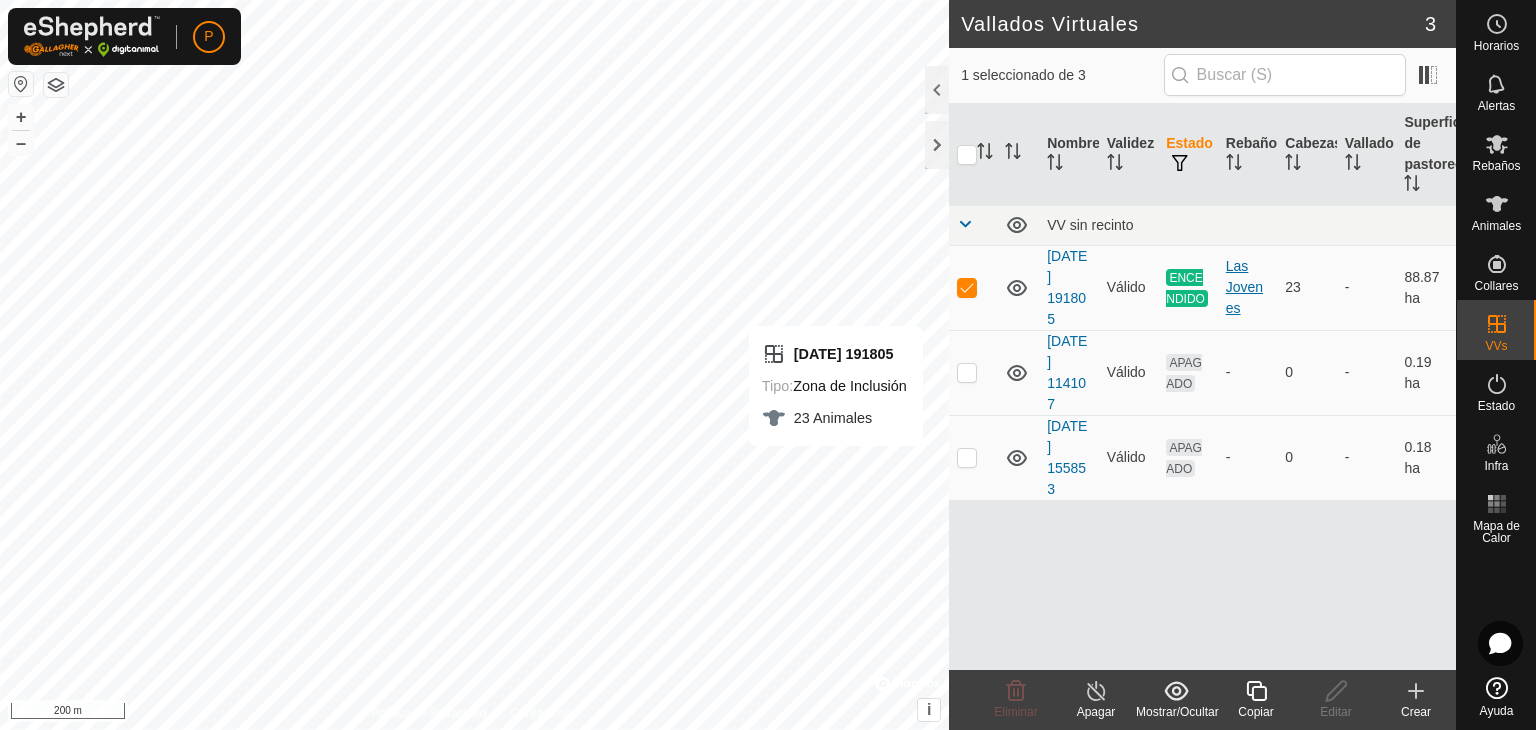 click on "Las Jovenes" at bounding box center [1248, 287] 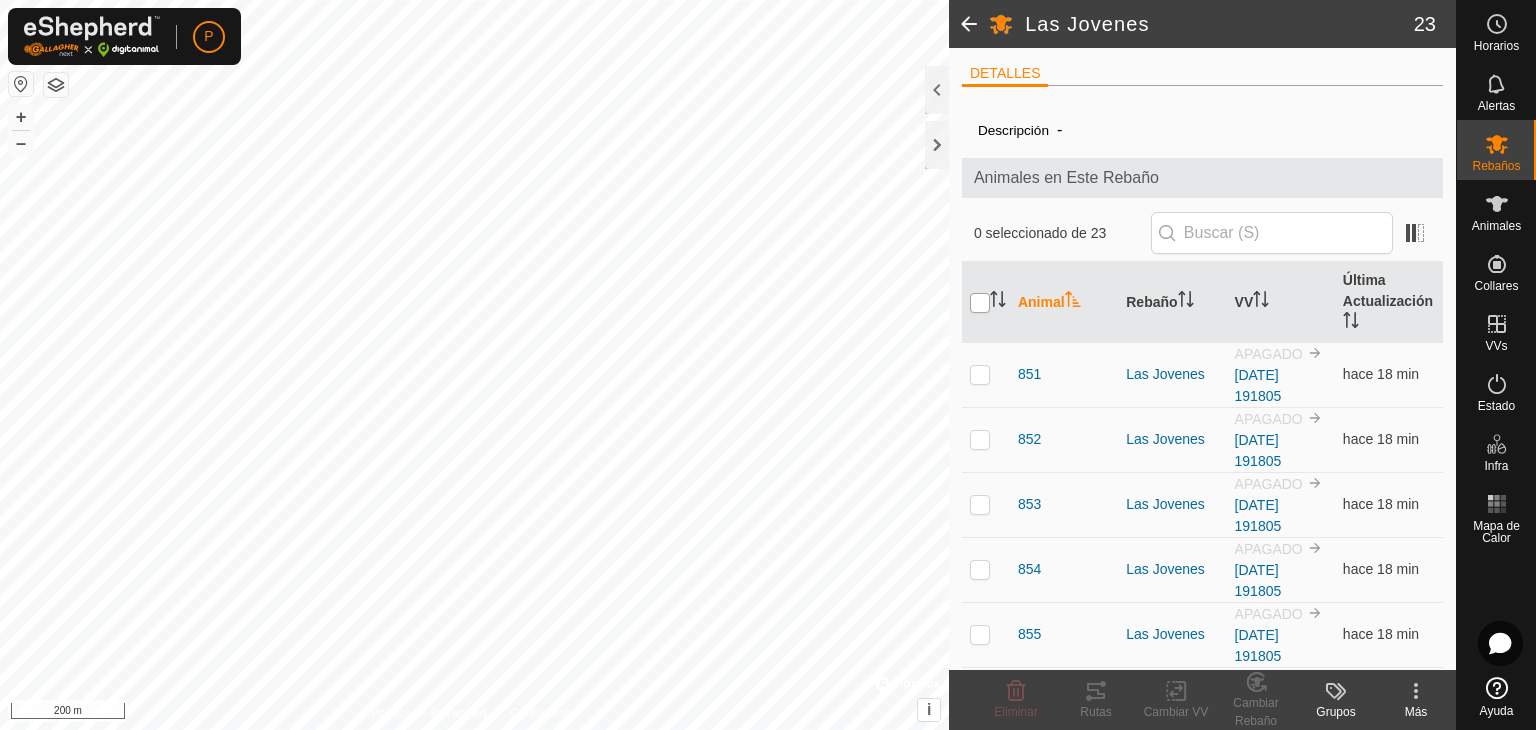click at bounding box center [980, 303] 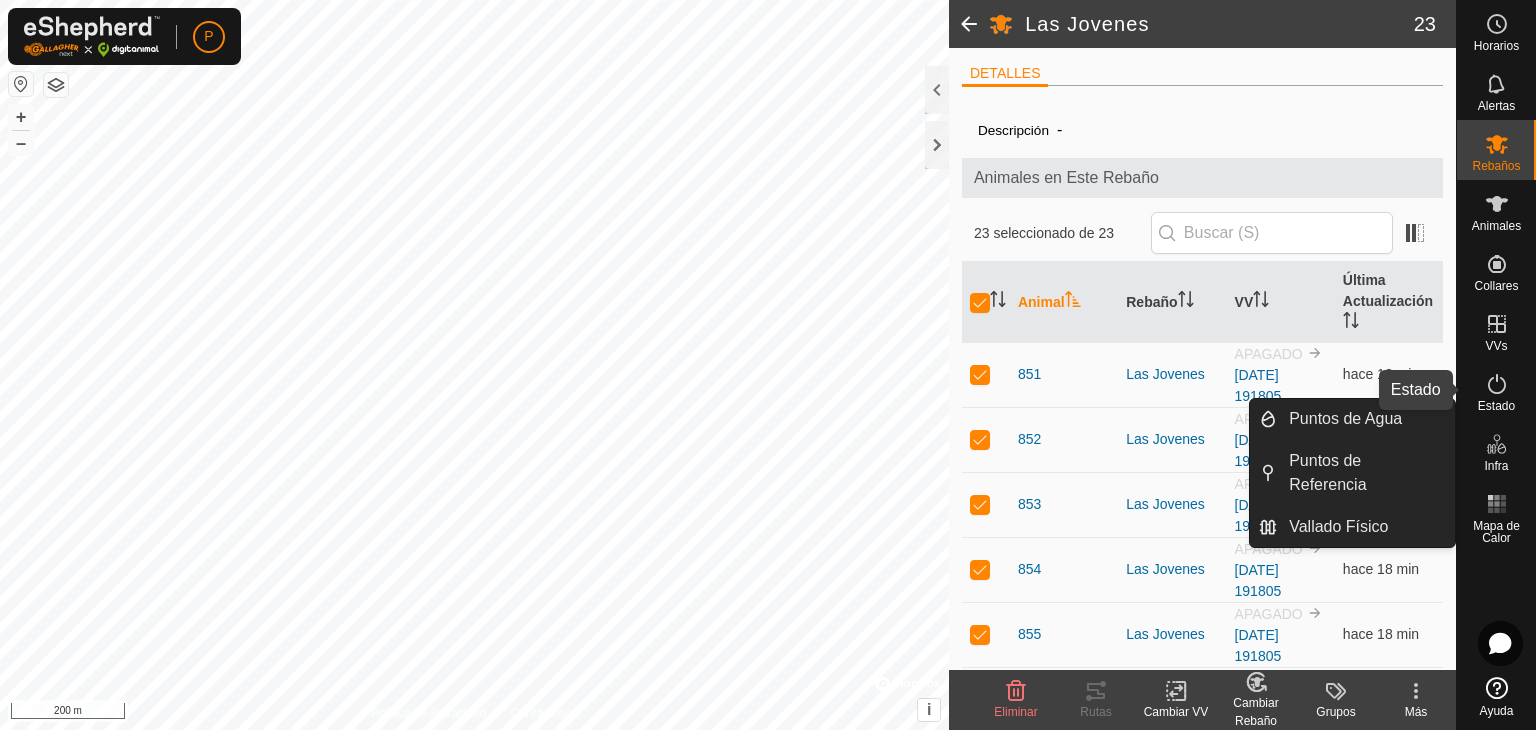 click 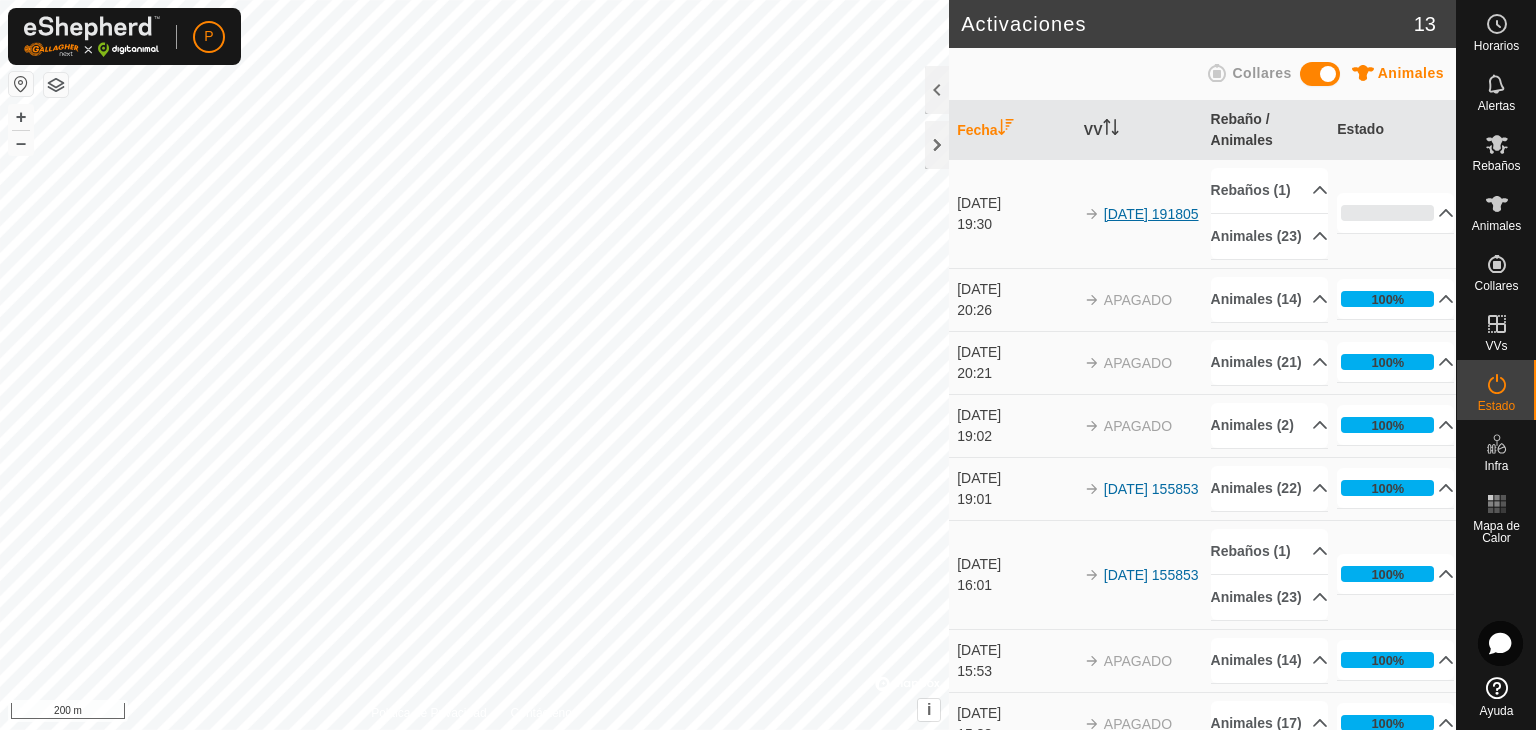 click on "[DATE] 191805" at bounding box center (1151, 214) 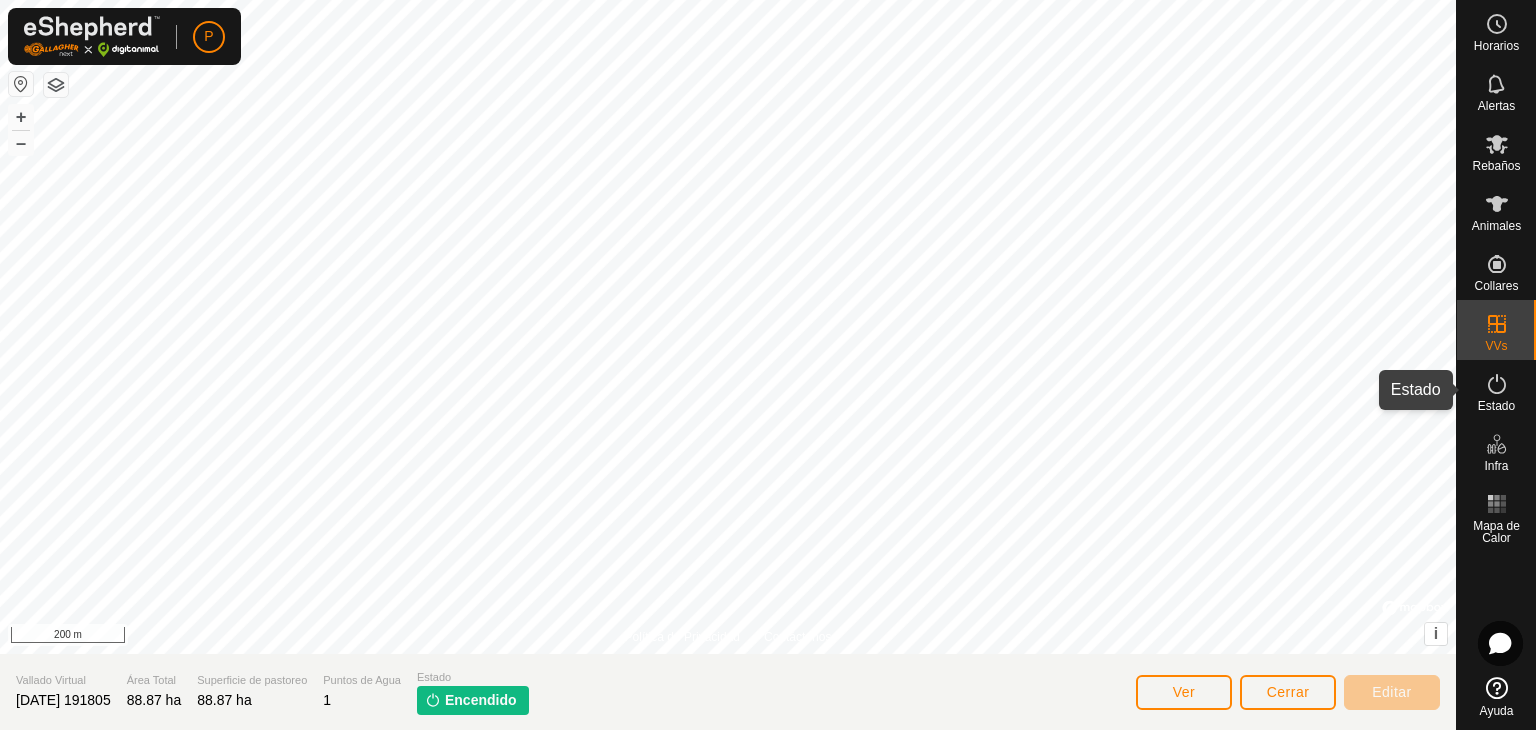click 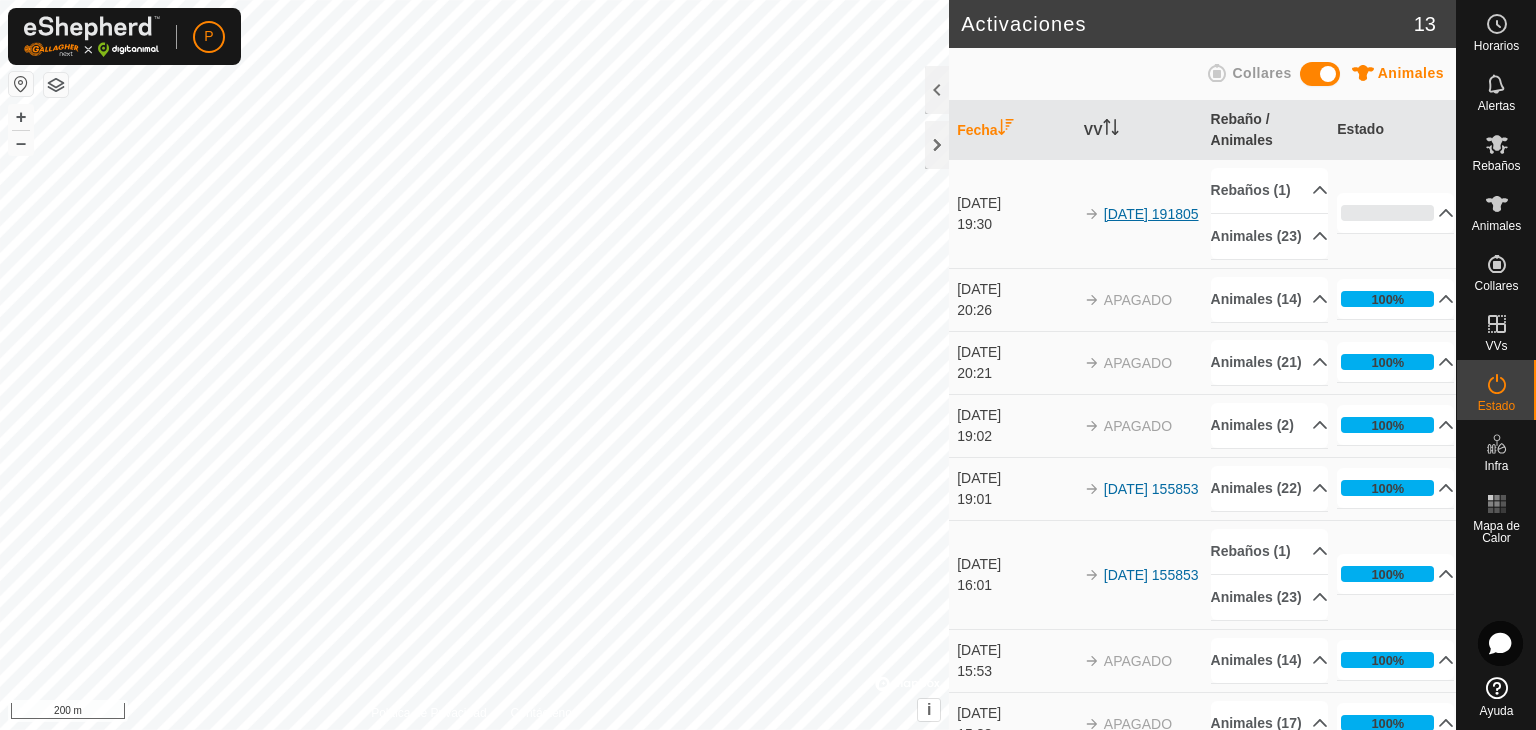 click on "[DATE] 191805" at bounding box center [1151, 214] 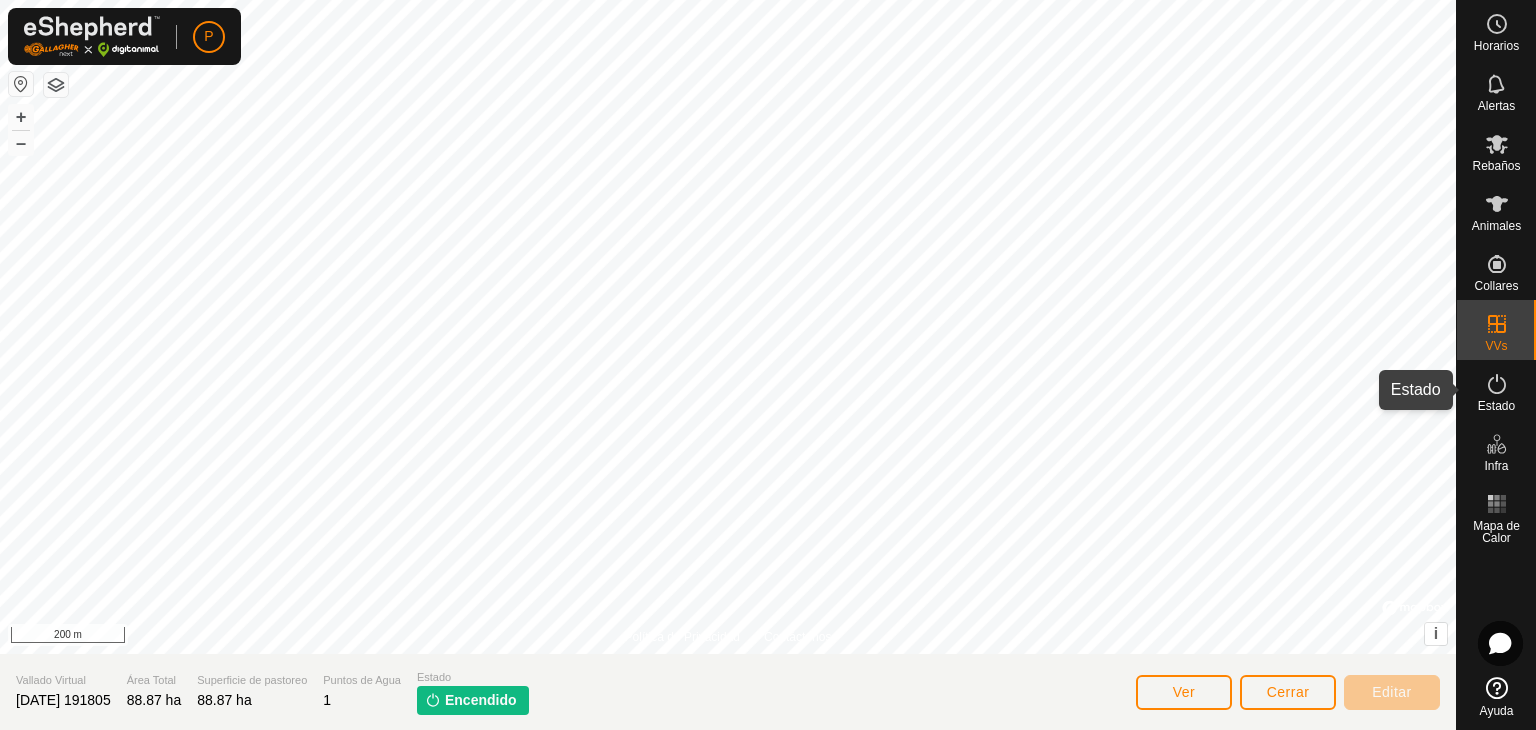 click 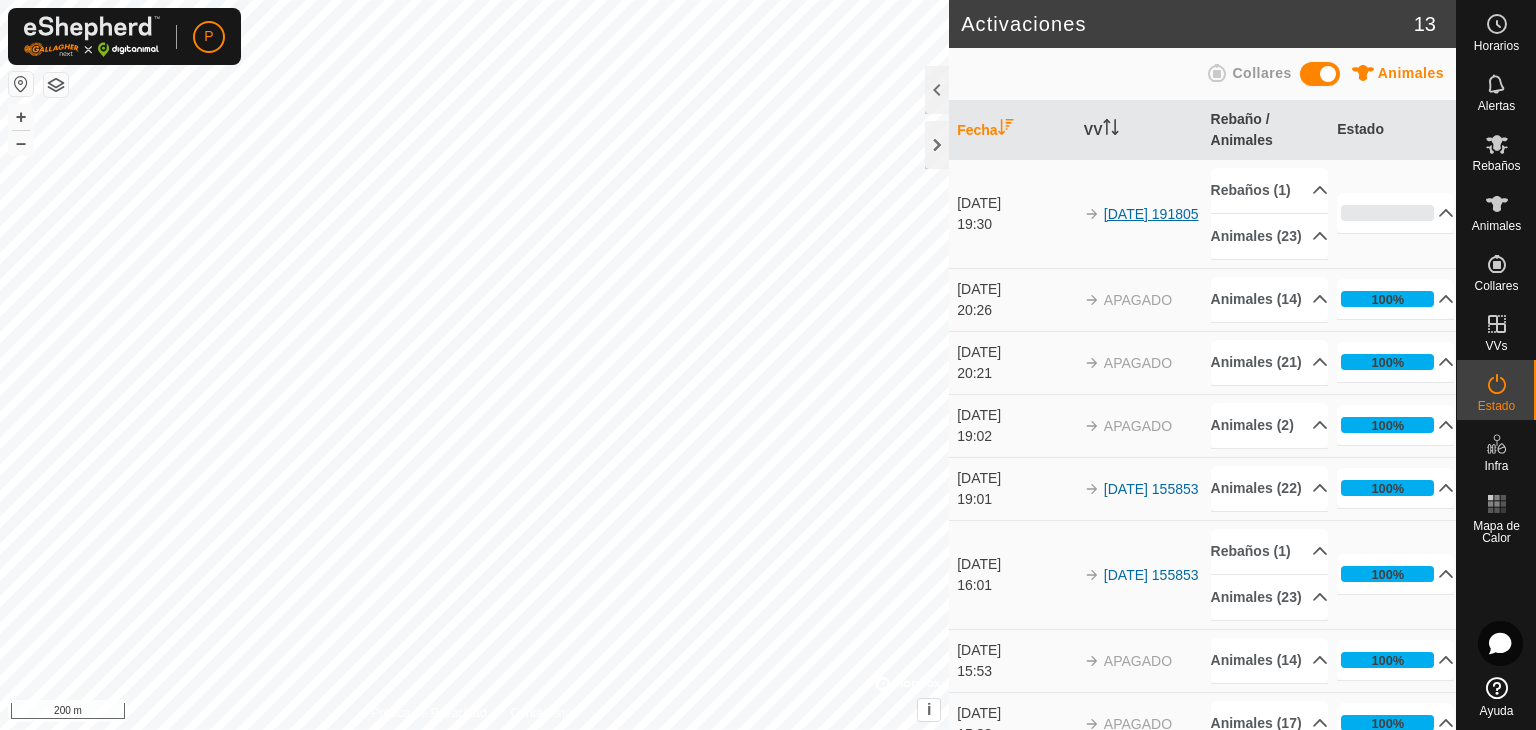 click on "[DATE] 191805" at bounding box center [1151, 214] 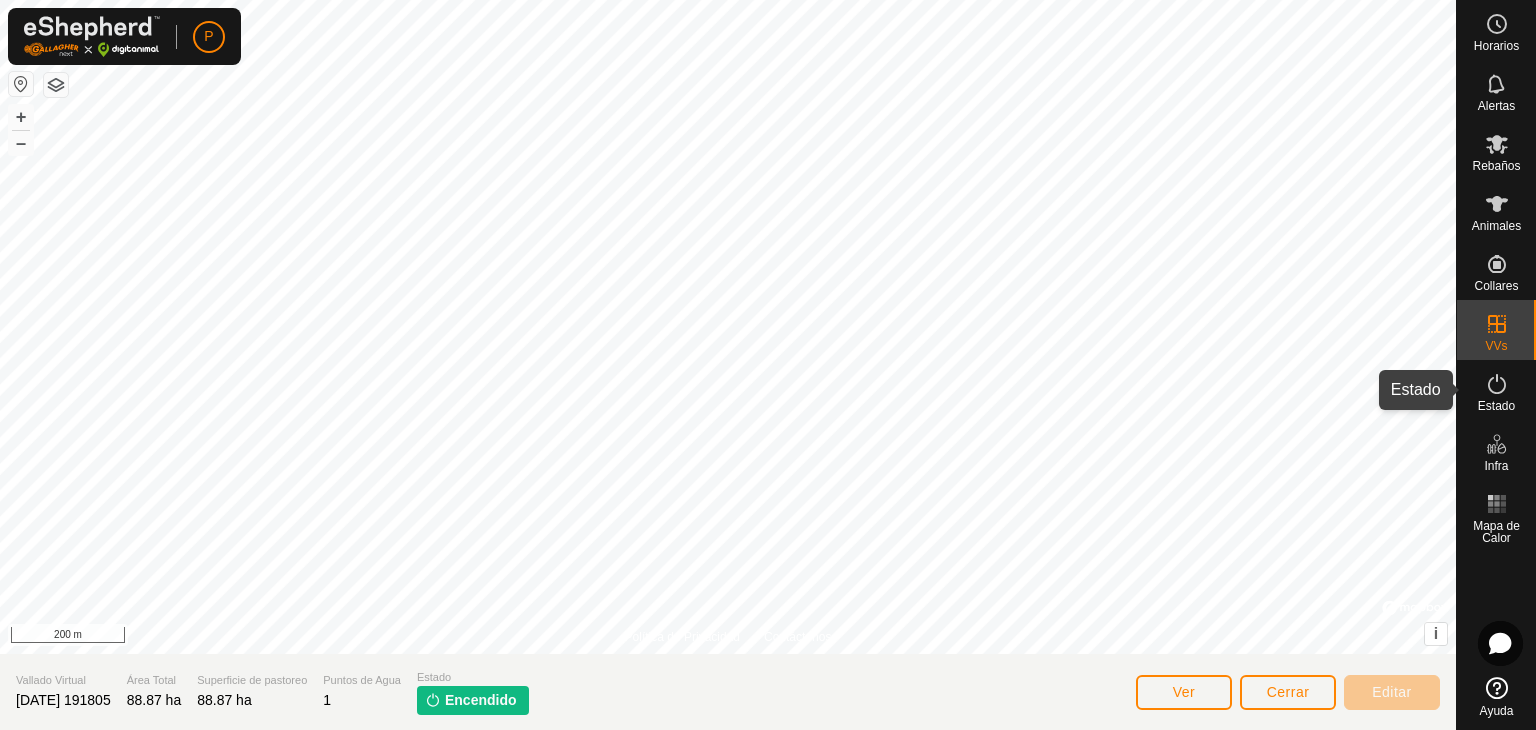 click 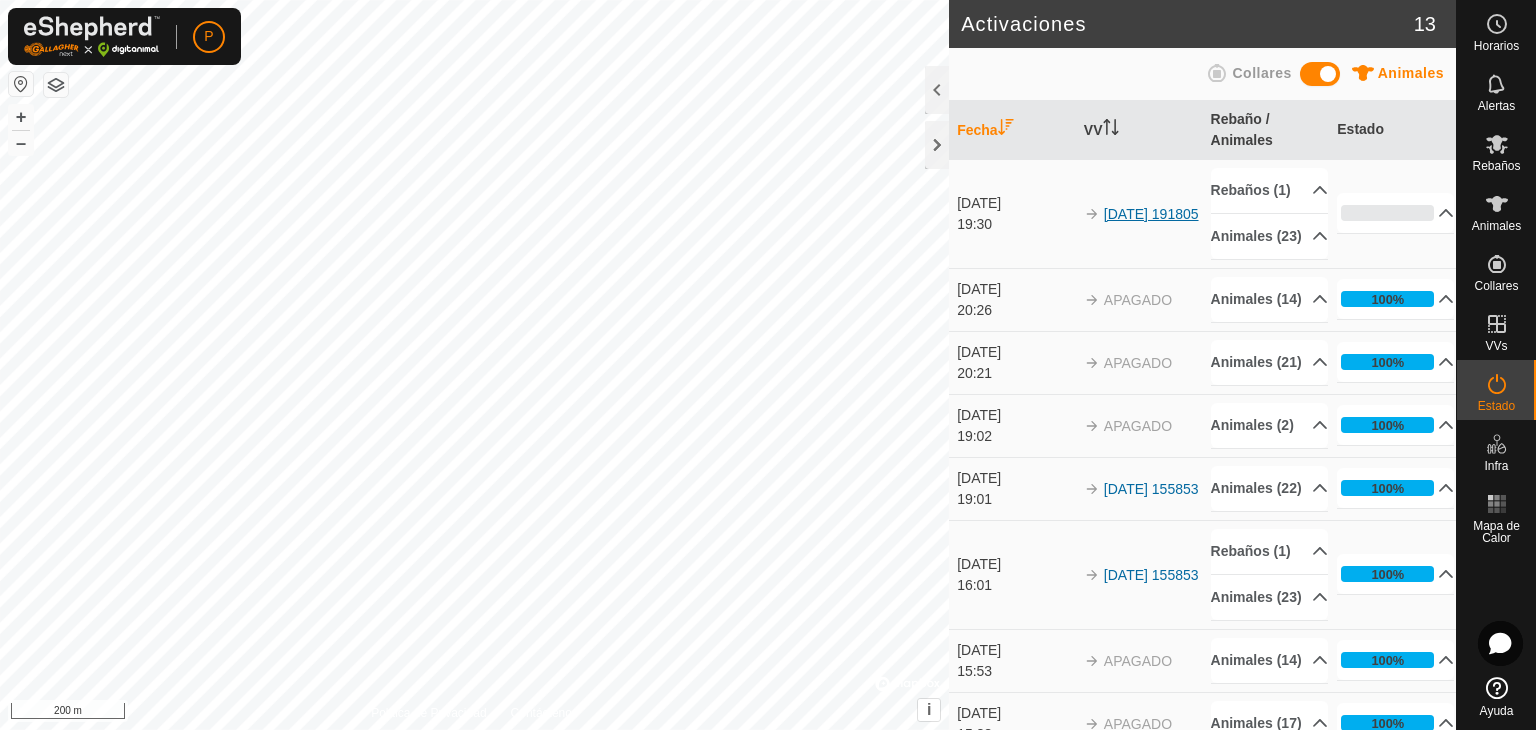 click on "[DATE] 191805" at bounding box center [1151, 214] 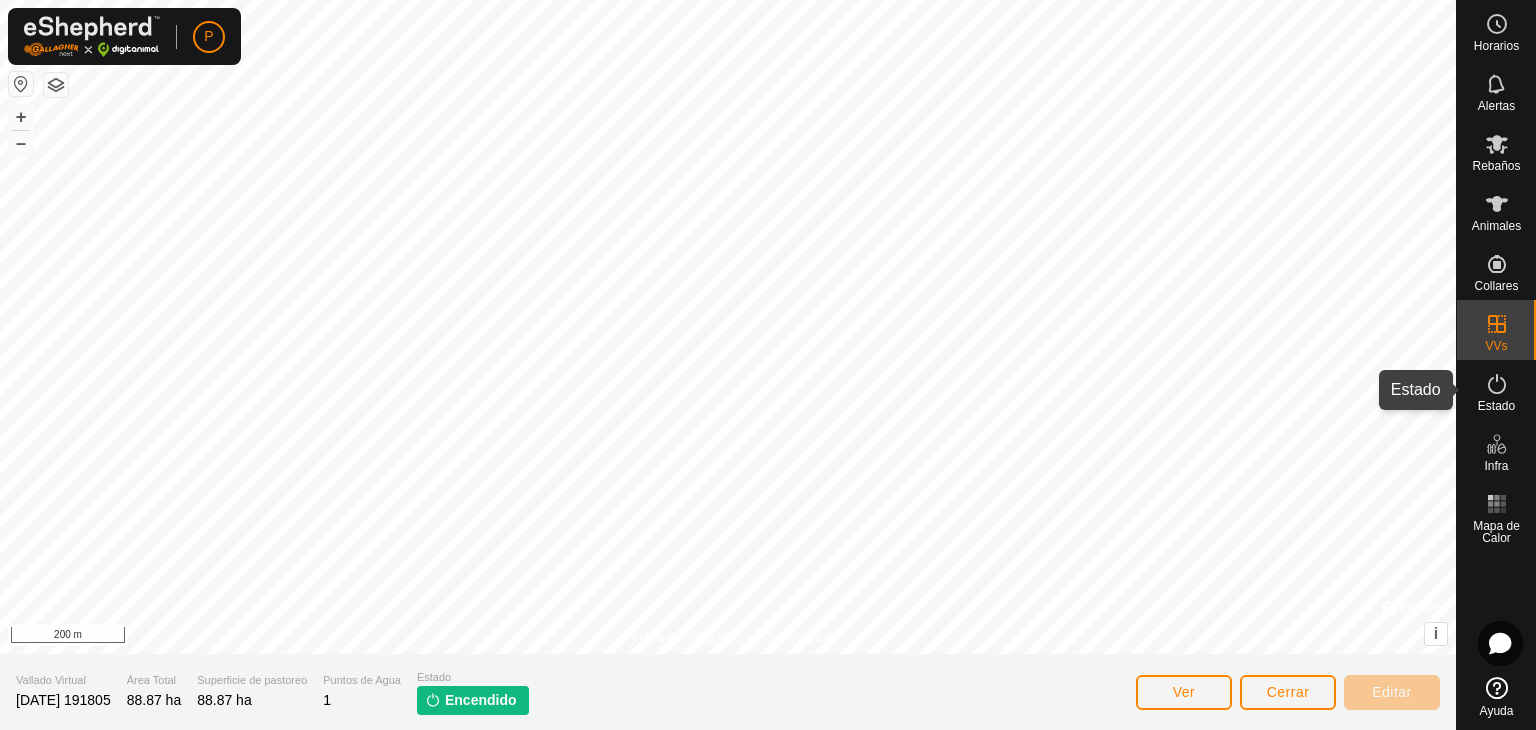 click 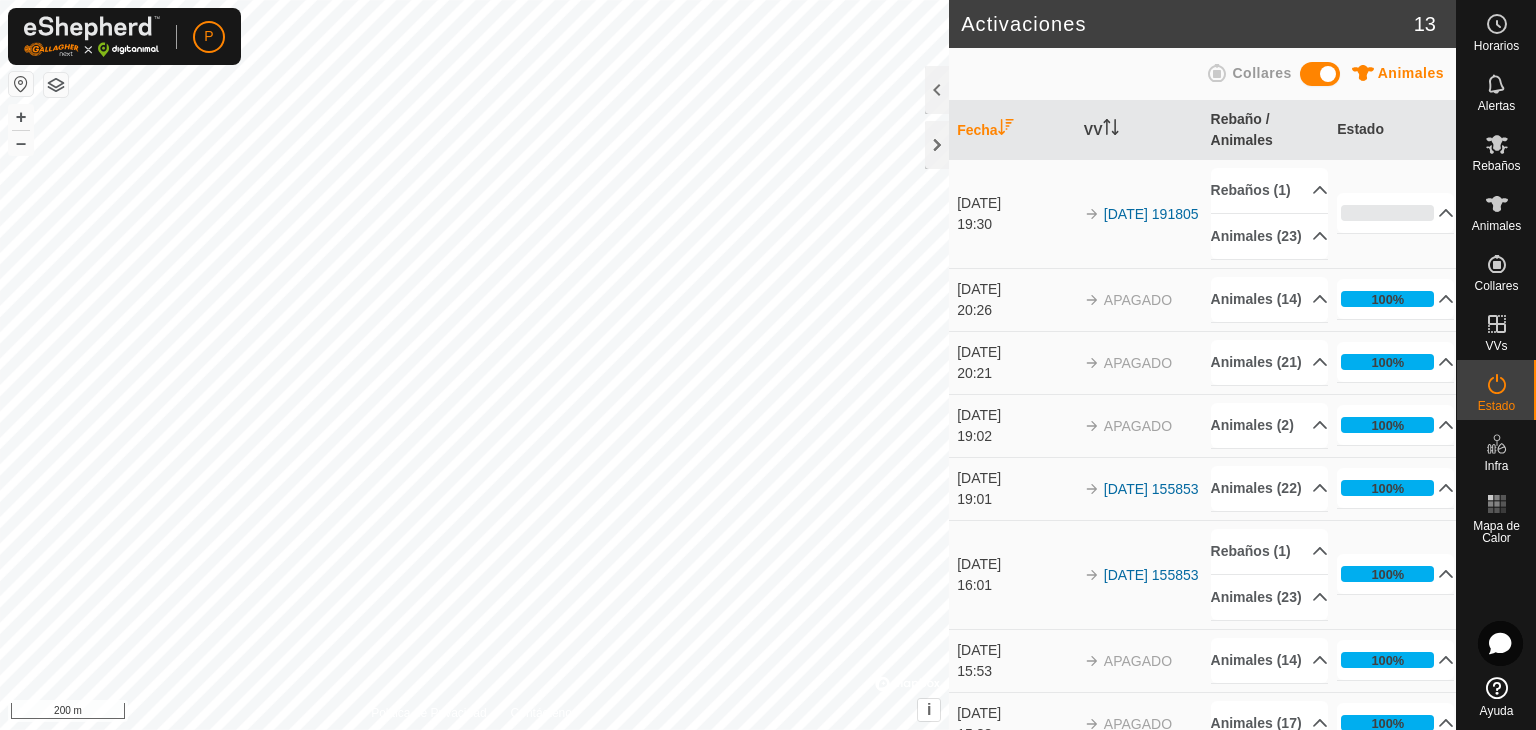 click on "[DATE] 191805" at bounding box center [1139, 213] 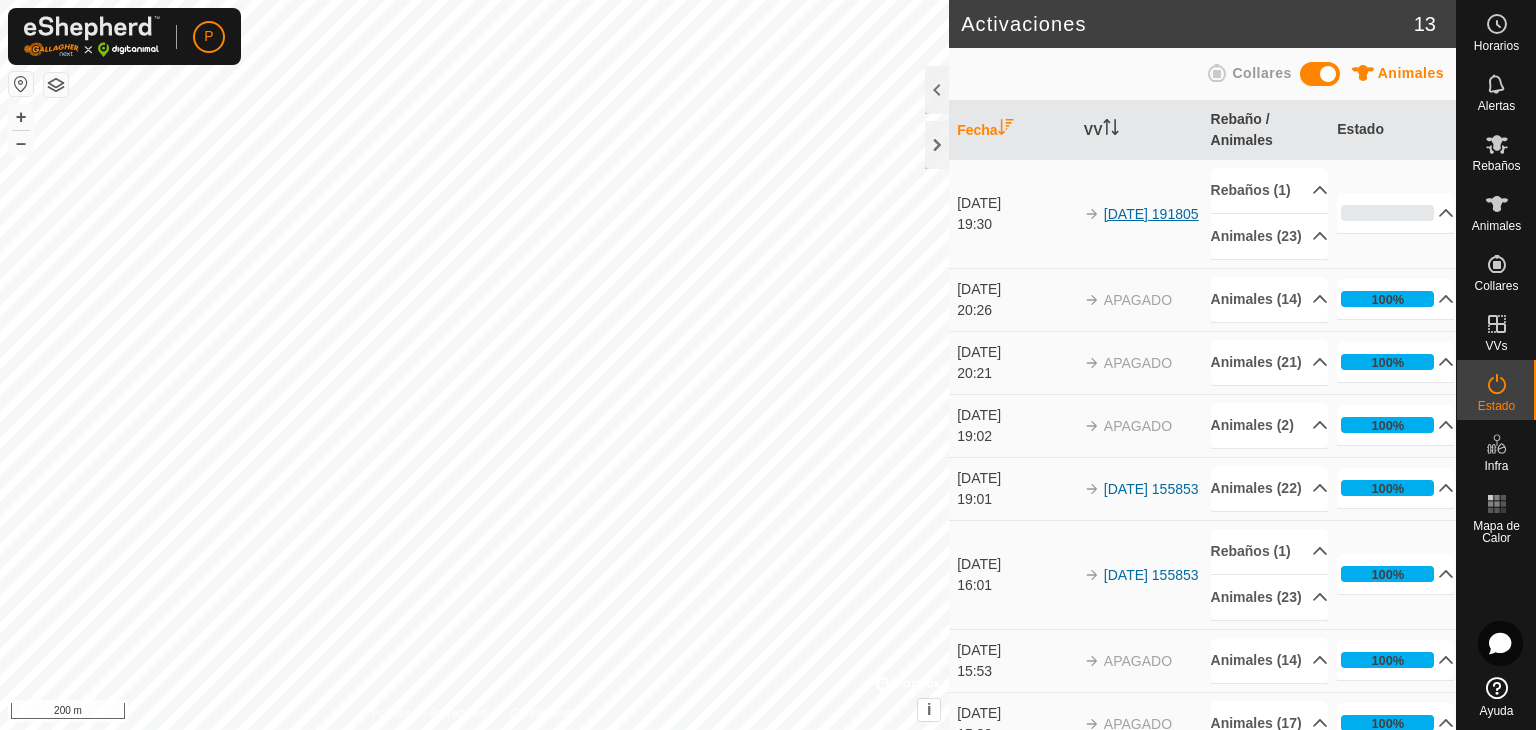 click on "[DATE] 191805" at bounding box center [1151, 214] 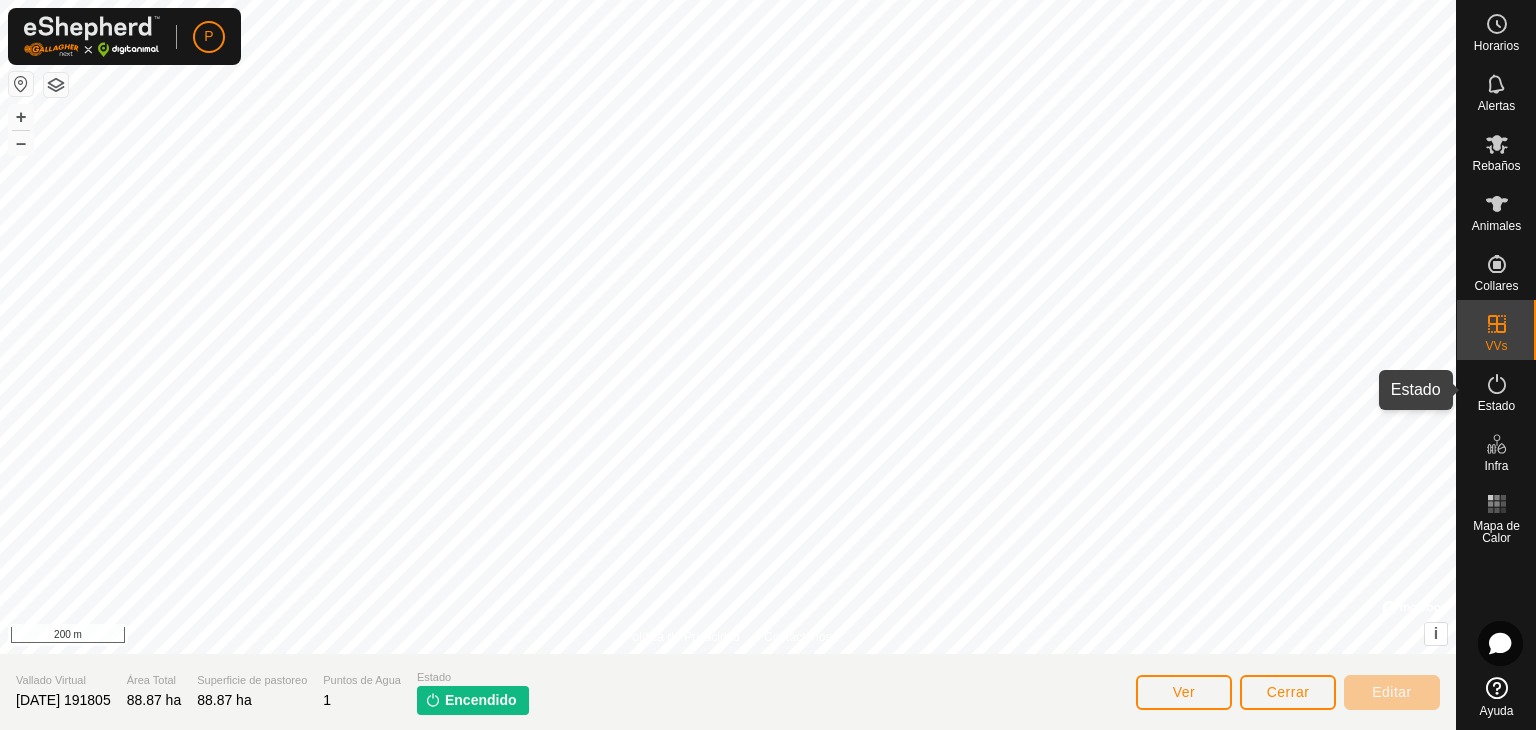 click 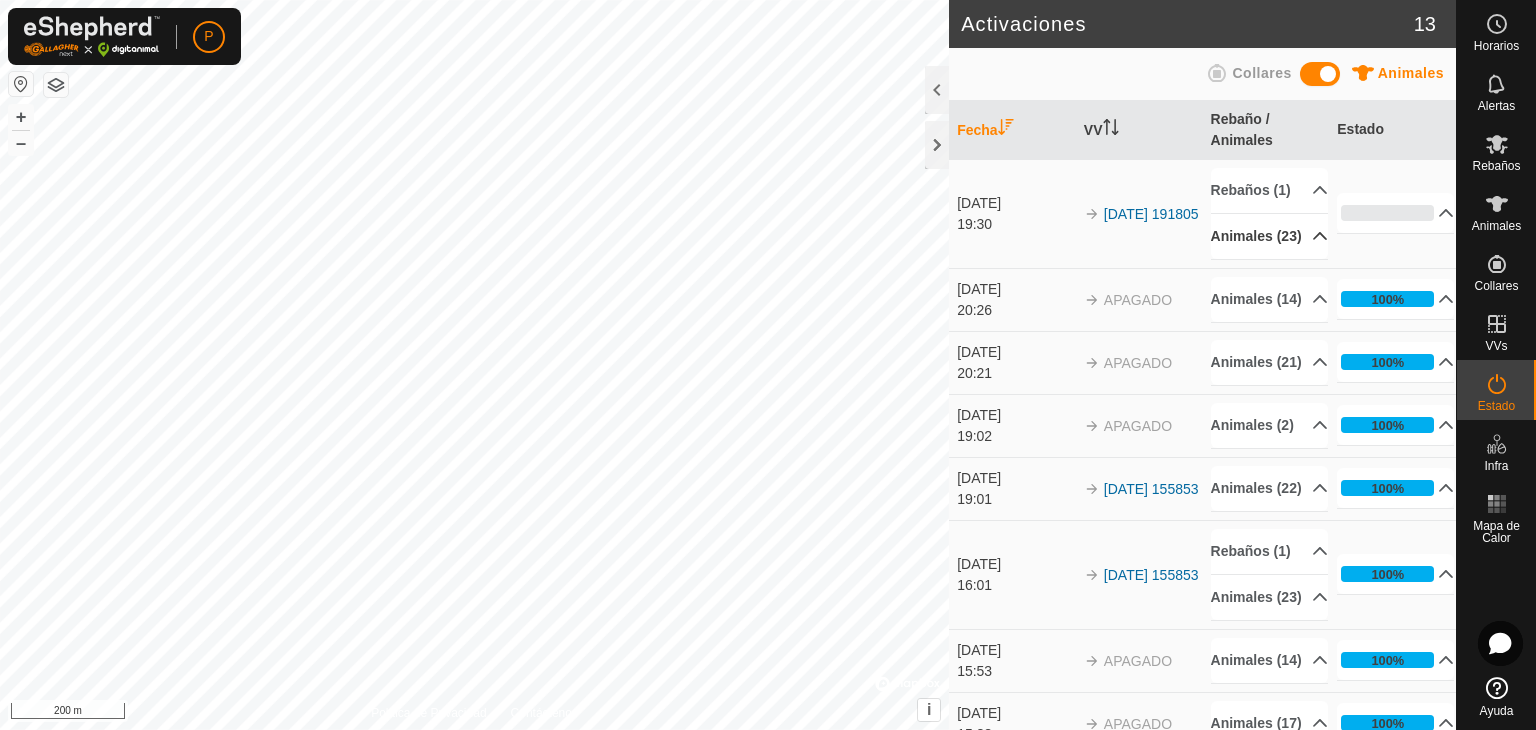 click on "Animales (23)" at bounding box center [1269, 236] 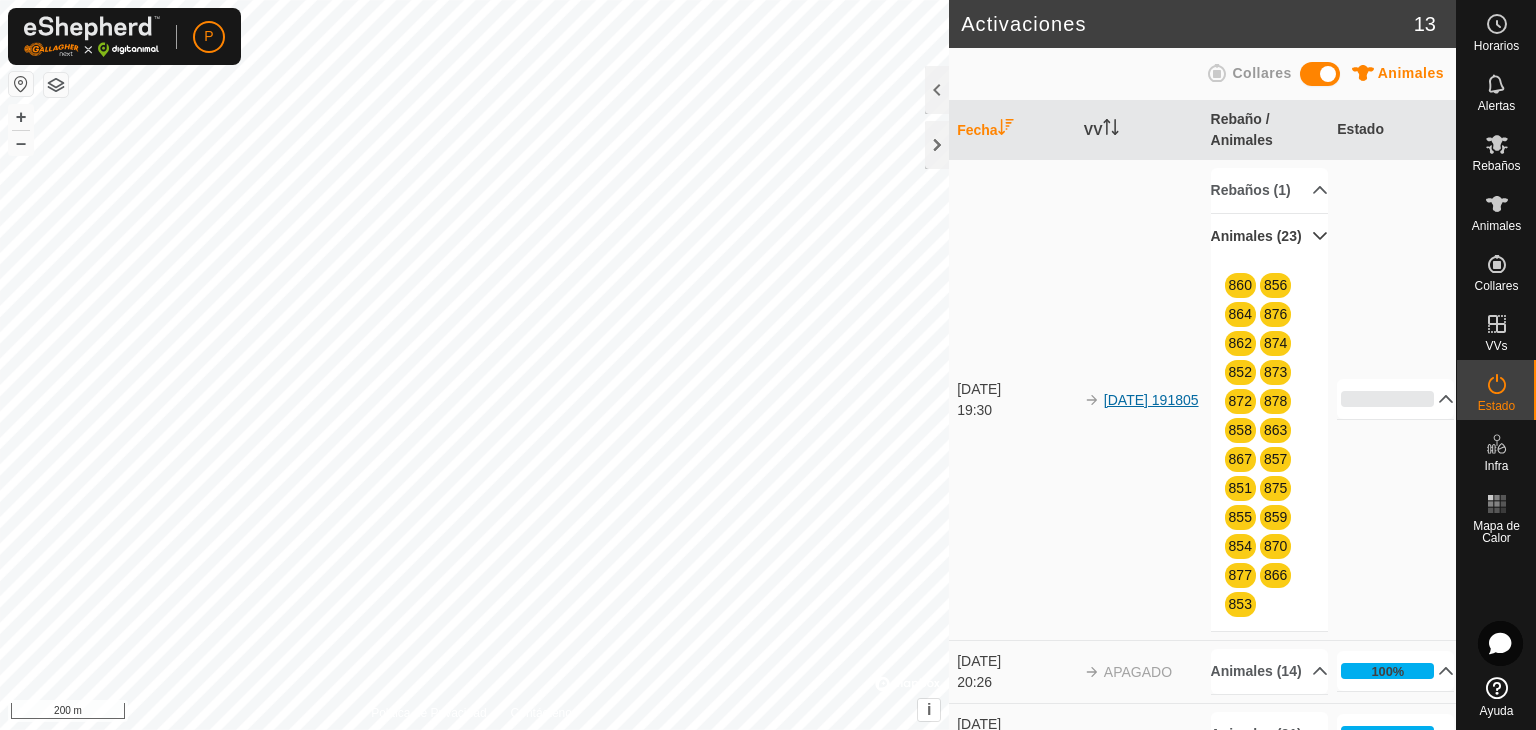 click on "[DATE] 191805" at bounding box center [1151, 400] 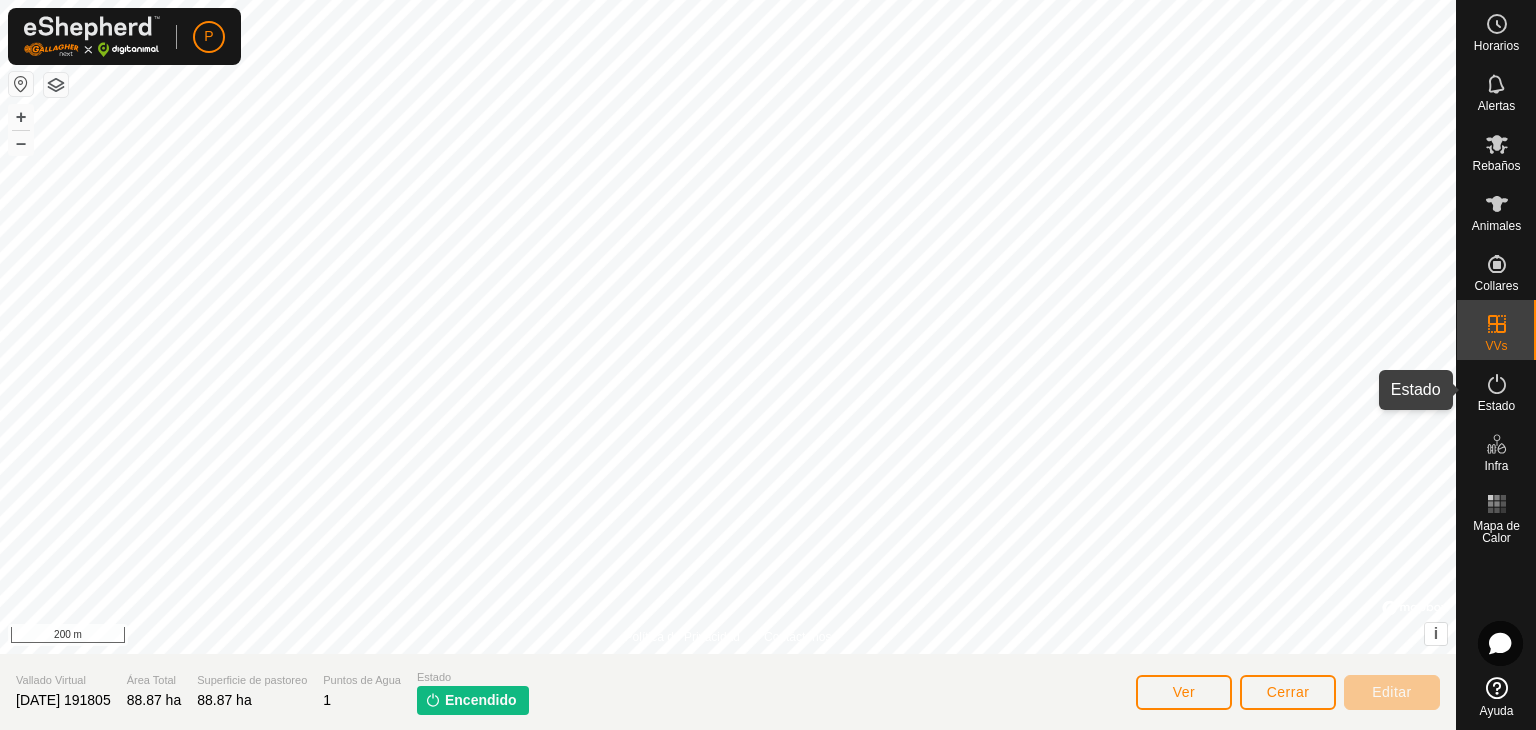 click on "Estado" at bounding box center [1496, 406] 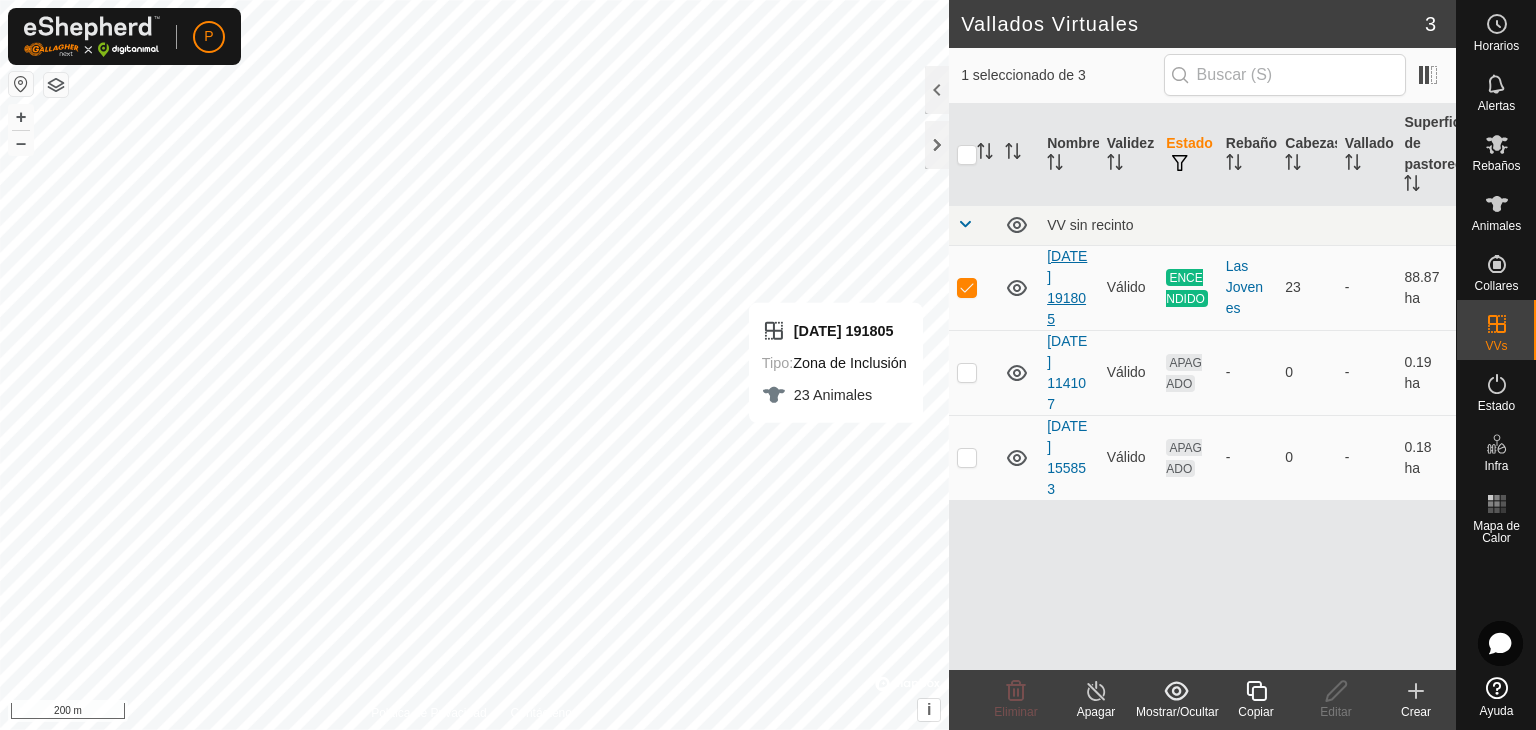 click on "[DATE] 191805" at bounding box center [1067, 287] 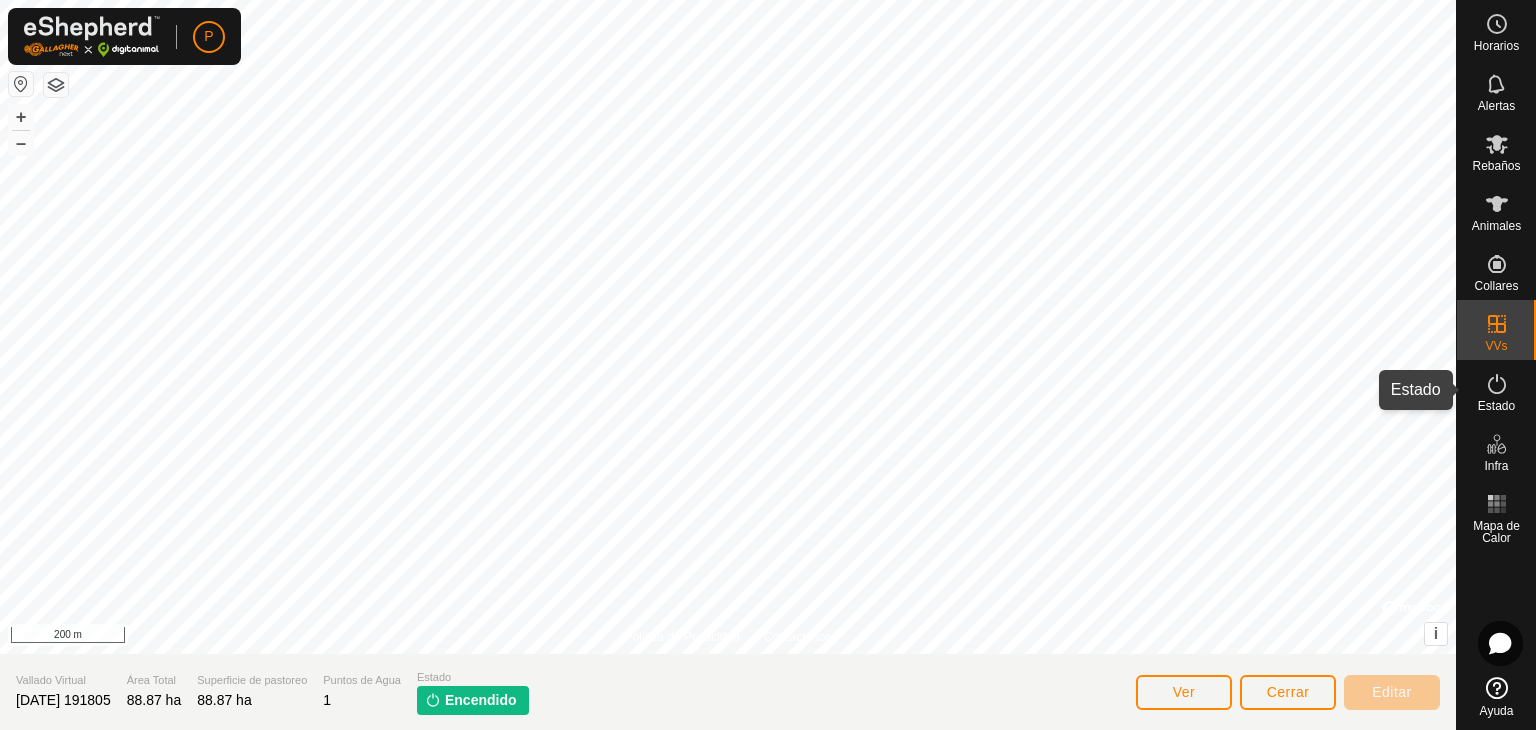 click 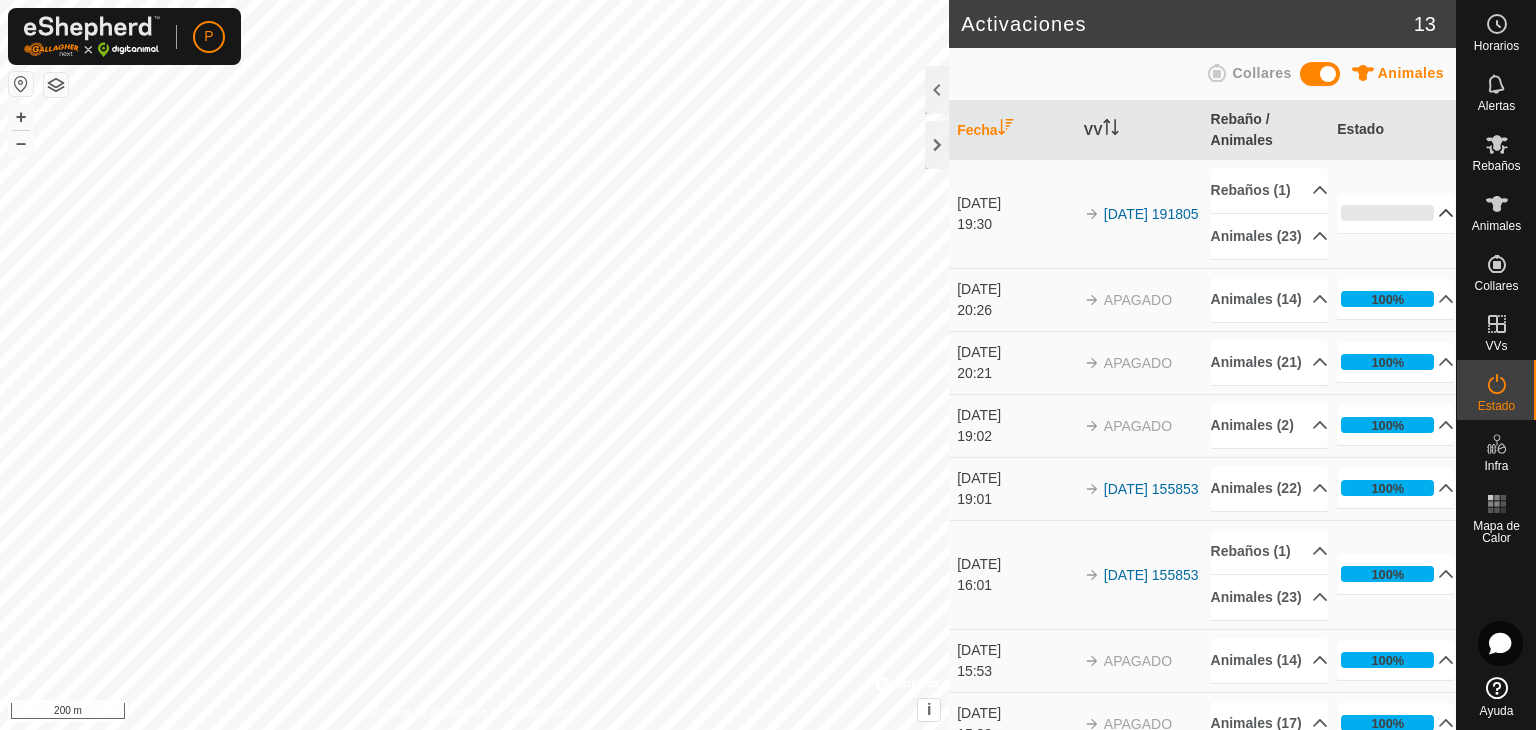 click on "0%" at bounding box center [1395, 213] 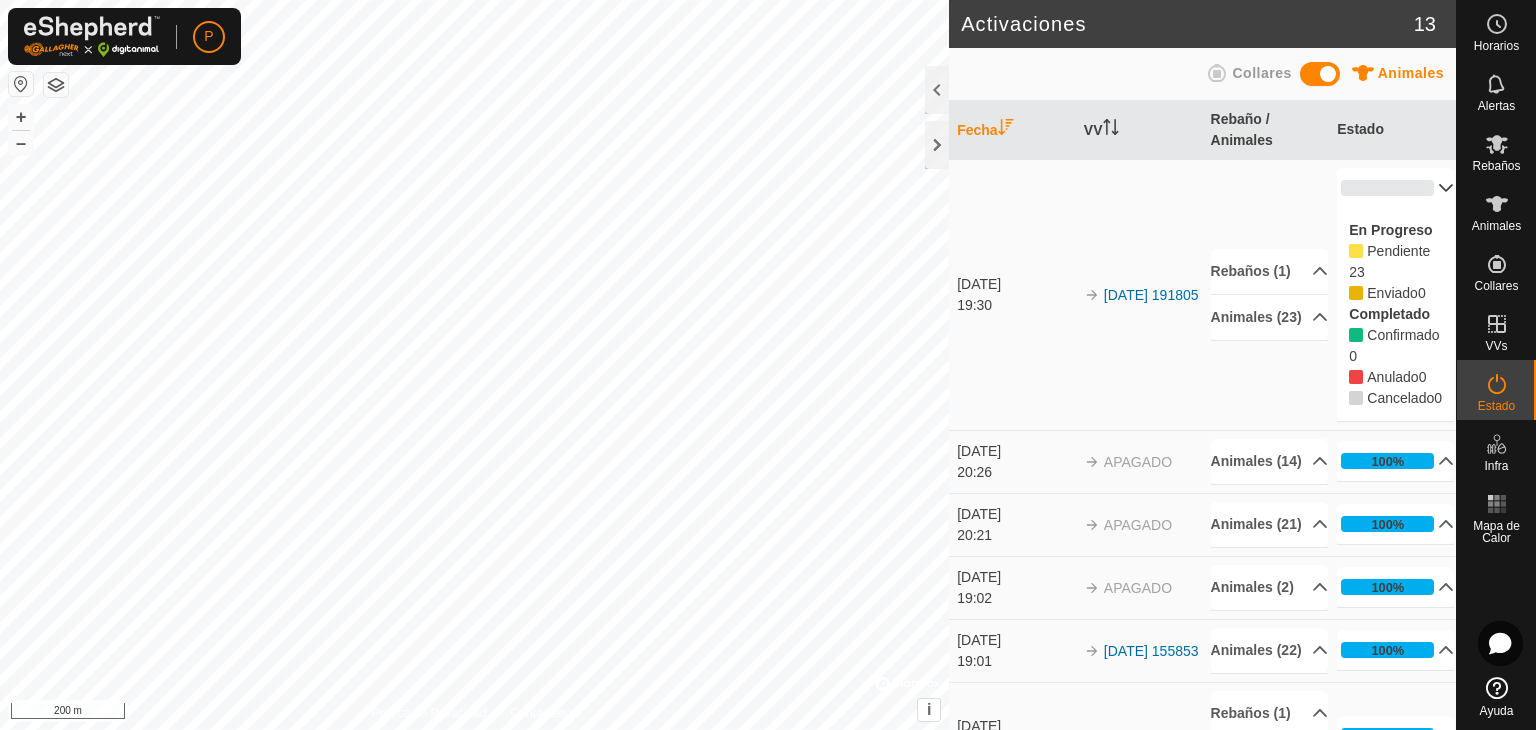 click on "[DATE] 19:30" at bounding box center (1012, 294) 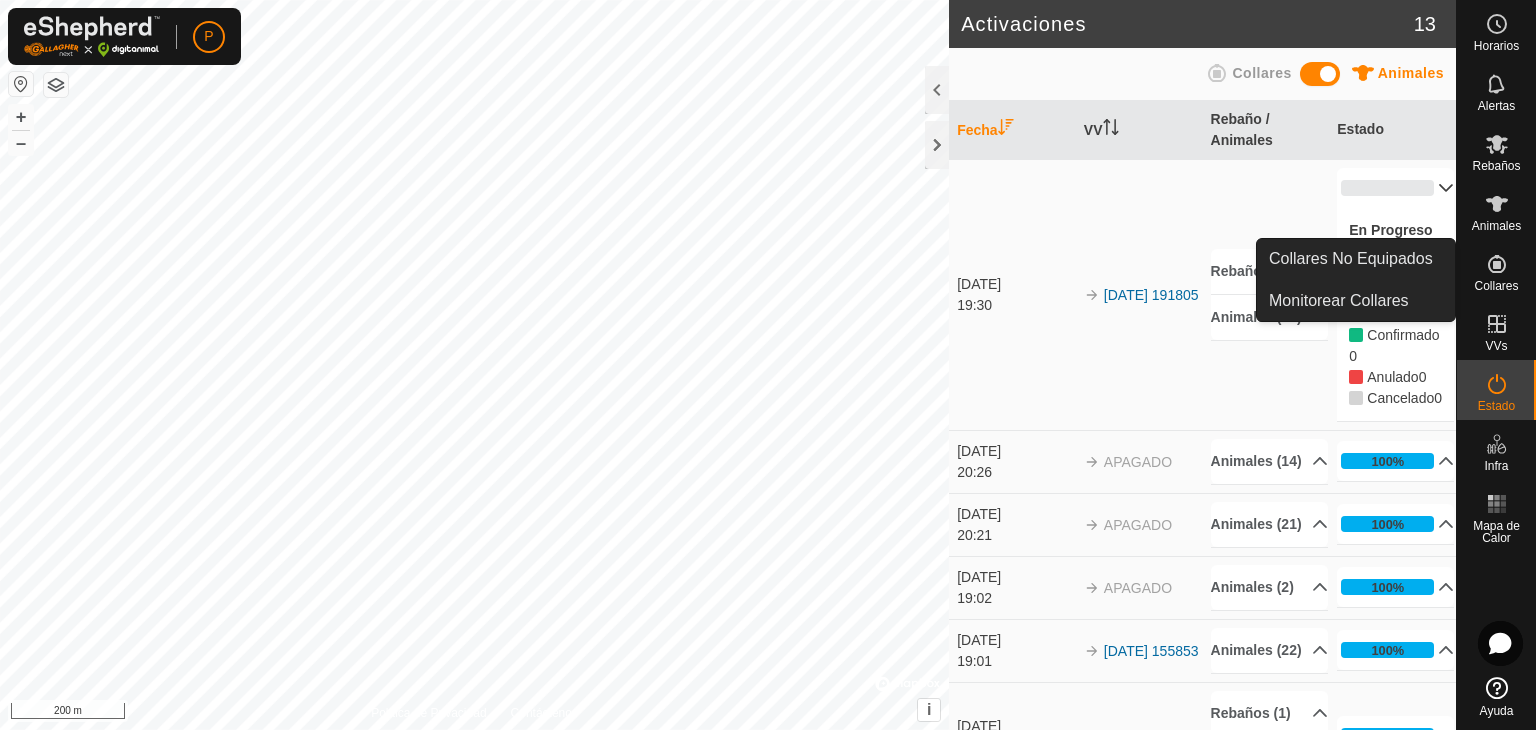 click 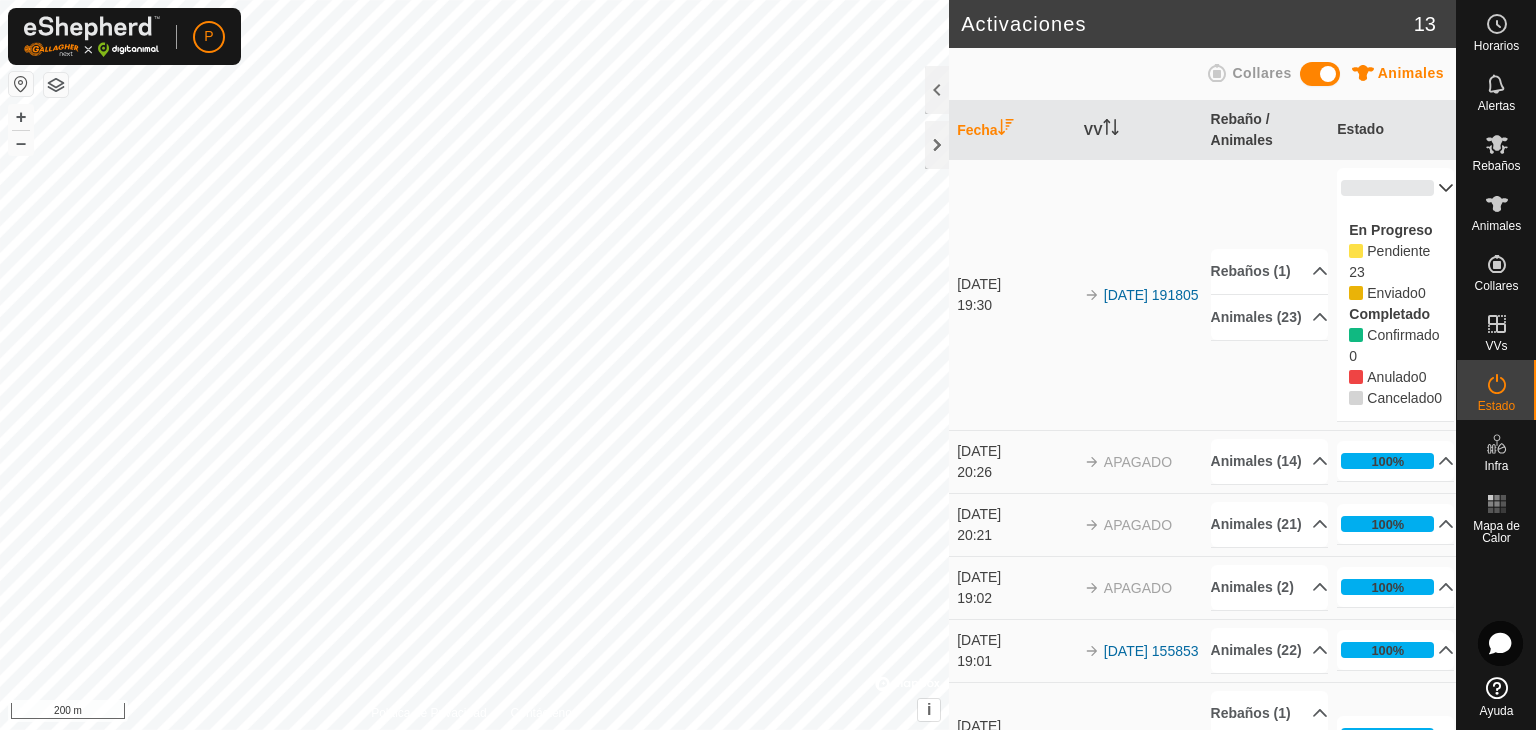 click on "Rebaños (1)  Las Jovenes  Animales [PHONE_NUMBER]2   874   852   873   872   878   858   863   867   857   851   875   855   859   854   870   877   866   853" at bounding box center (1266, 294) 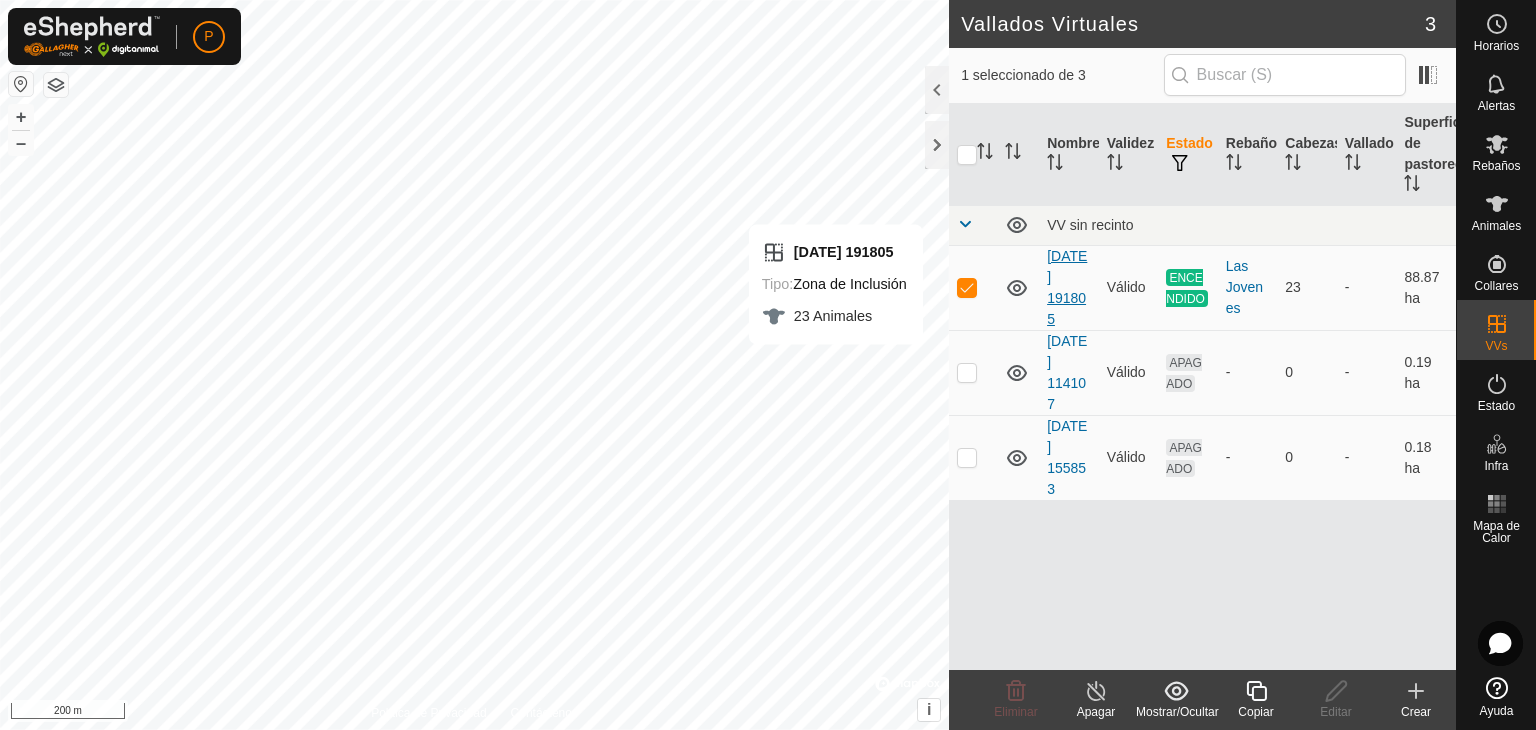 click on "[DATE] 191805" at bounding box center (1067, 287) 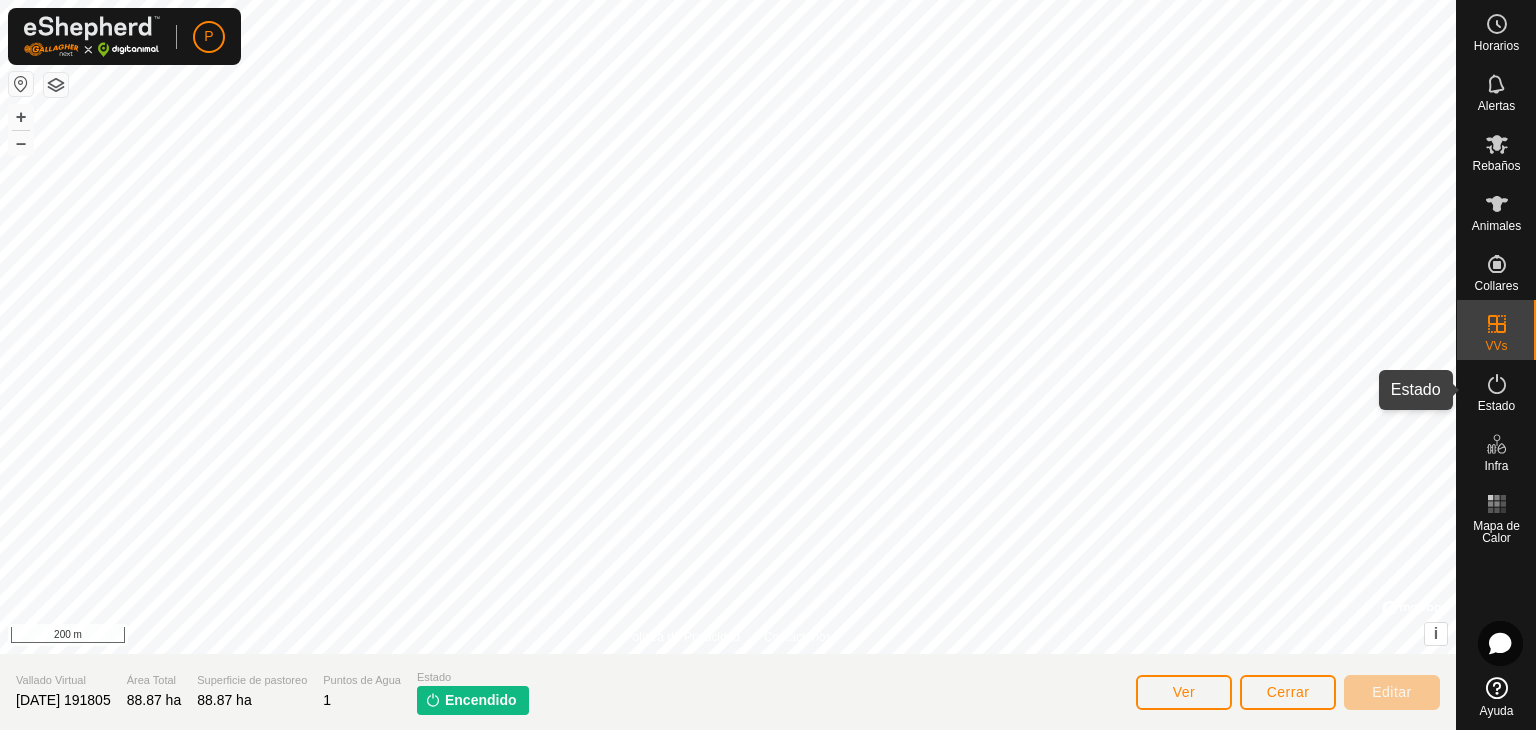 click 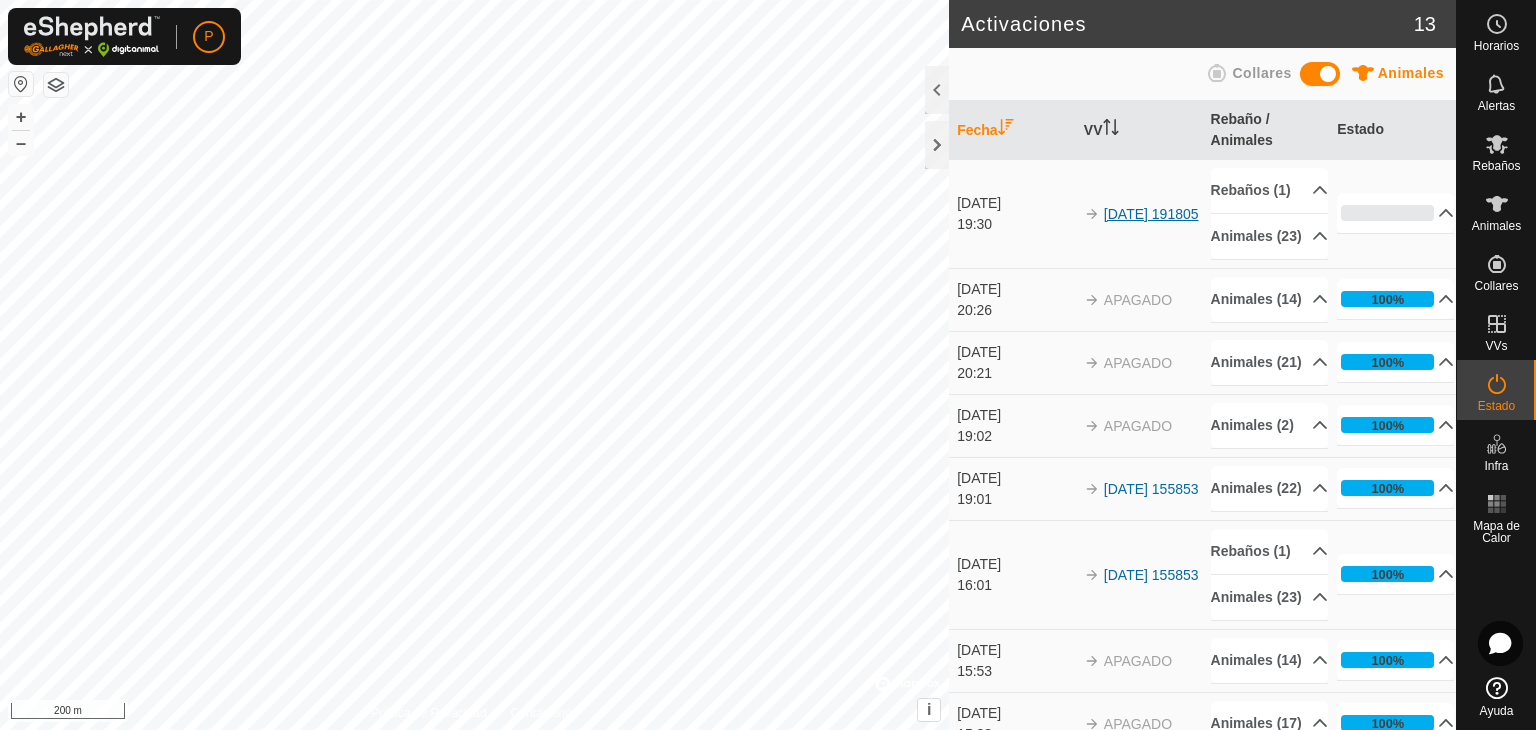 click on "[DATE] 191805" at bounding box center [1151, 214] 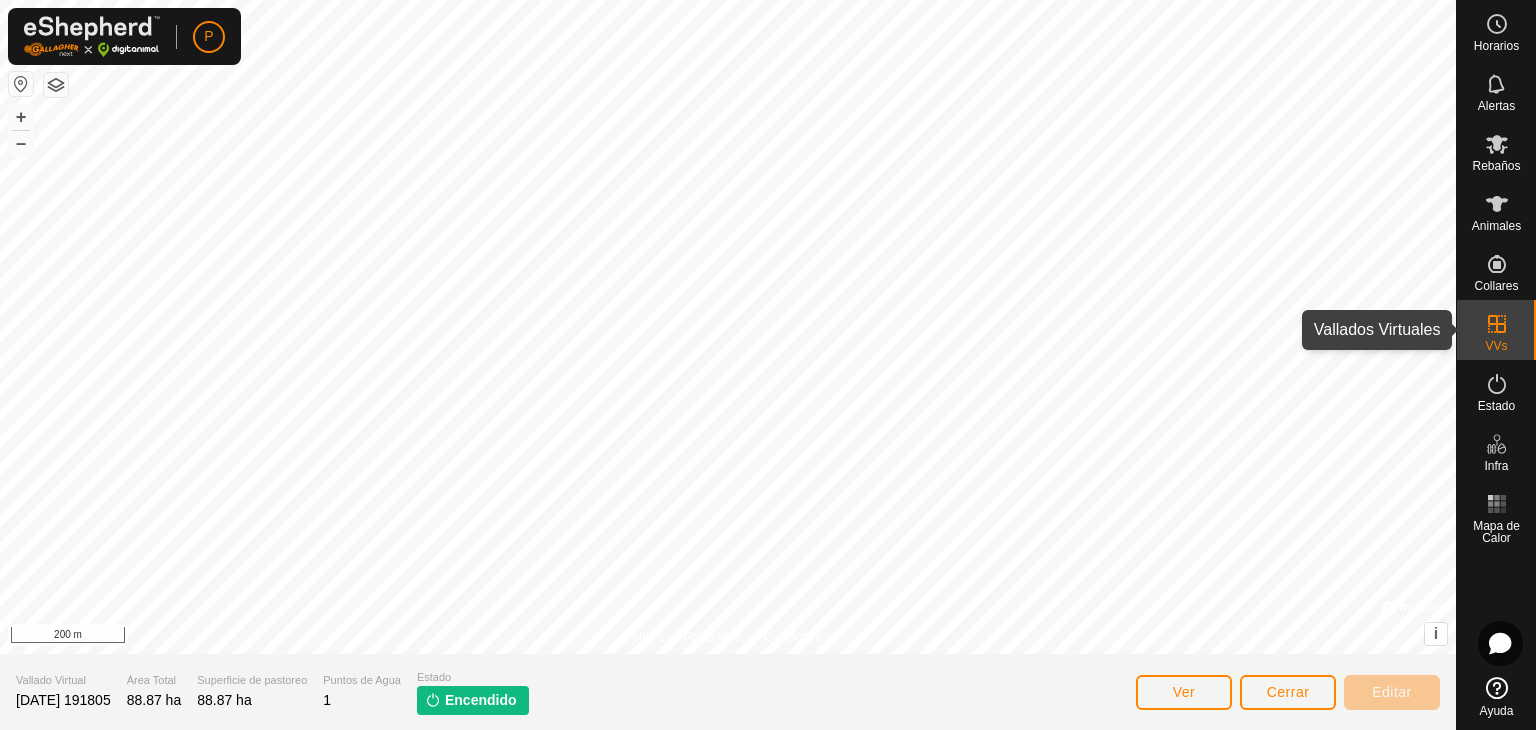 click 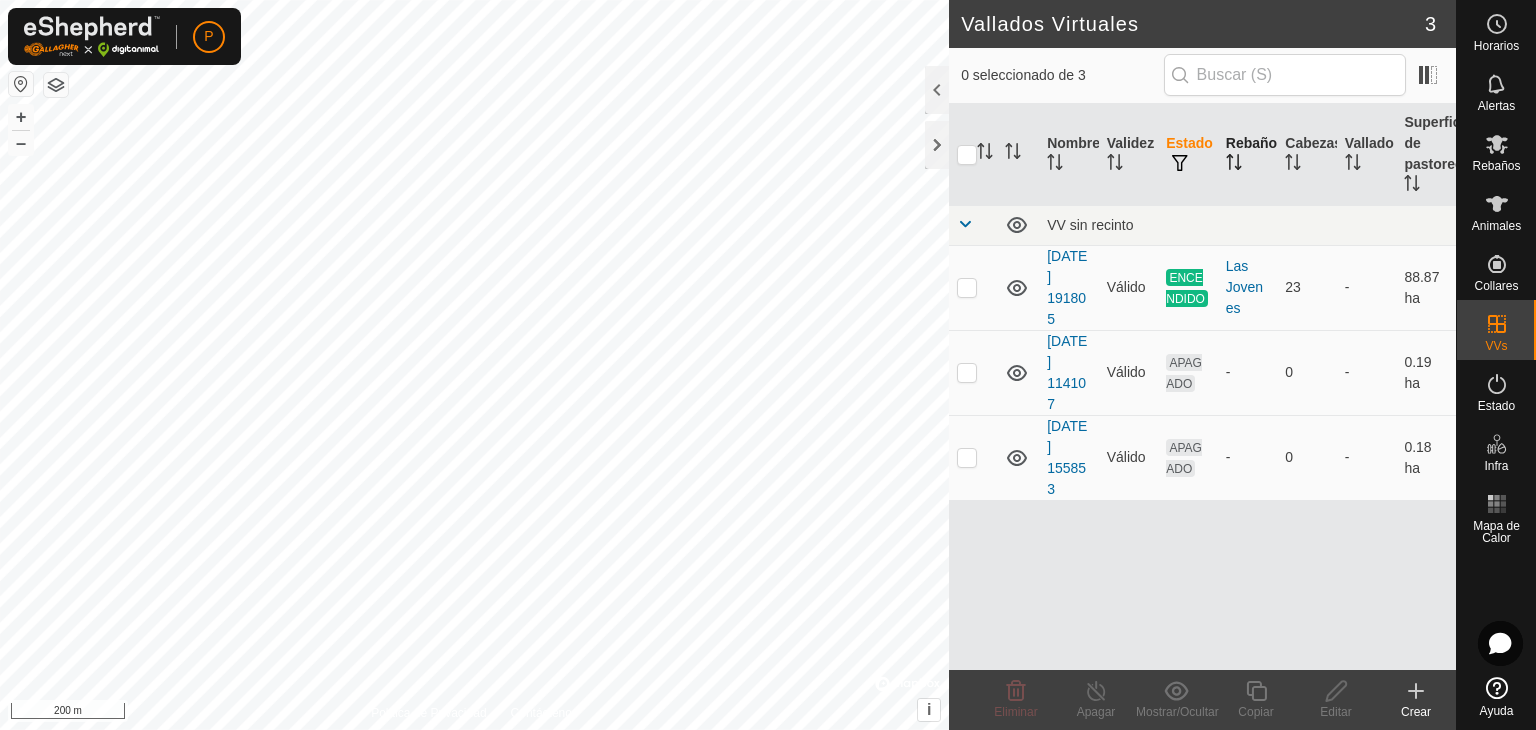 click on "Rebaño" at bounding box center (1248, 155) 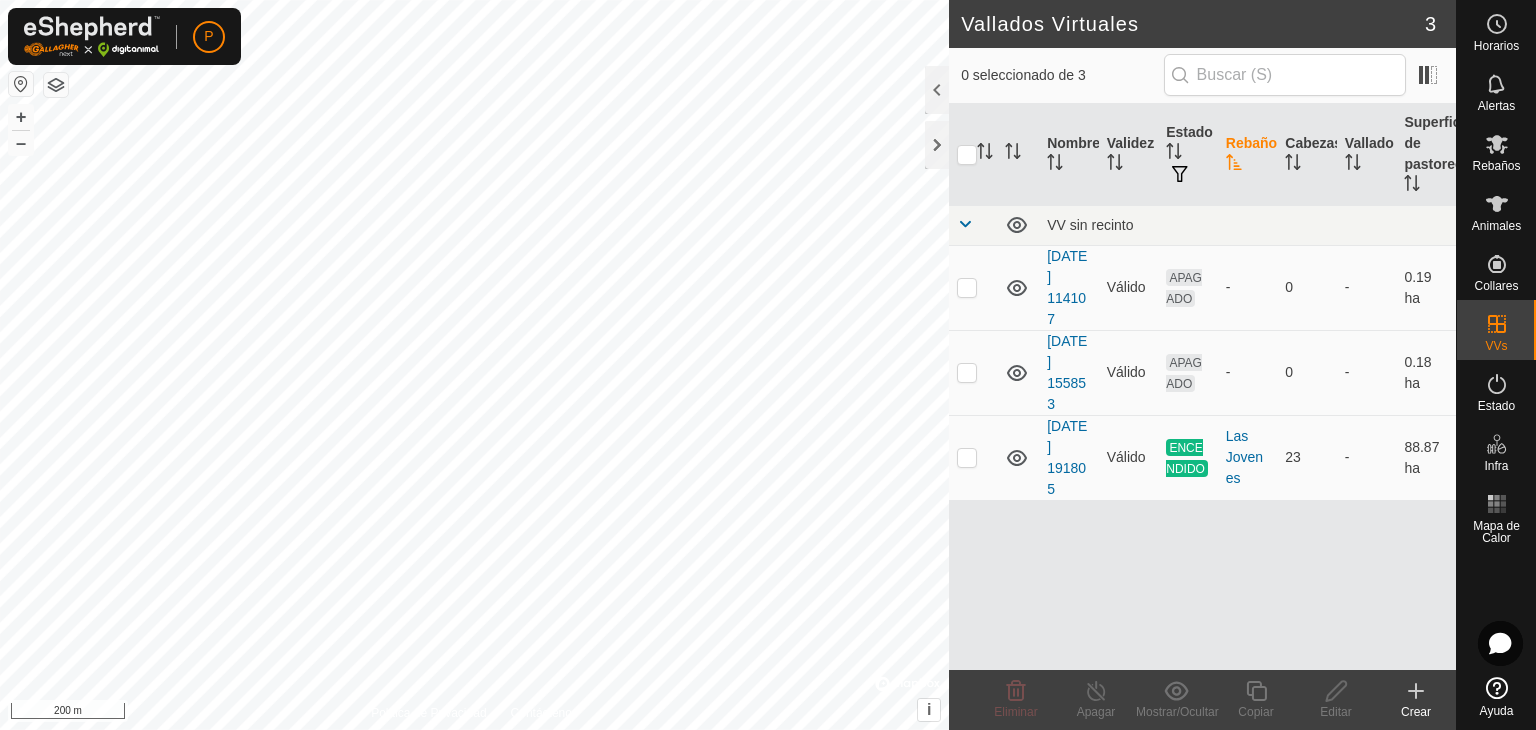 click on "Rebaño" at bounding box center (1248, 155) 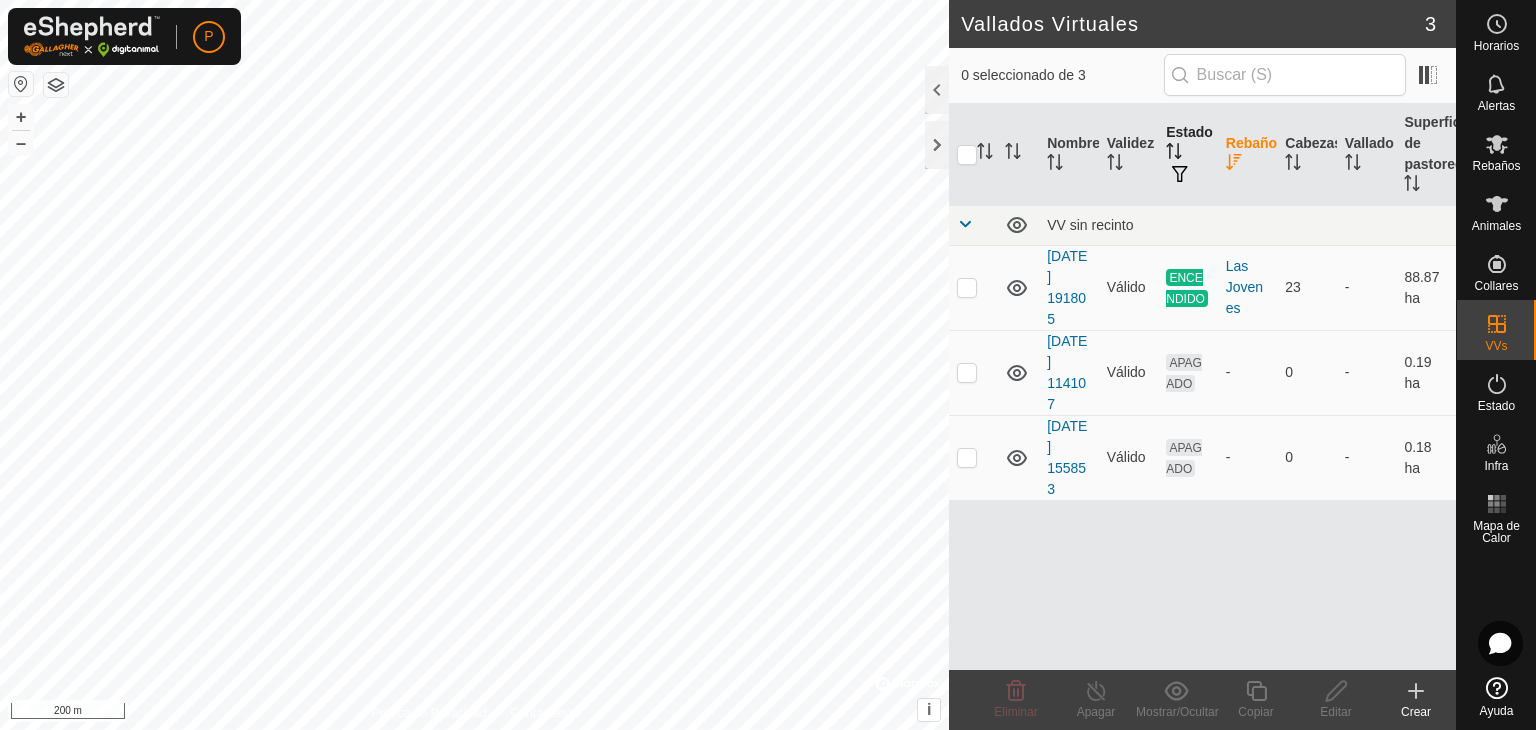 click on "Estado" at bounding box center [1188, 155] 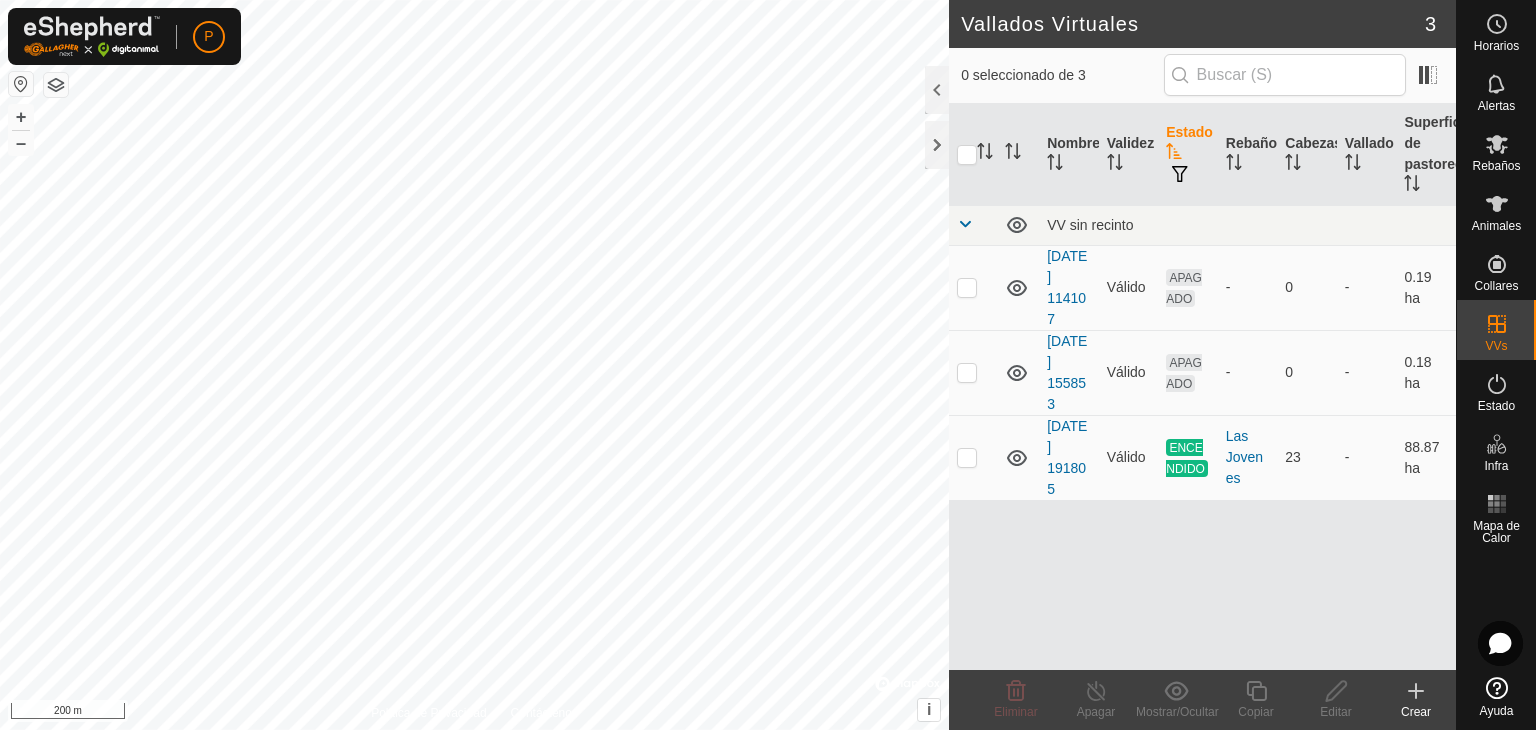 click on "Estado" at bounding box center (1188, 155) 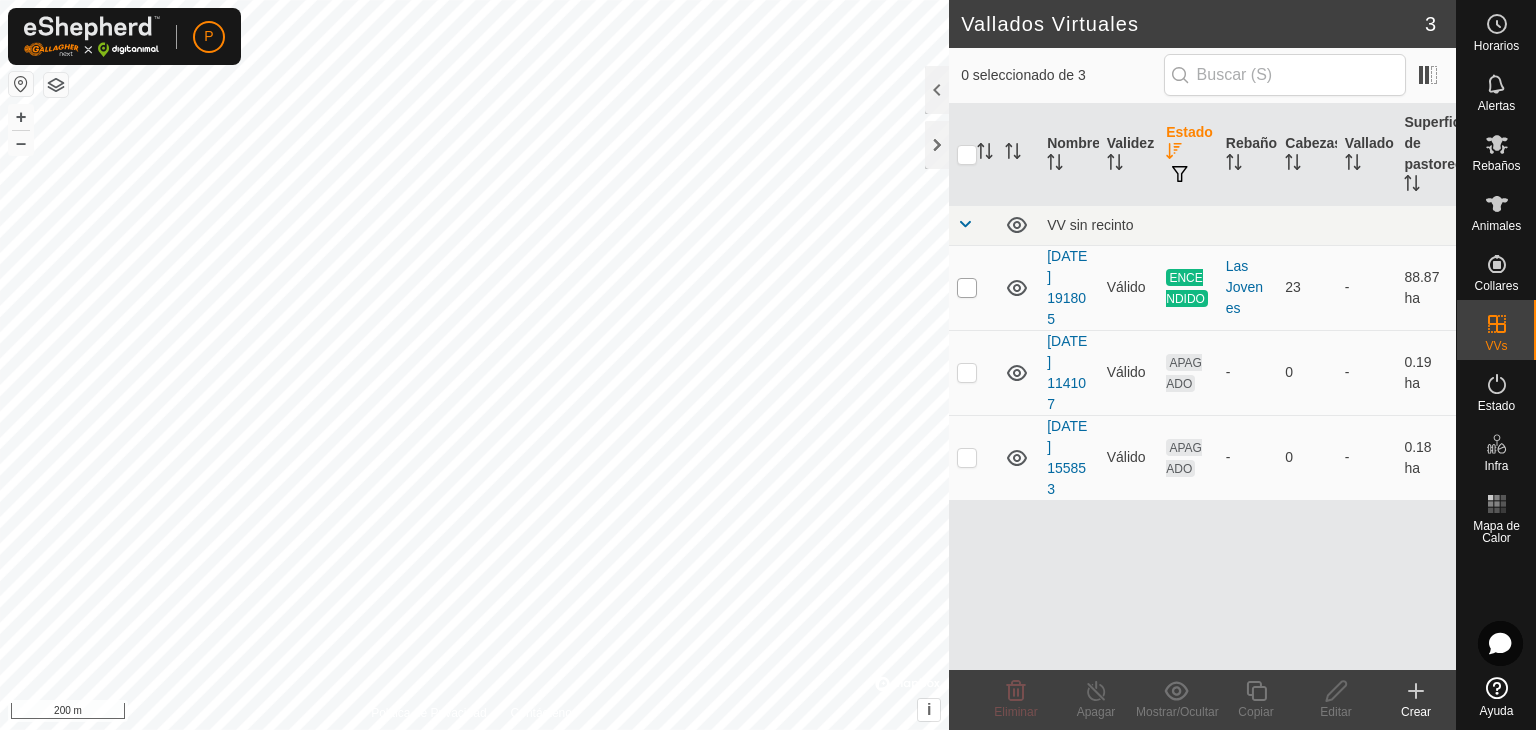 click at bounding box center (967, 288) 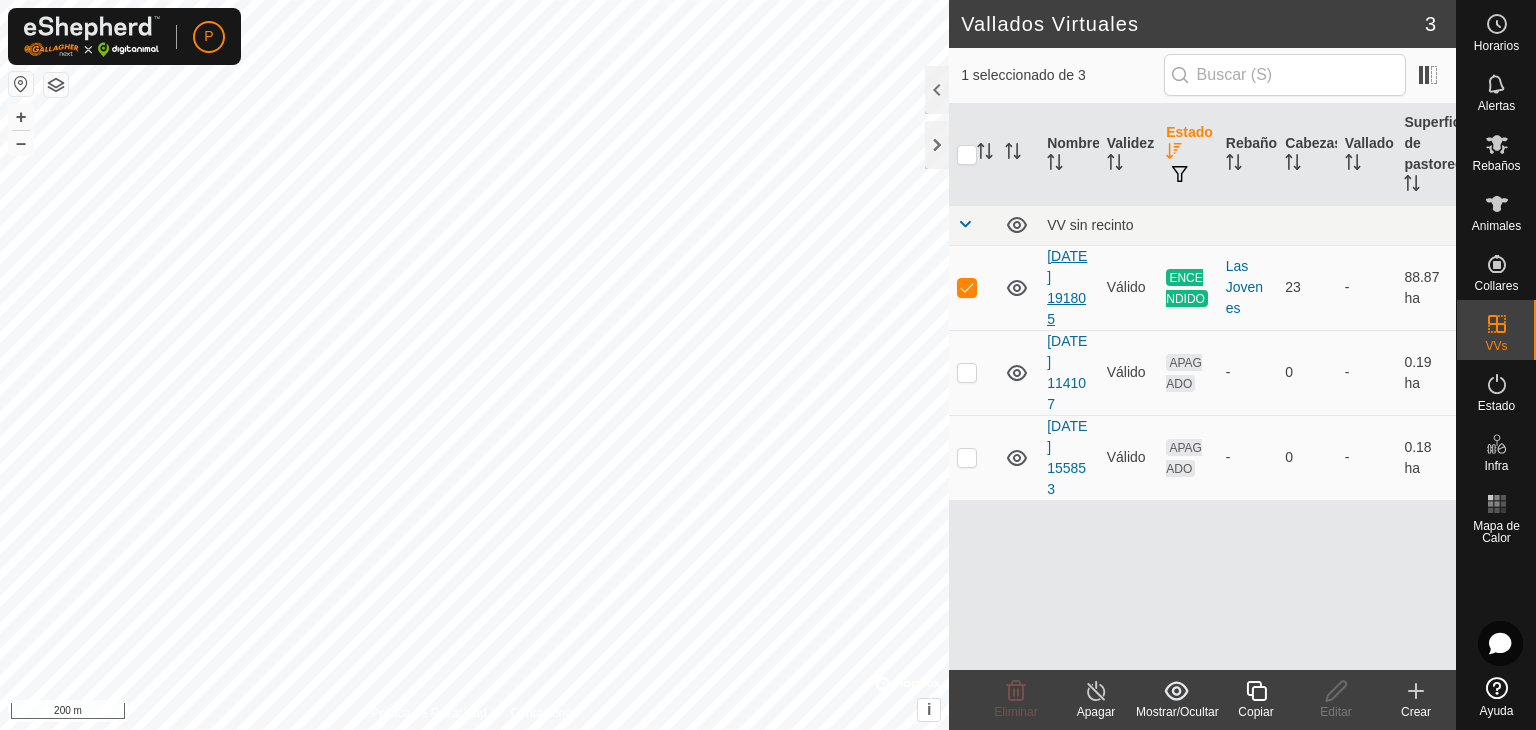 click on "[DATE] 191805" at bounding box center (1067, 287) 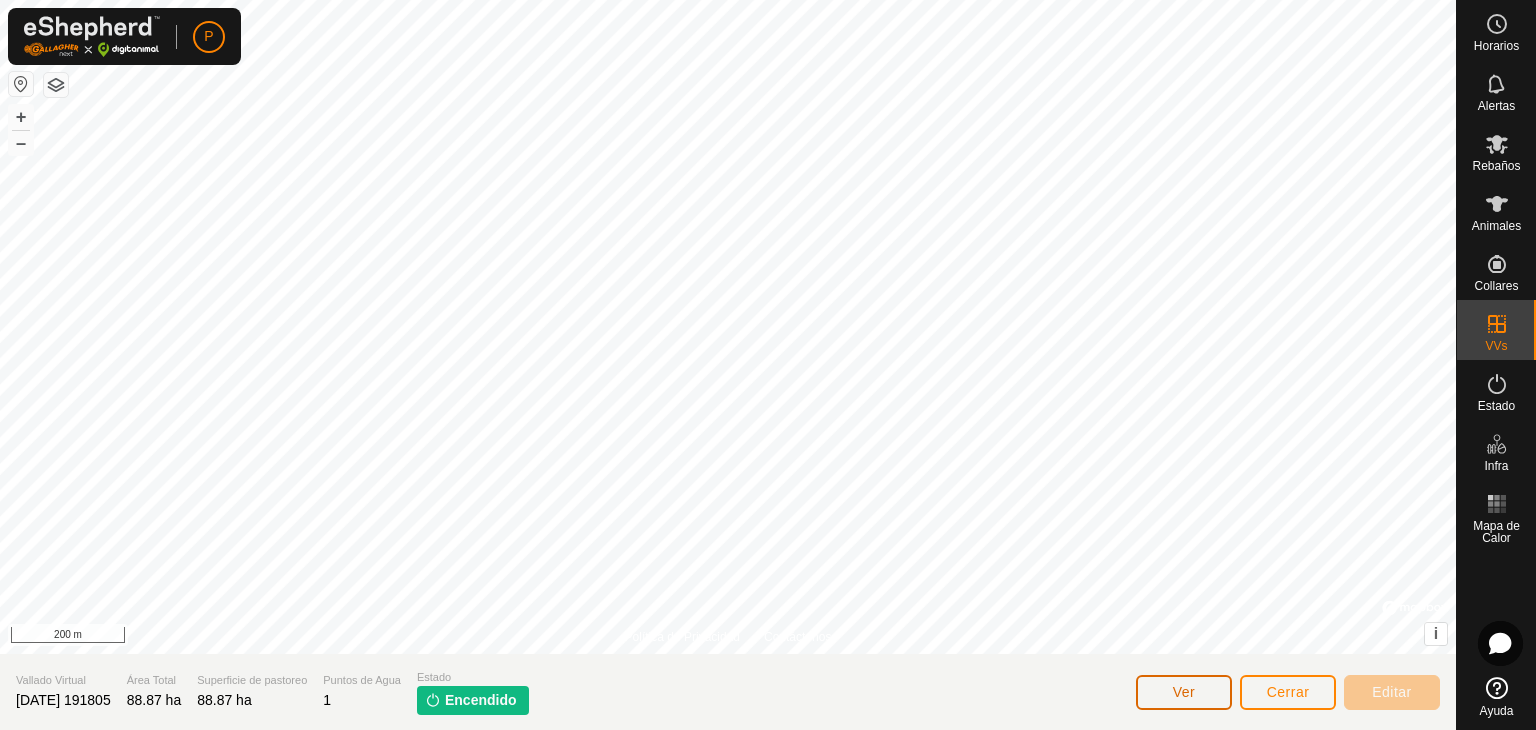click on "Ver" 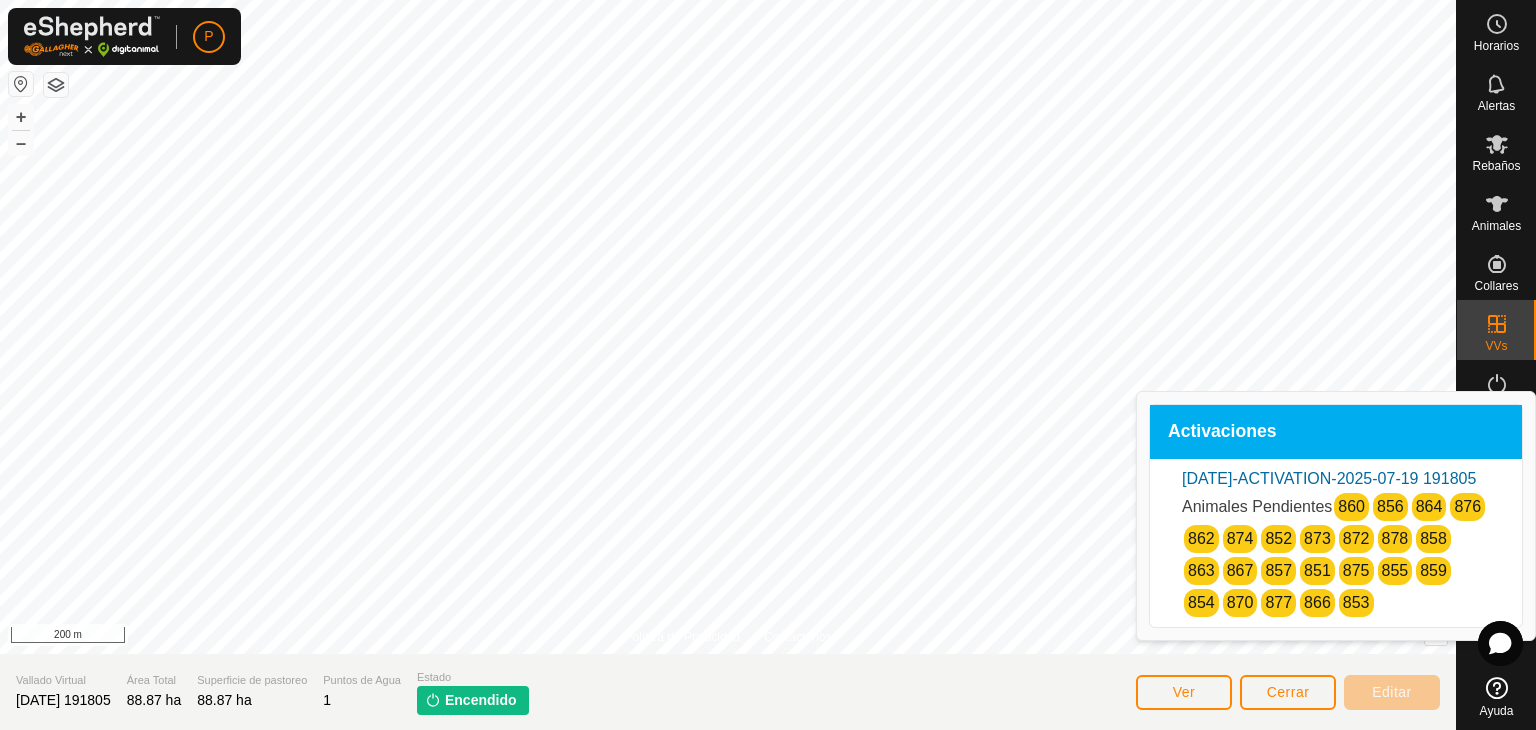 click on "[DATE]-ACTIVATION-2025-07-19 191805" at bounding box center [1329, 478] 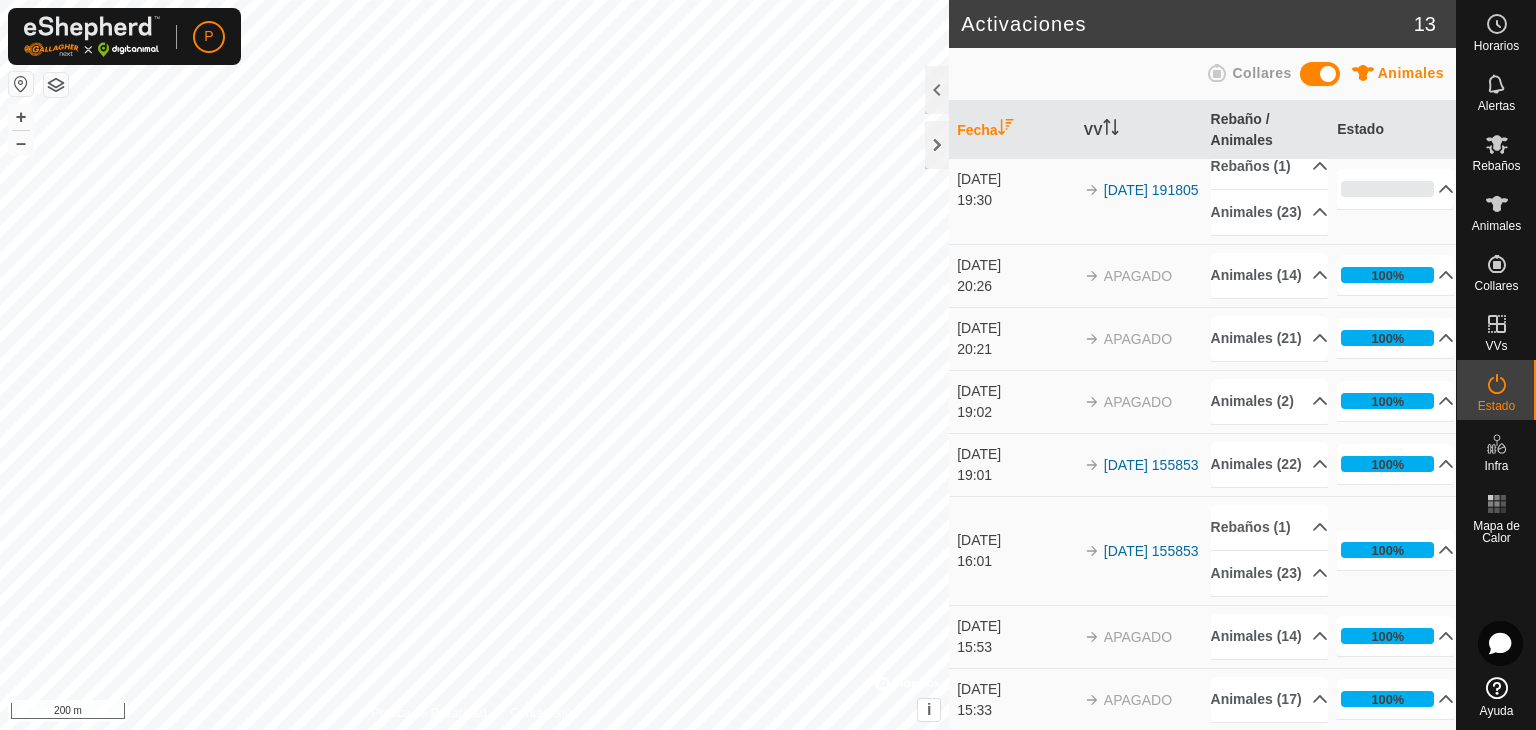 scroll, scrollTop: 0, scrollLeft: 0, axis: both 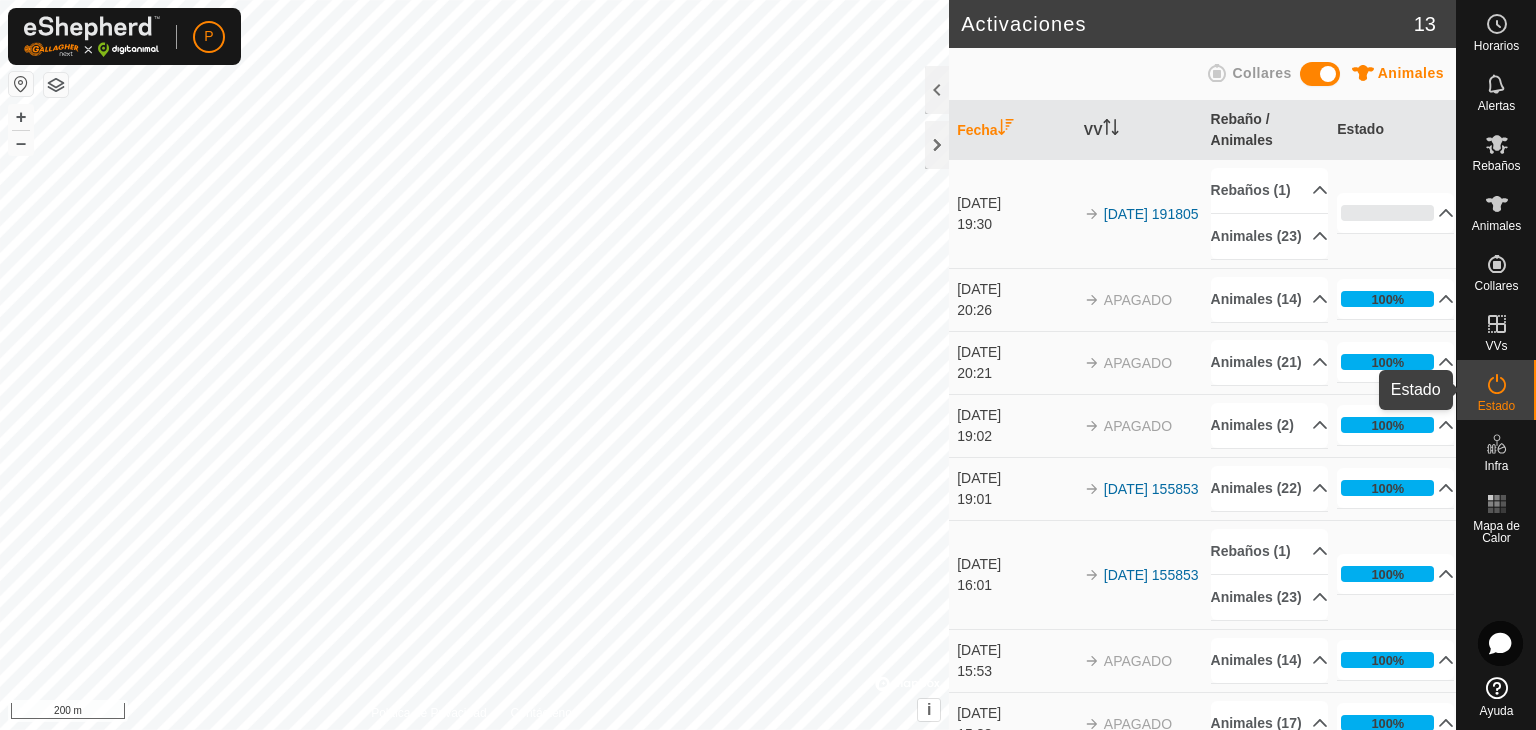 click 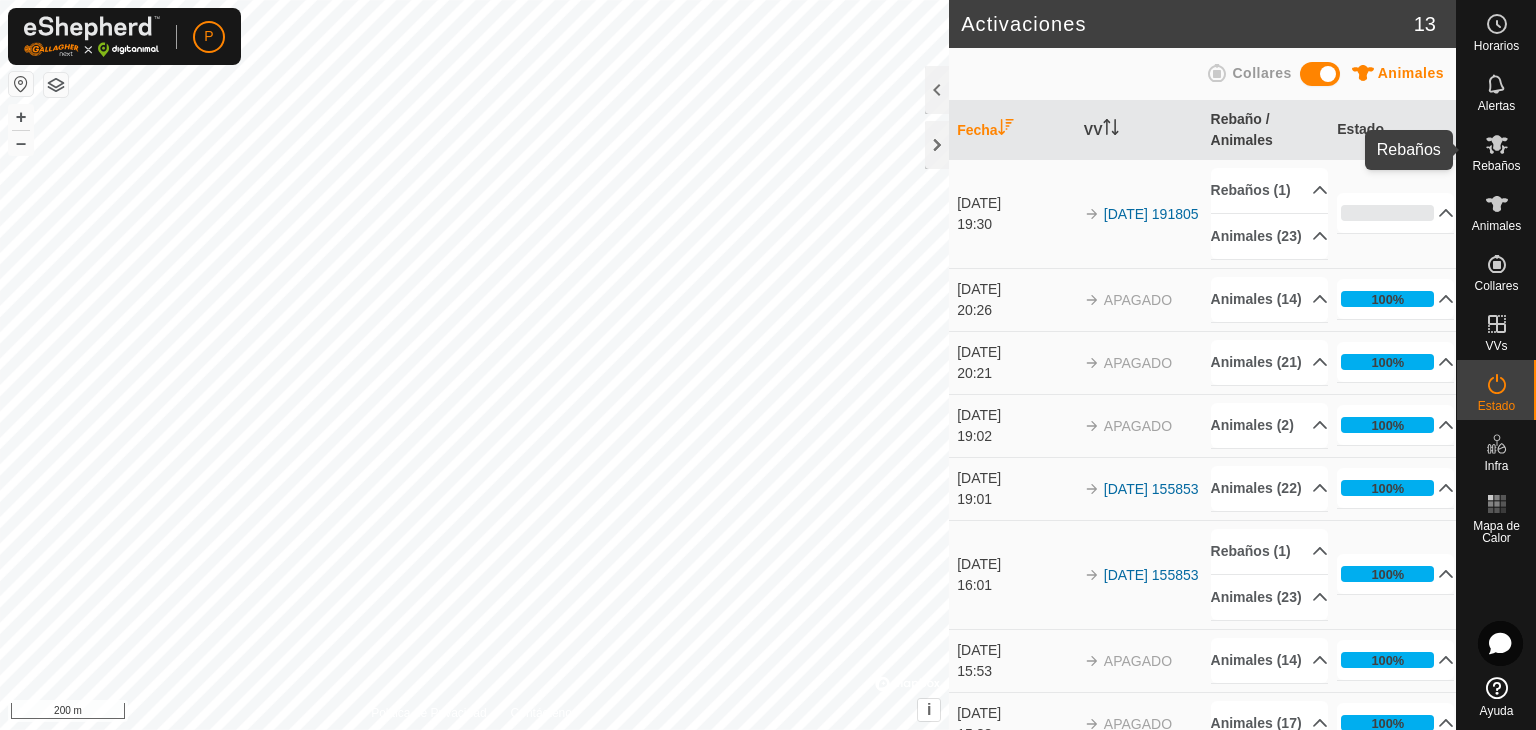 click on "Rebaños" at bounding box center (1496, 166) 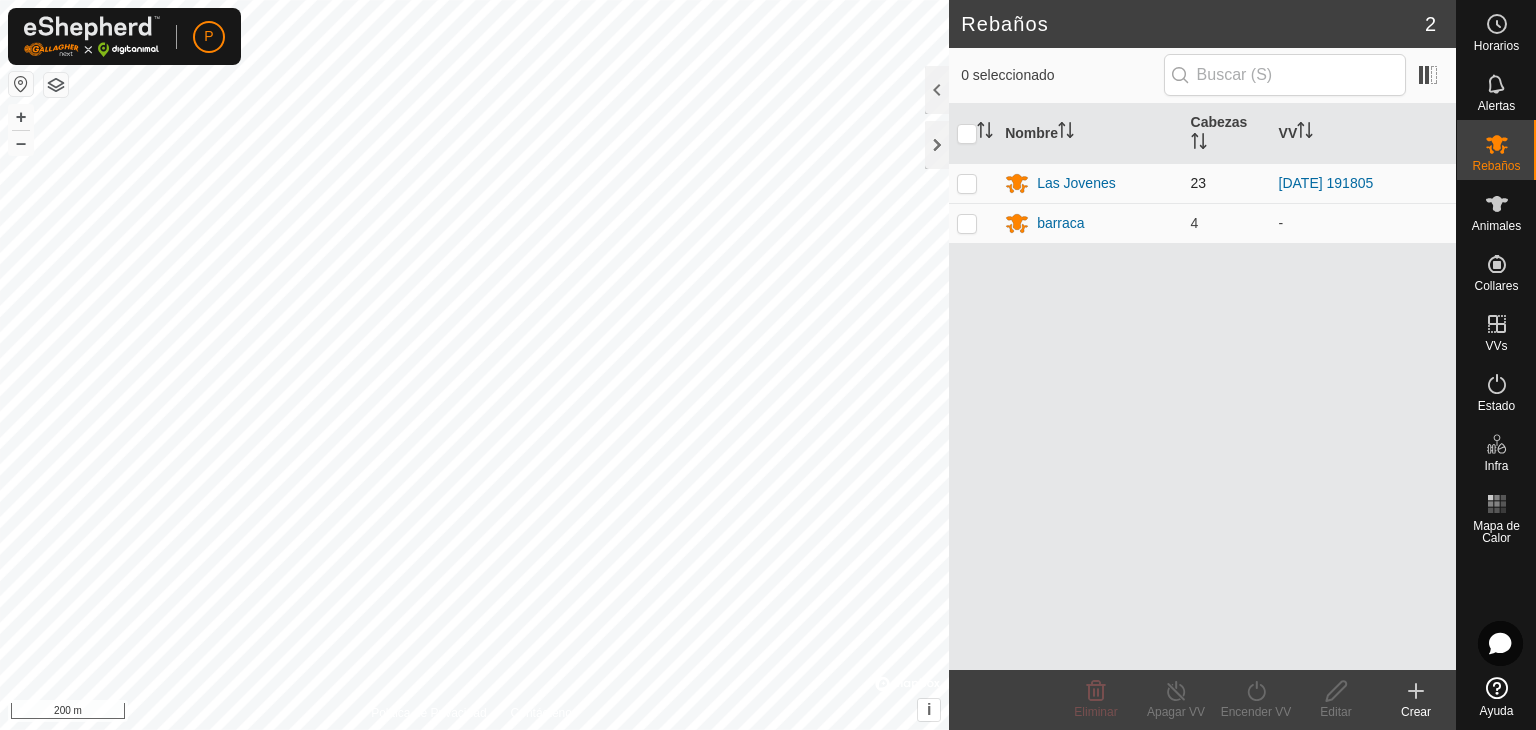 click at bounding box center [967, 183] 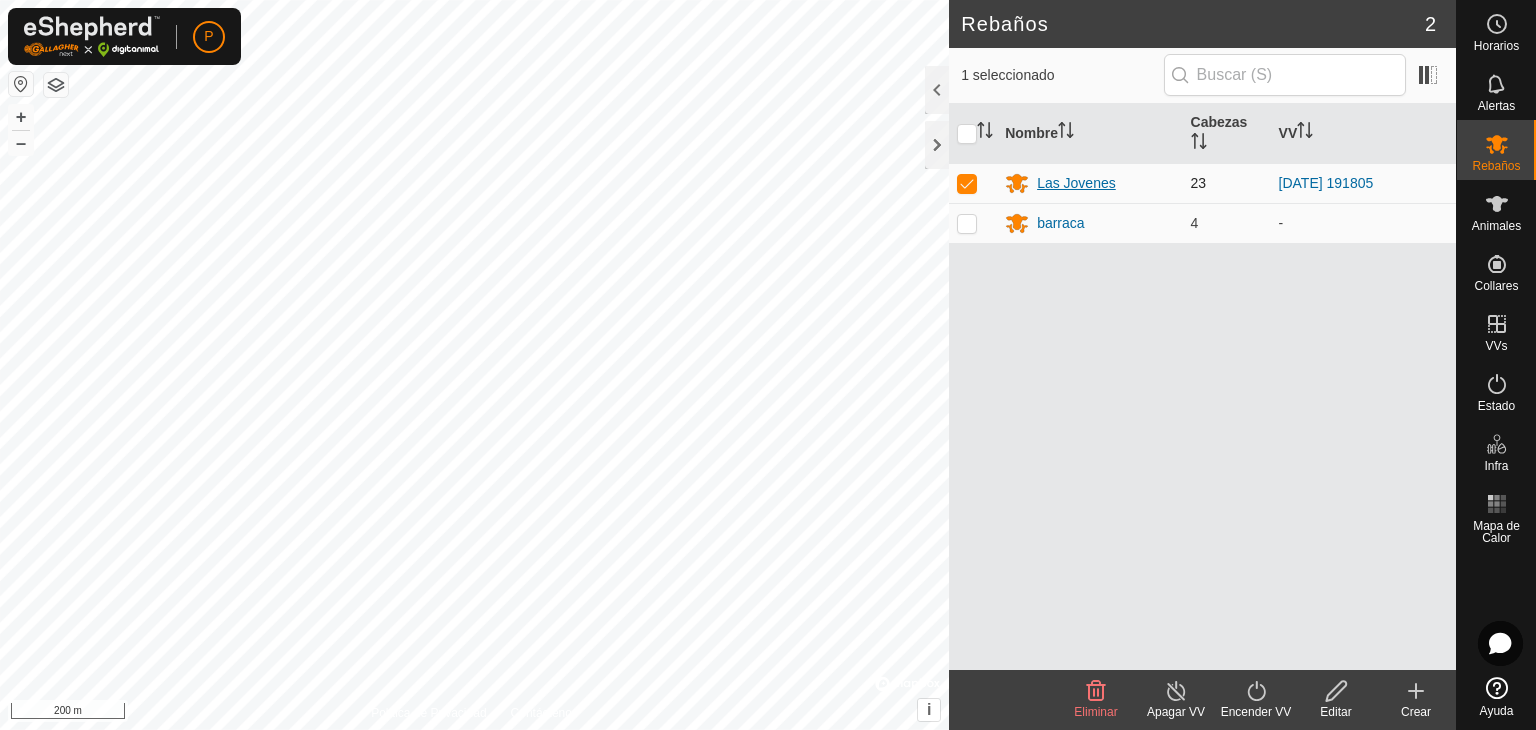click on "Las Jovenes" at bounding box center [1076, 183] 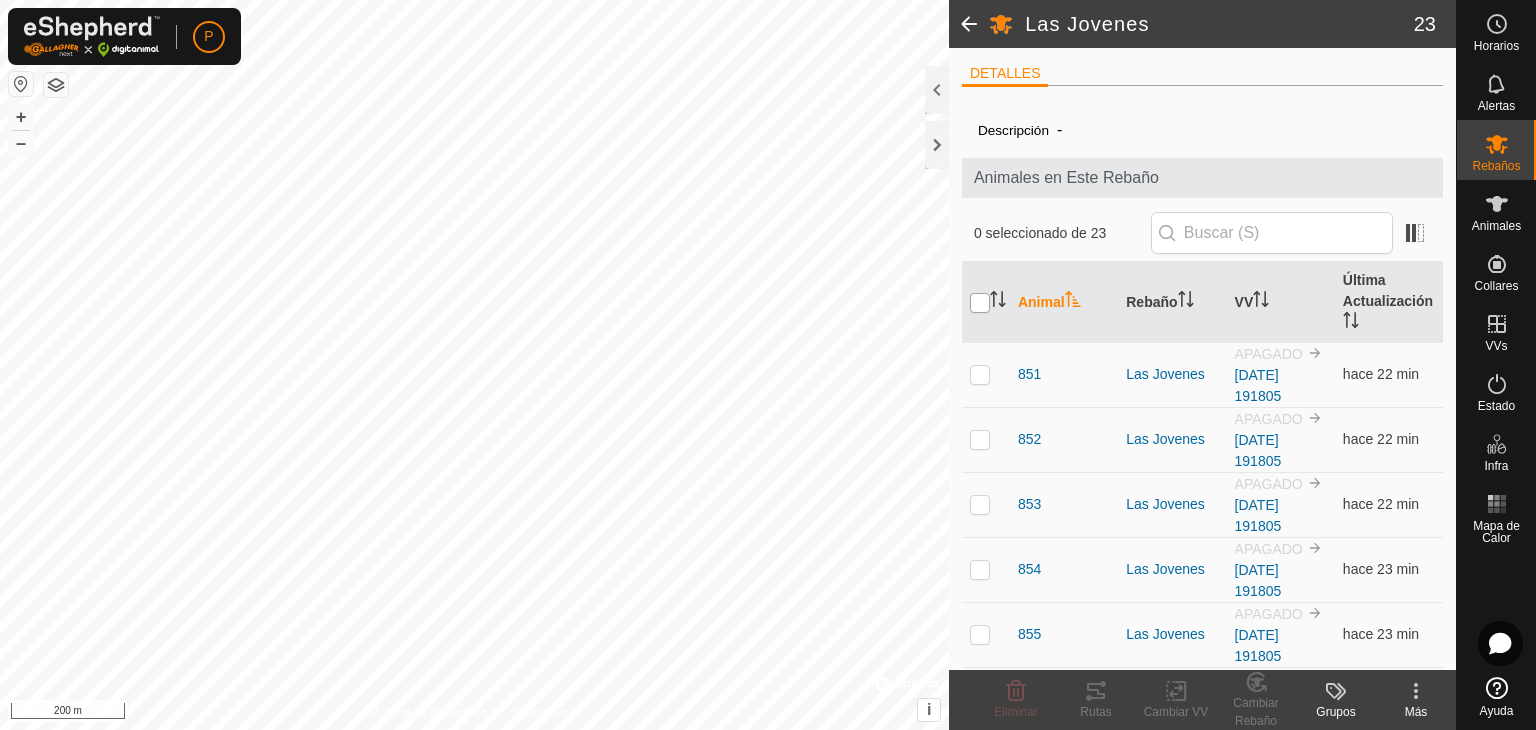 click at bounding box center [980, 303] 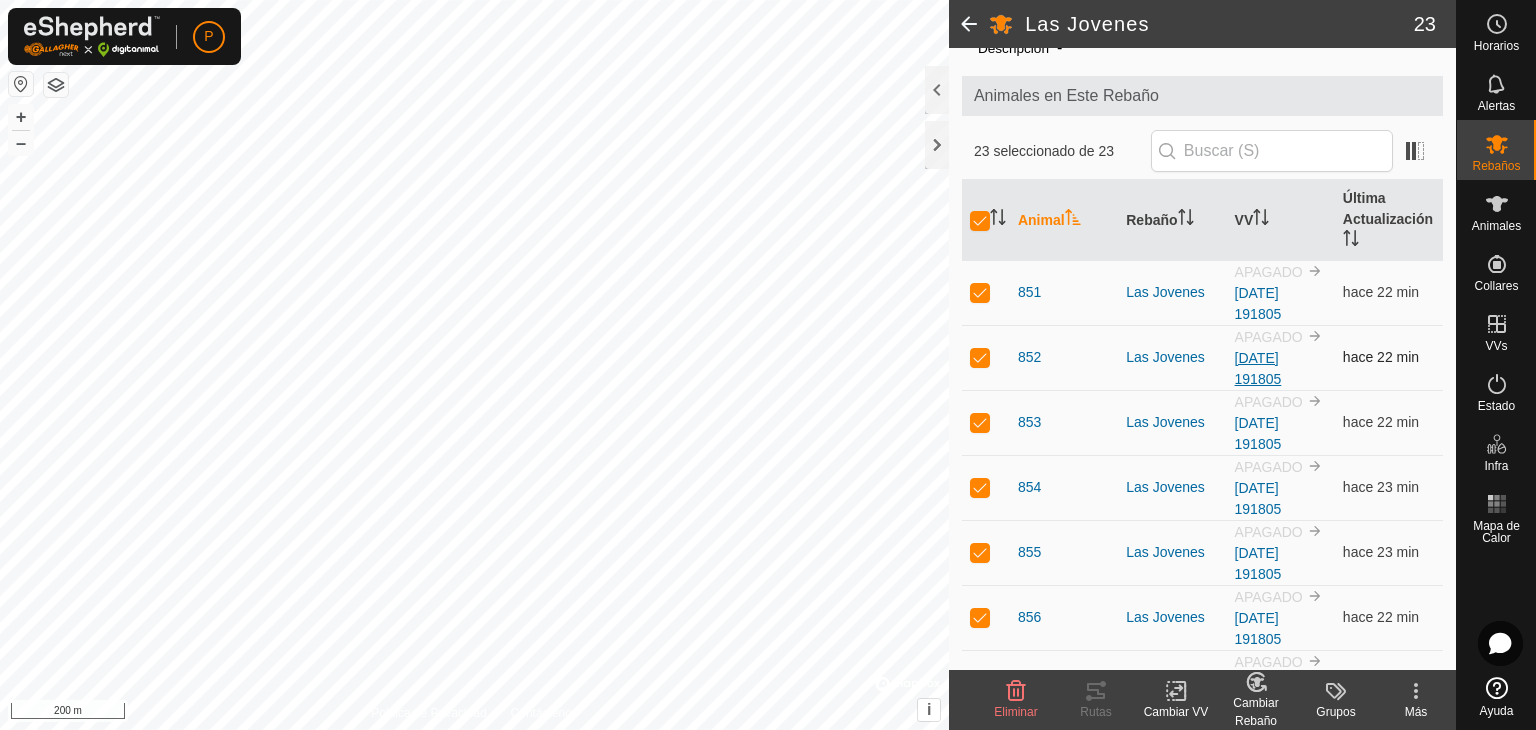 scroll, scrollTop: 0, scrollLeft: 0, axis: both 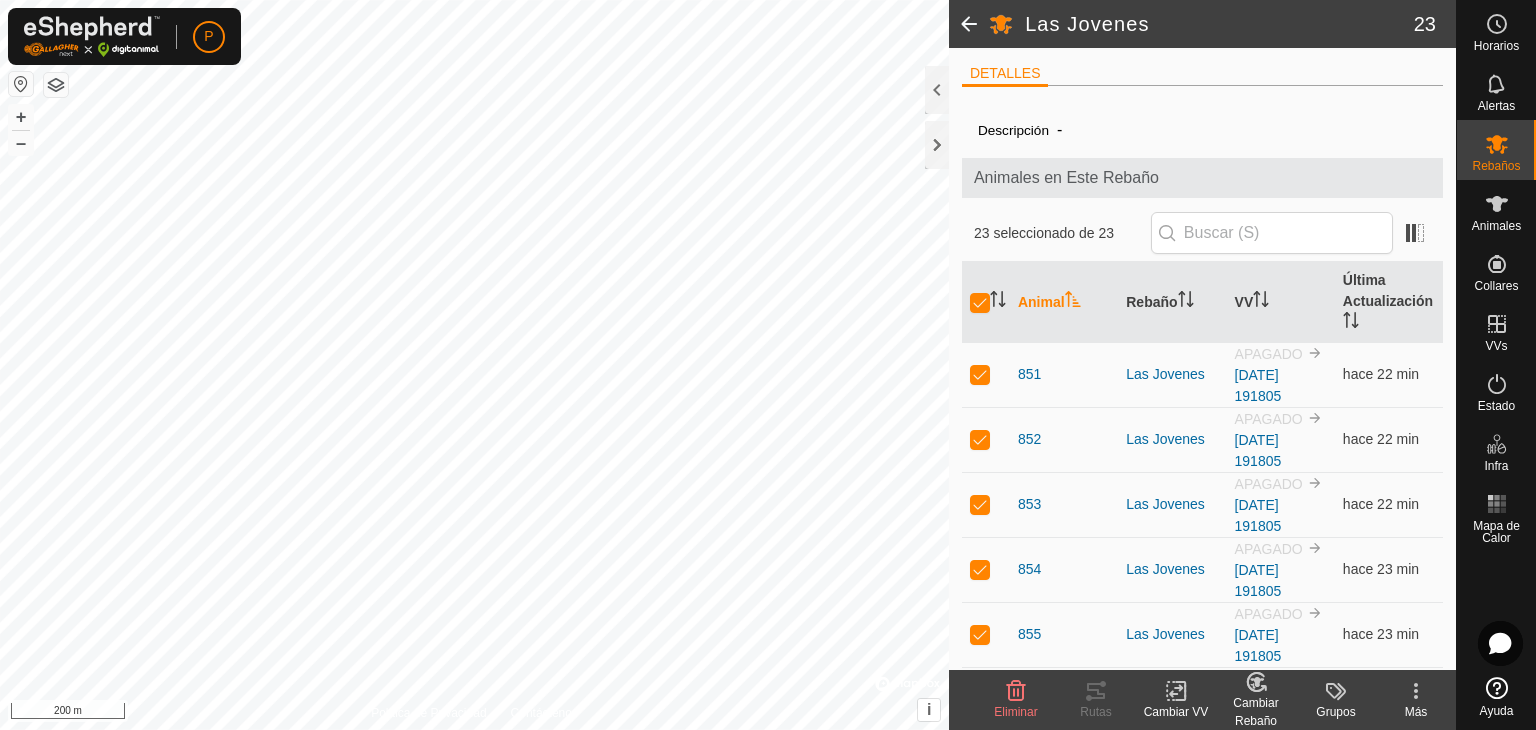 click 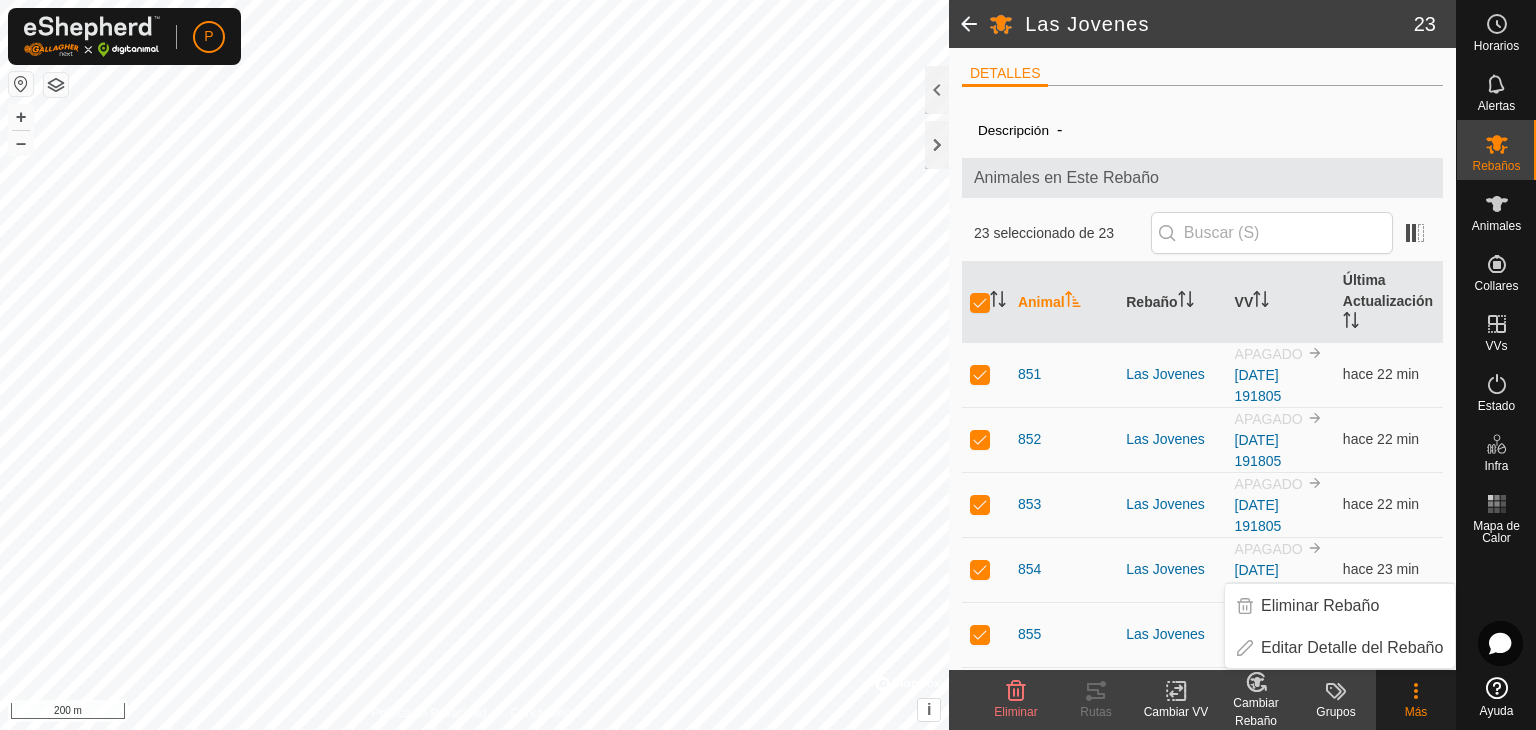 click 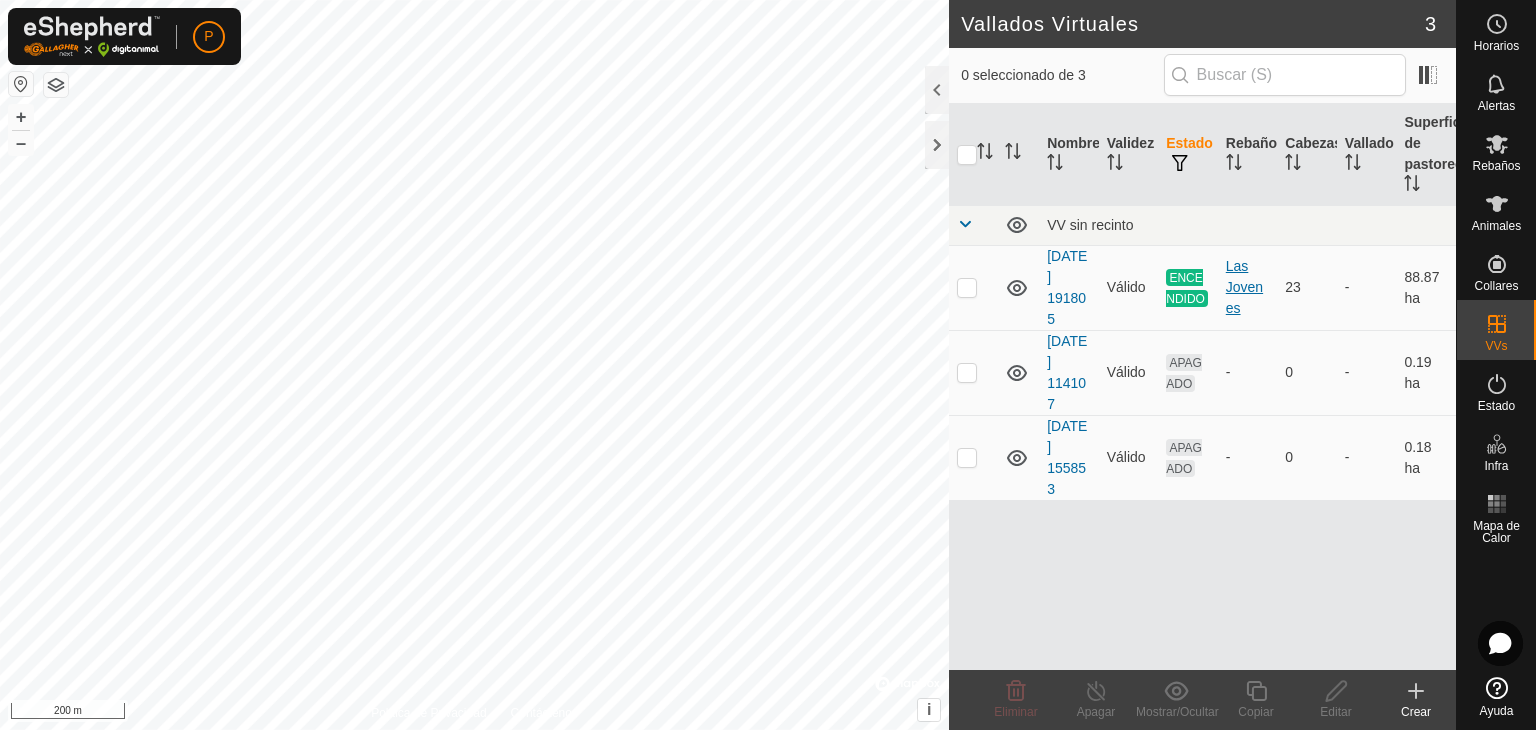 click on "Las Jovenes" at bounding box center [1248, 287] 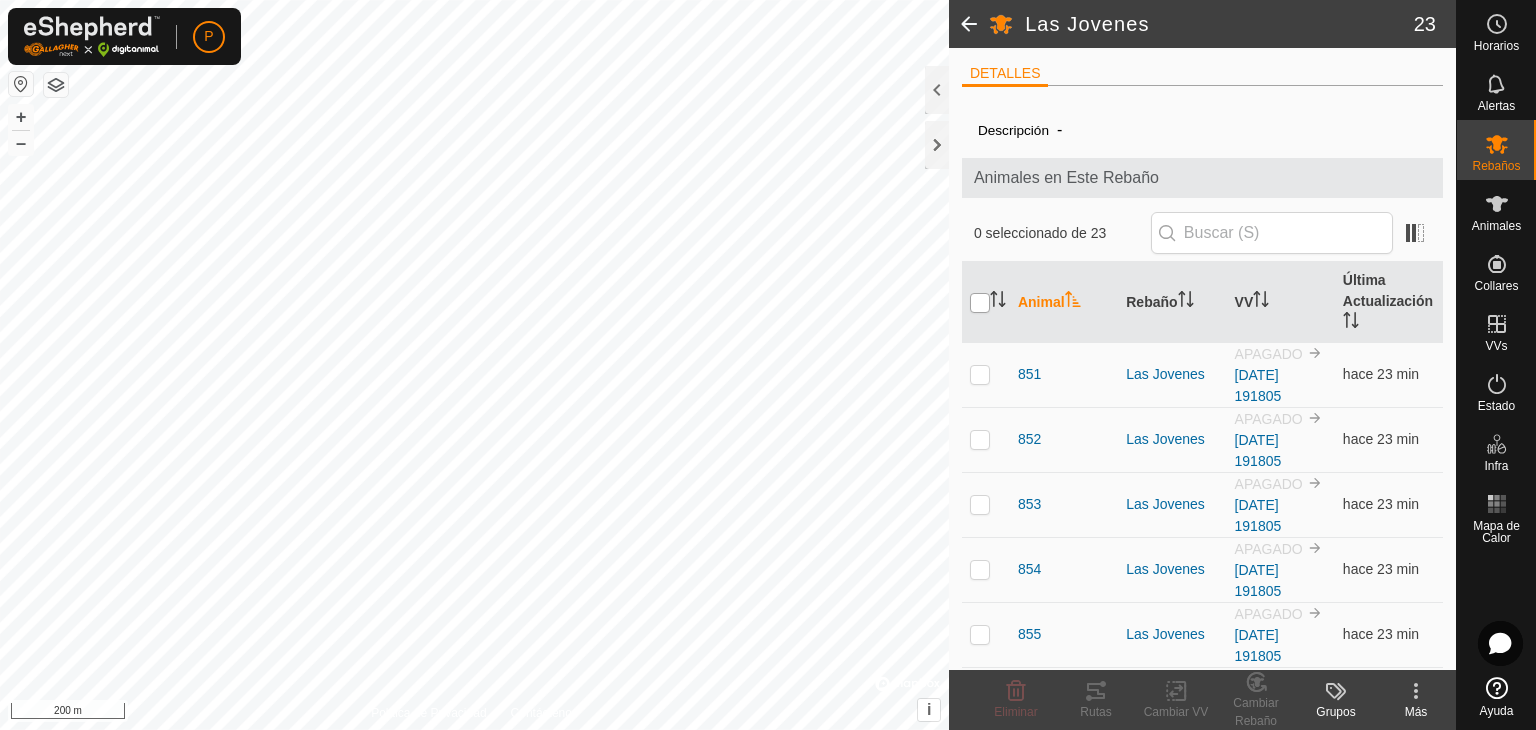 click at bounding box center (980, 303) 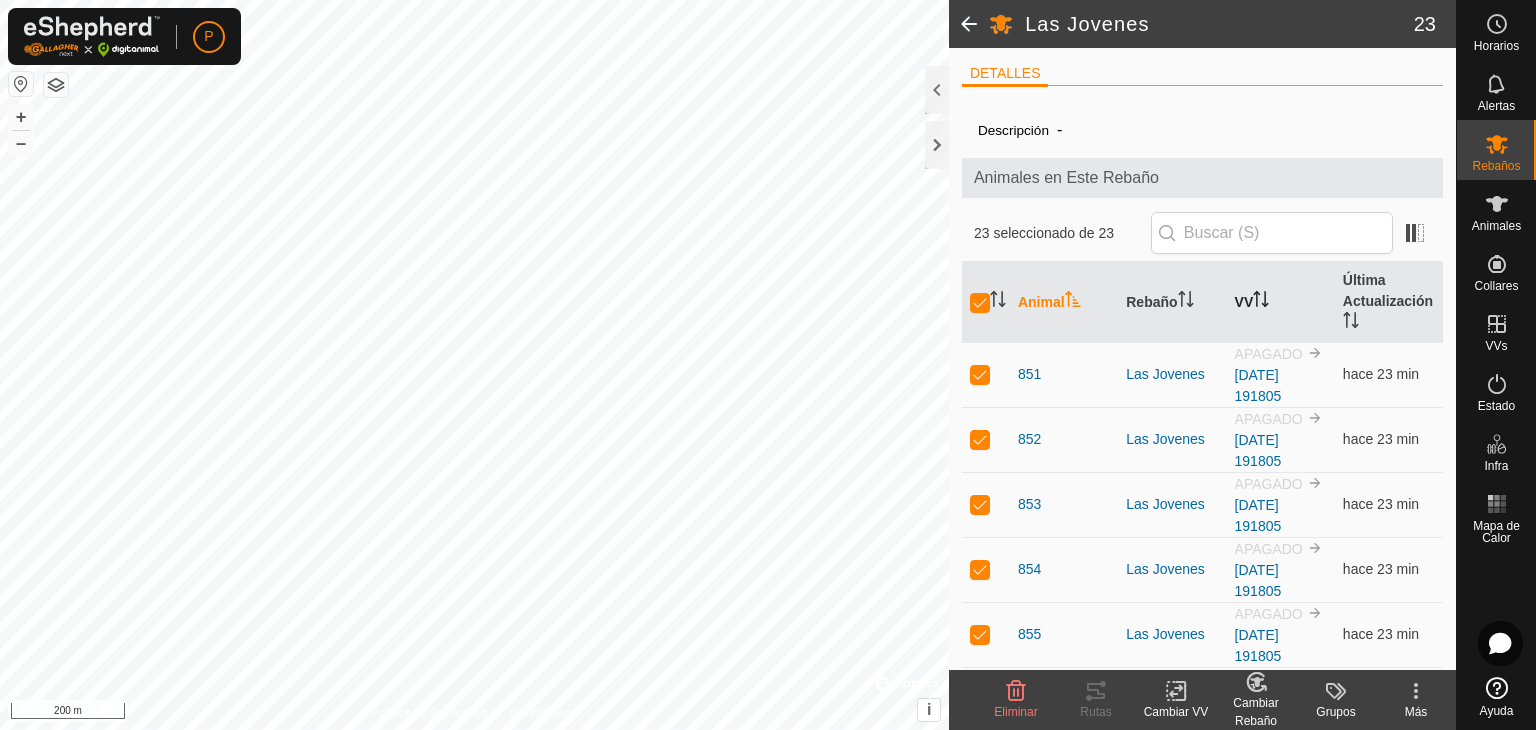 click on "VV" at bounding box center (1281, 302) 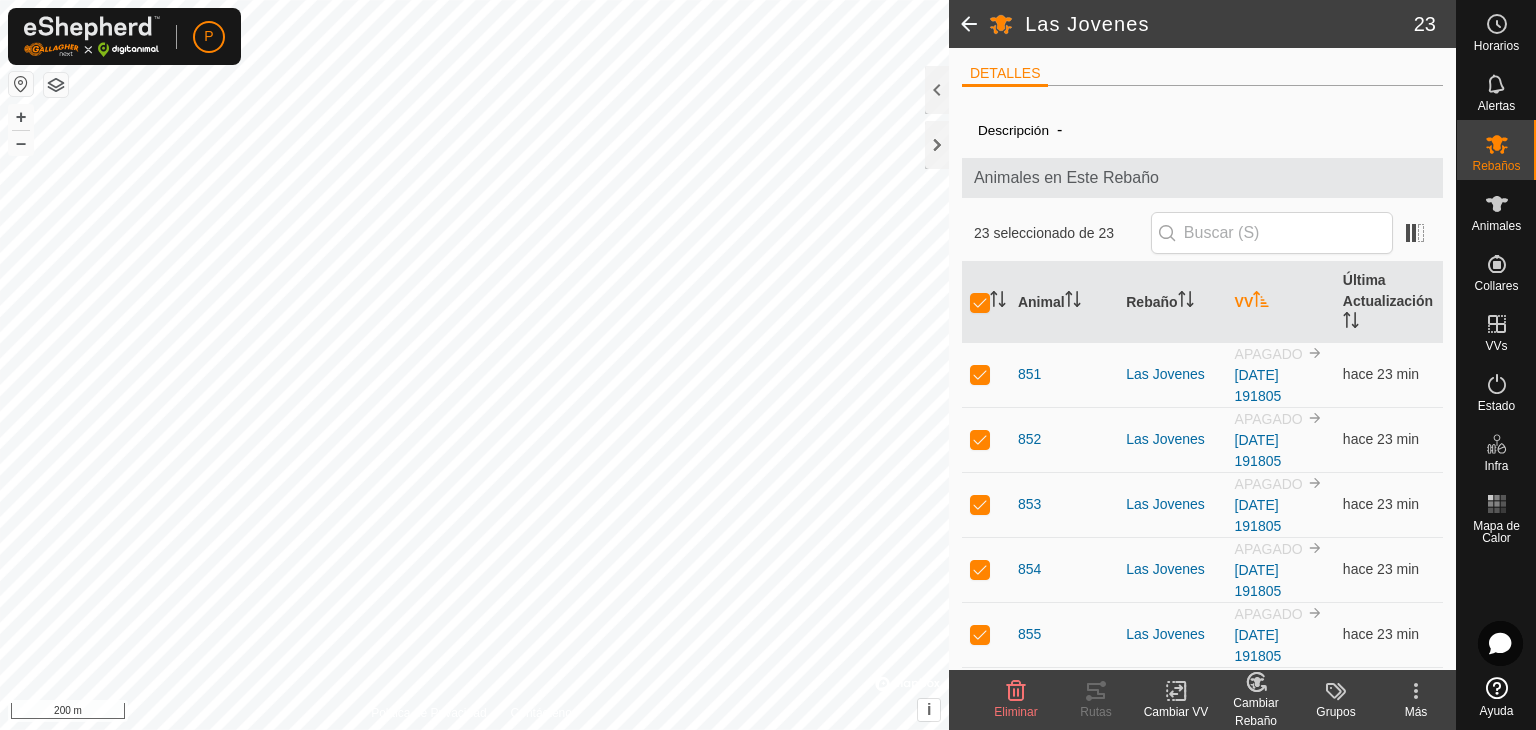 click on "VV" at bounding box center (1281, 302) 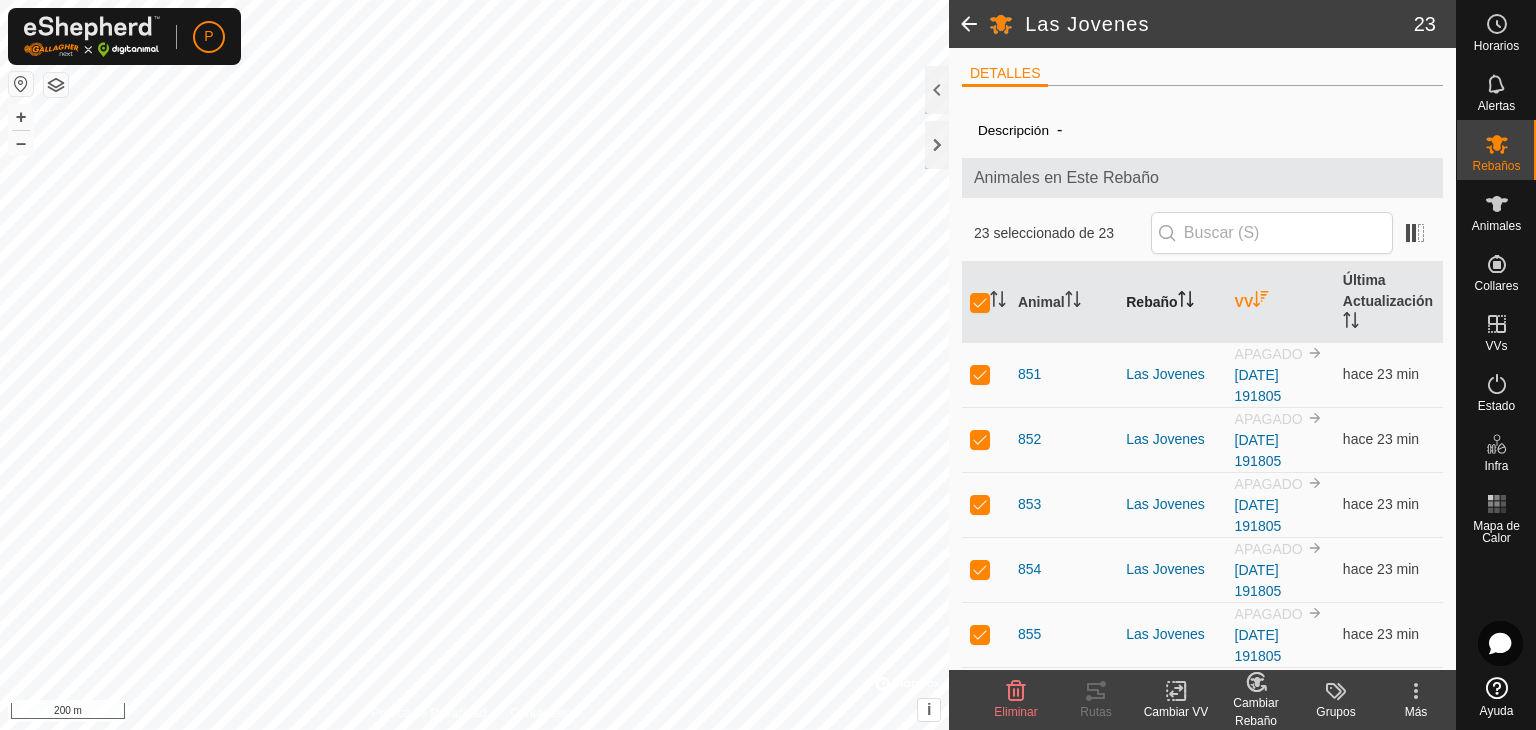click 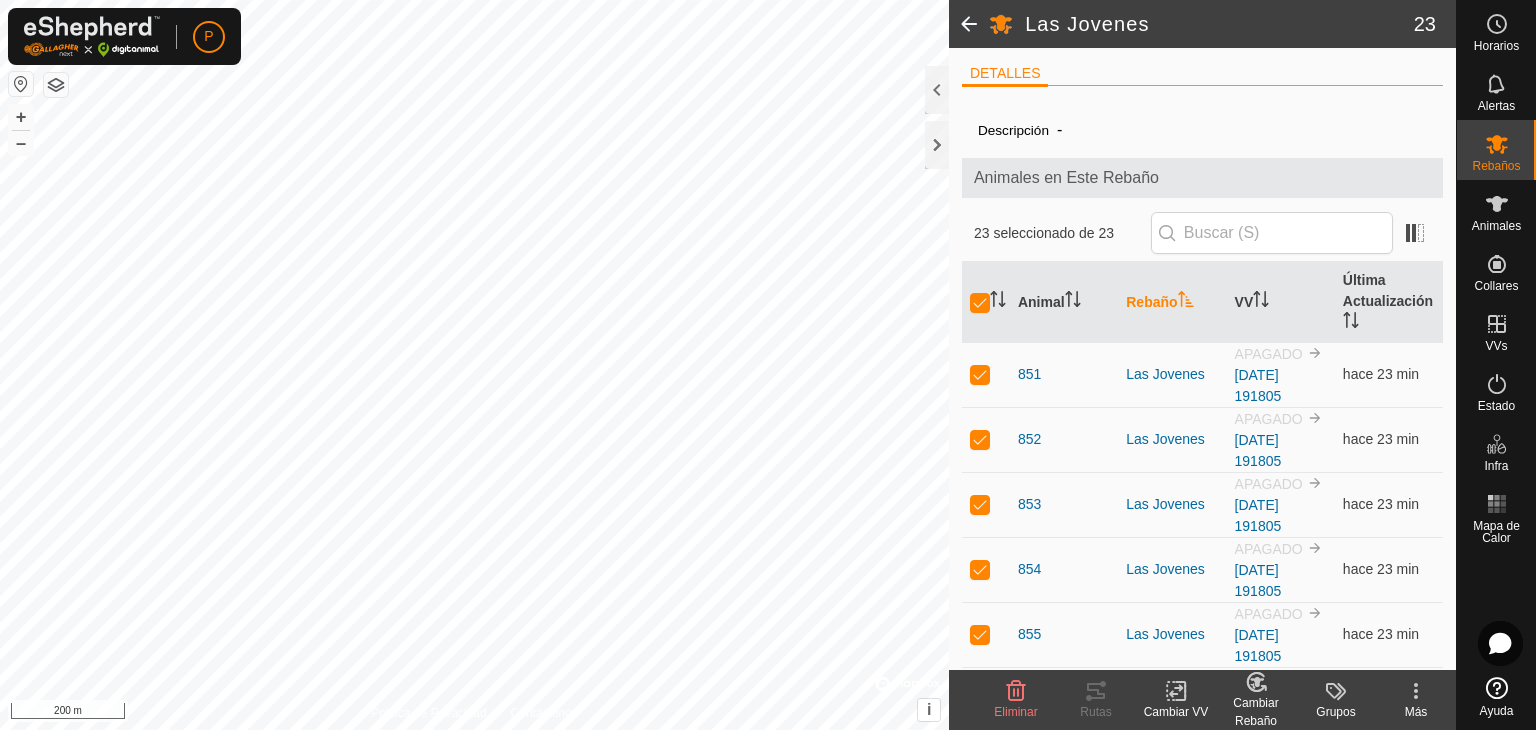 click 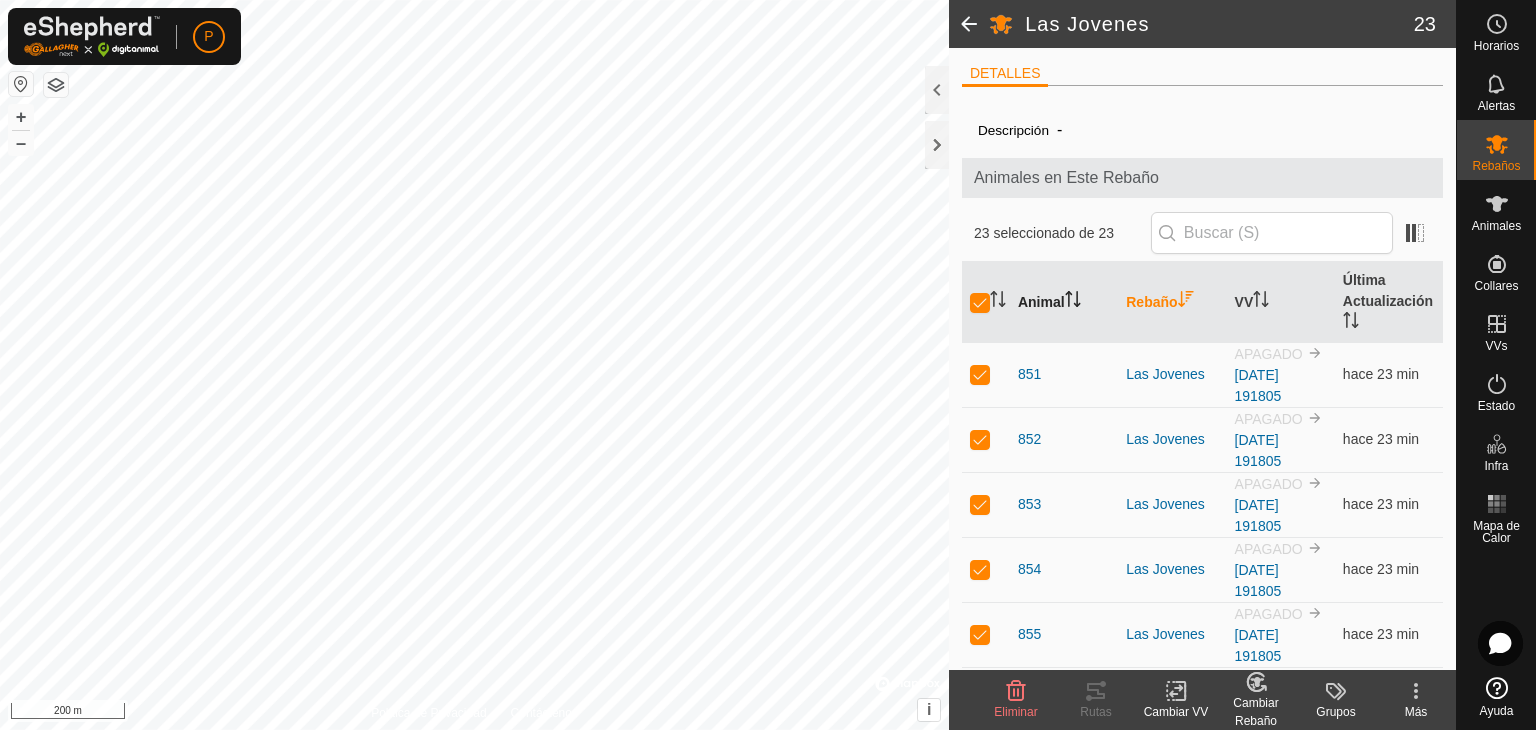 click on "Animal" at bounding box center [1064, 302] 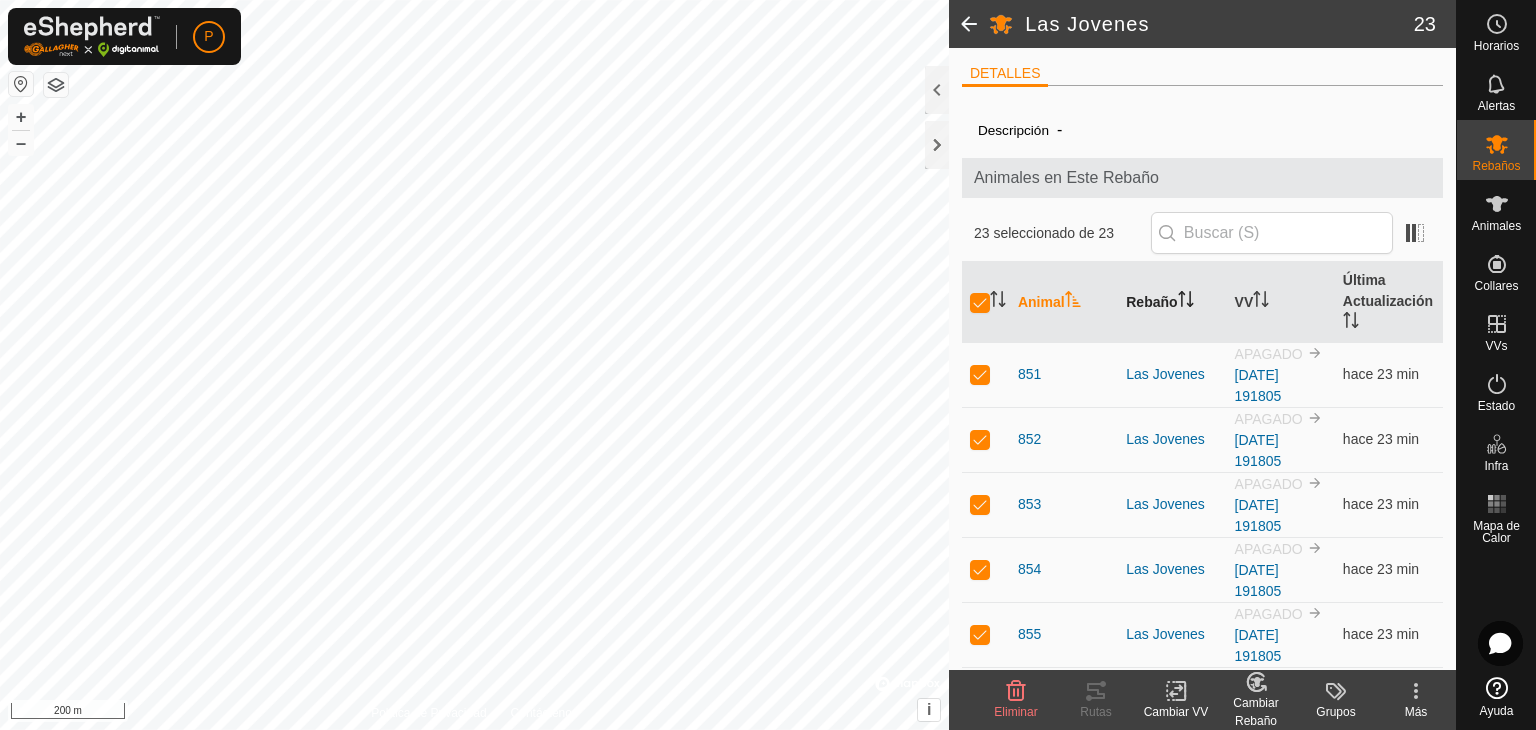 click on "Animal" at bounding box center (1064, 302) 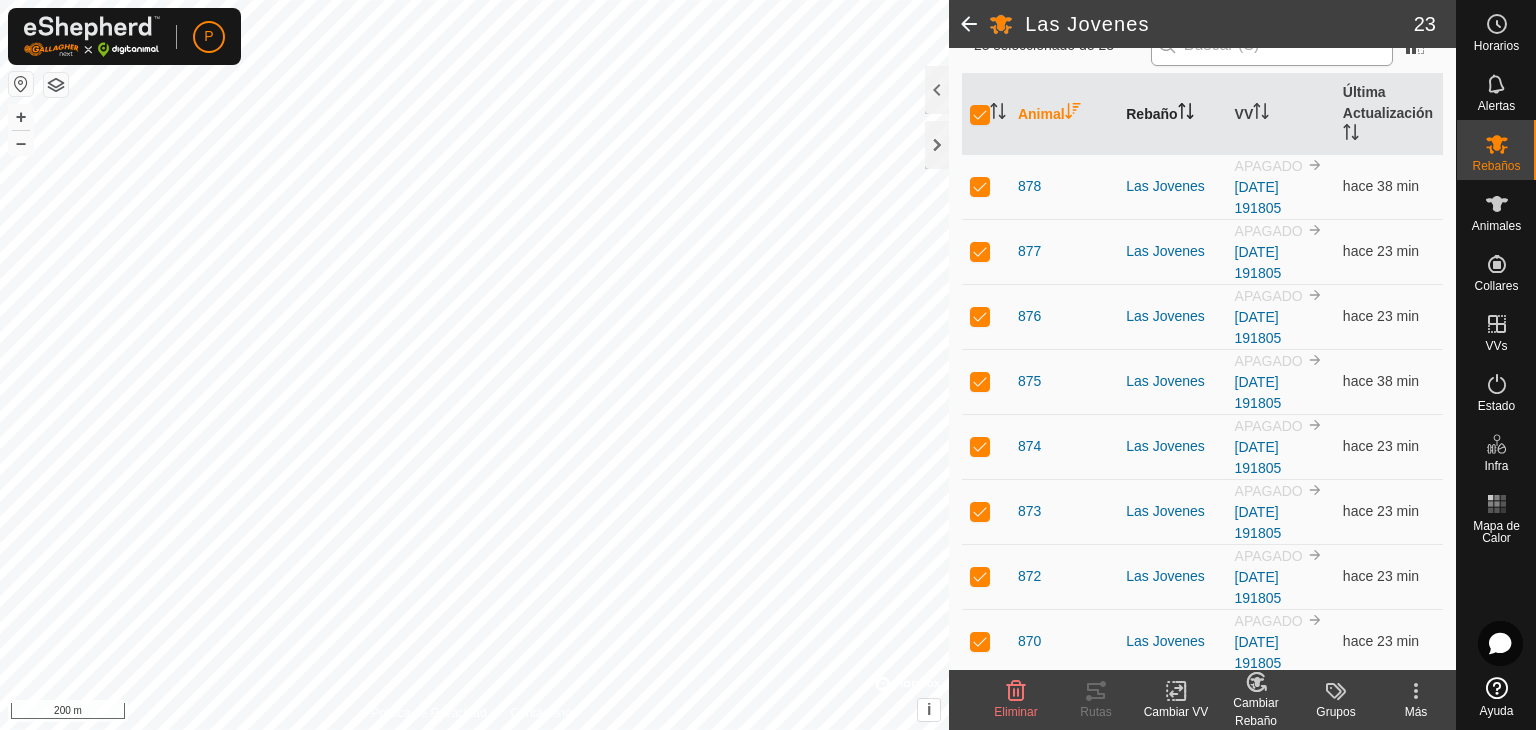 scroll, scrollTop: 0, scrollLeft: 0, axis: both 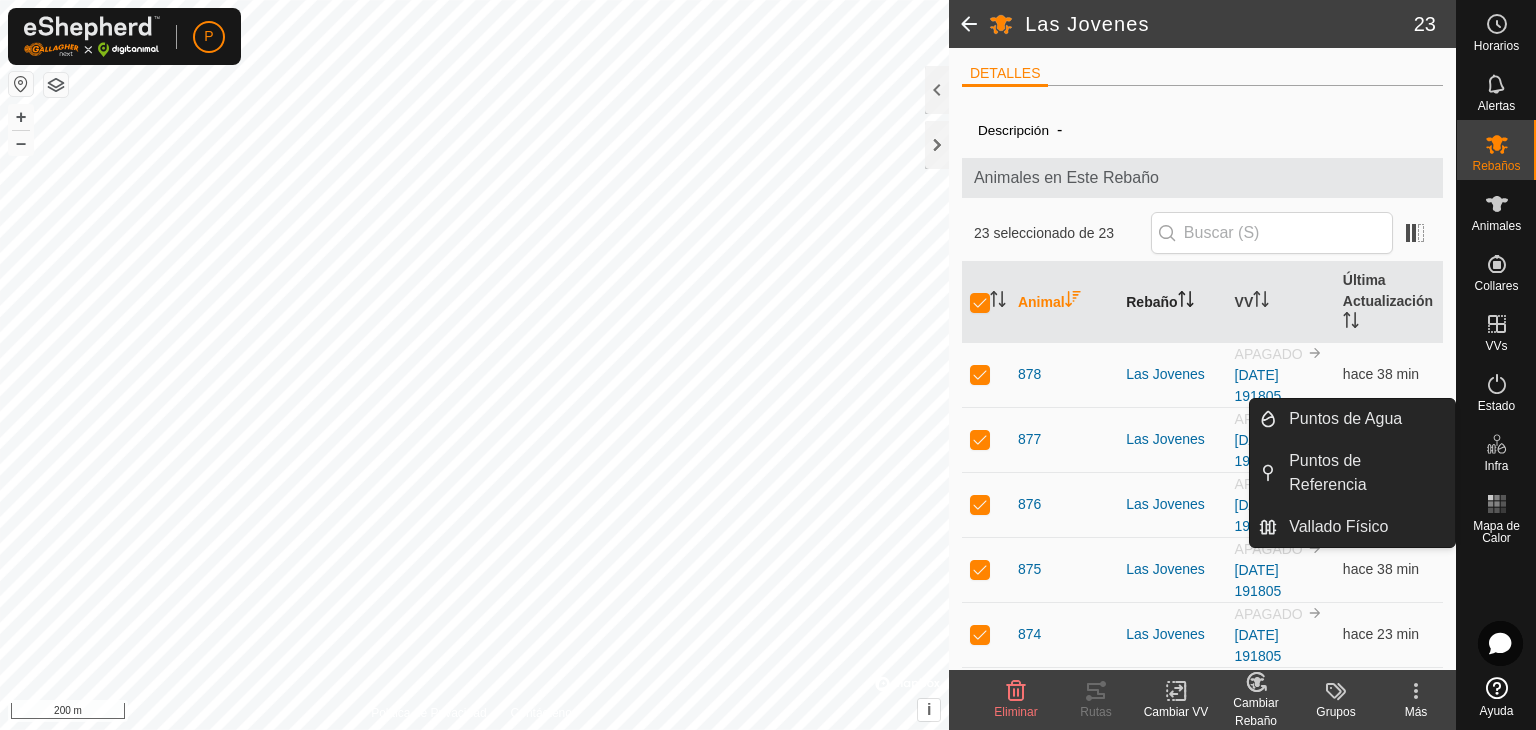 click on "Infra" at bounding box center (1496, 450) 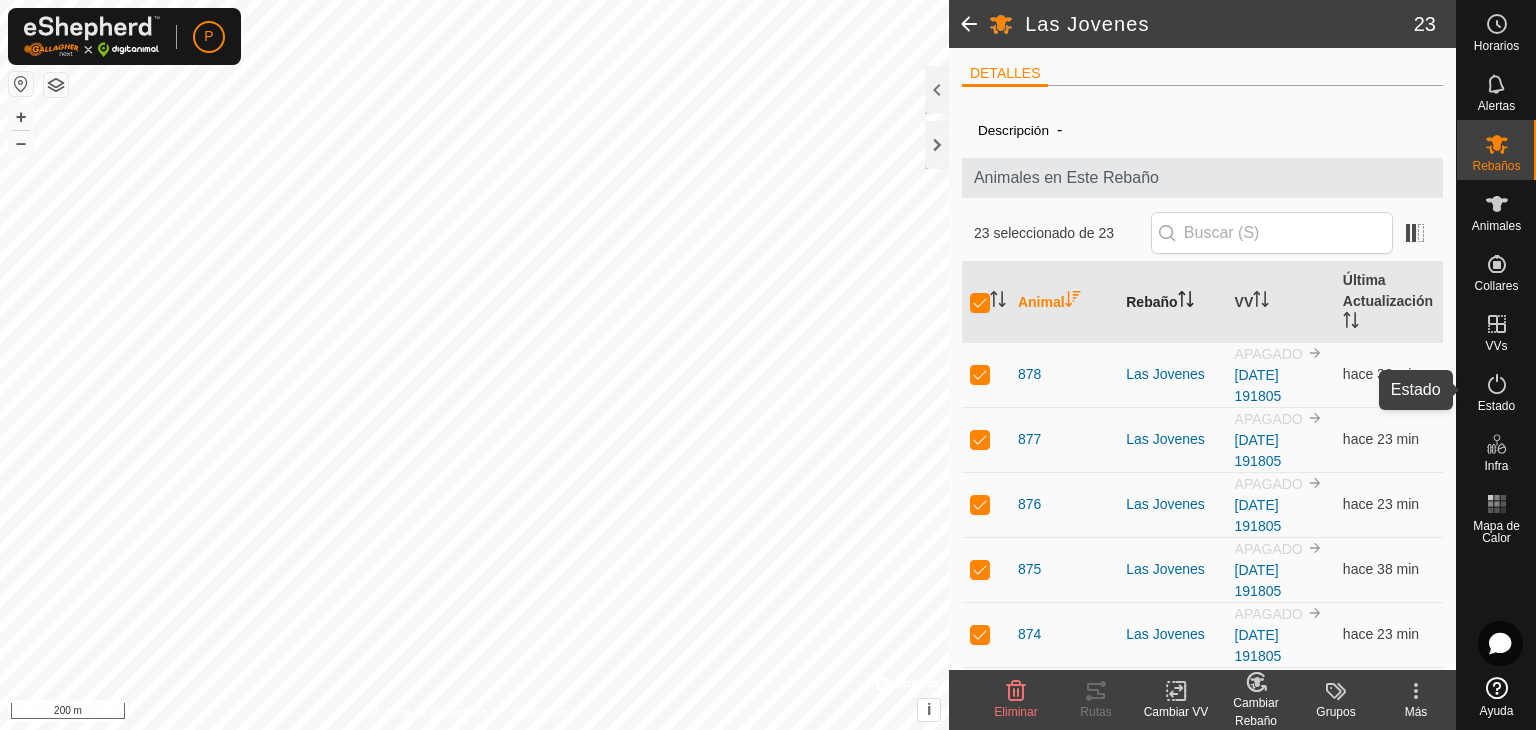 click at bounding box center (1497, 384) 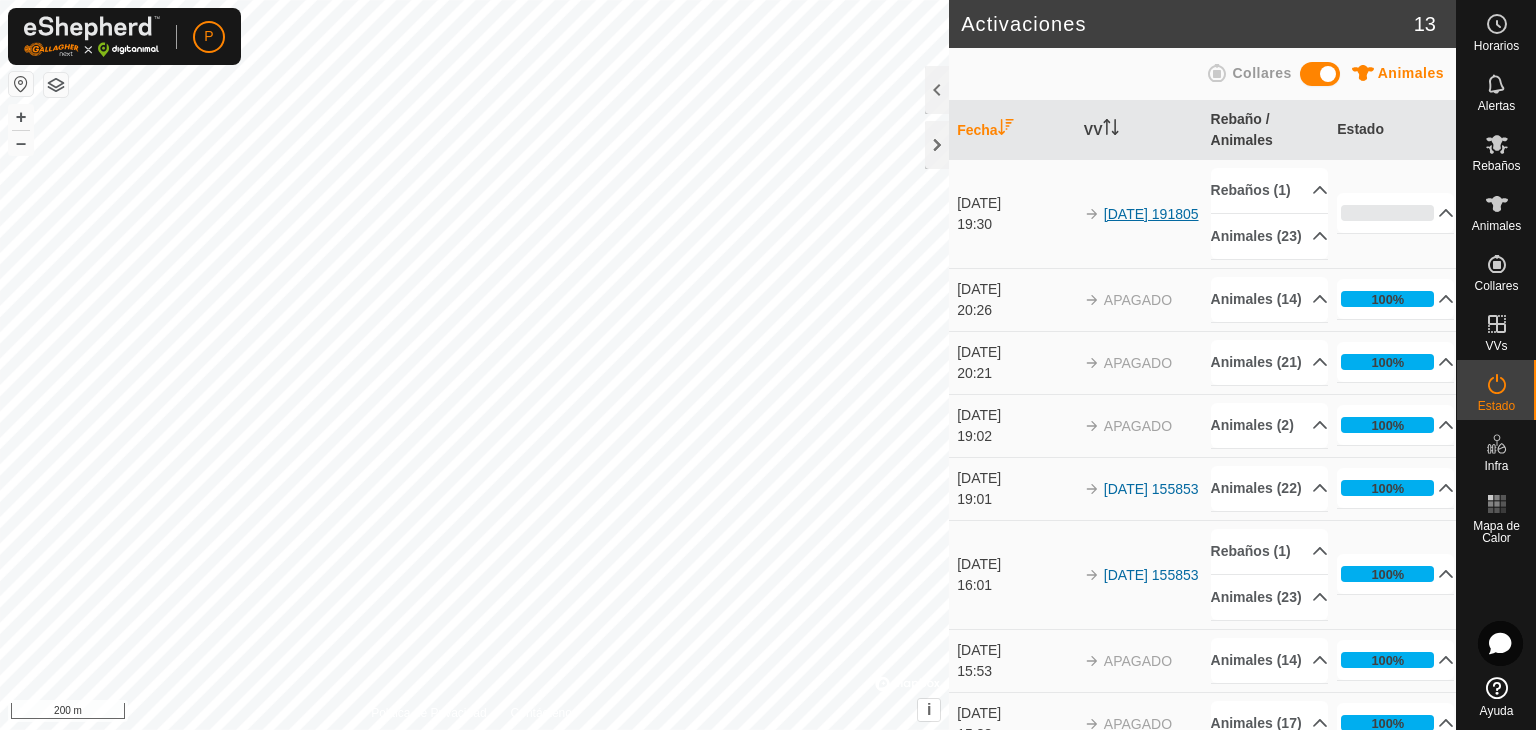 click on "[DATE] 191805" at bounding box center [1151, 214] 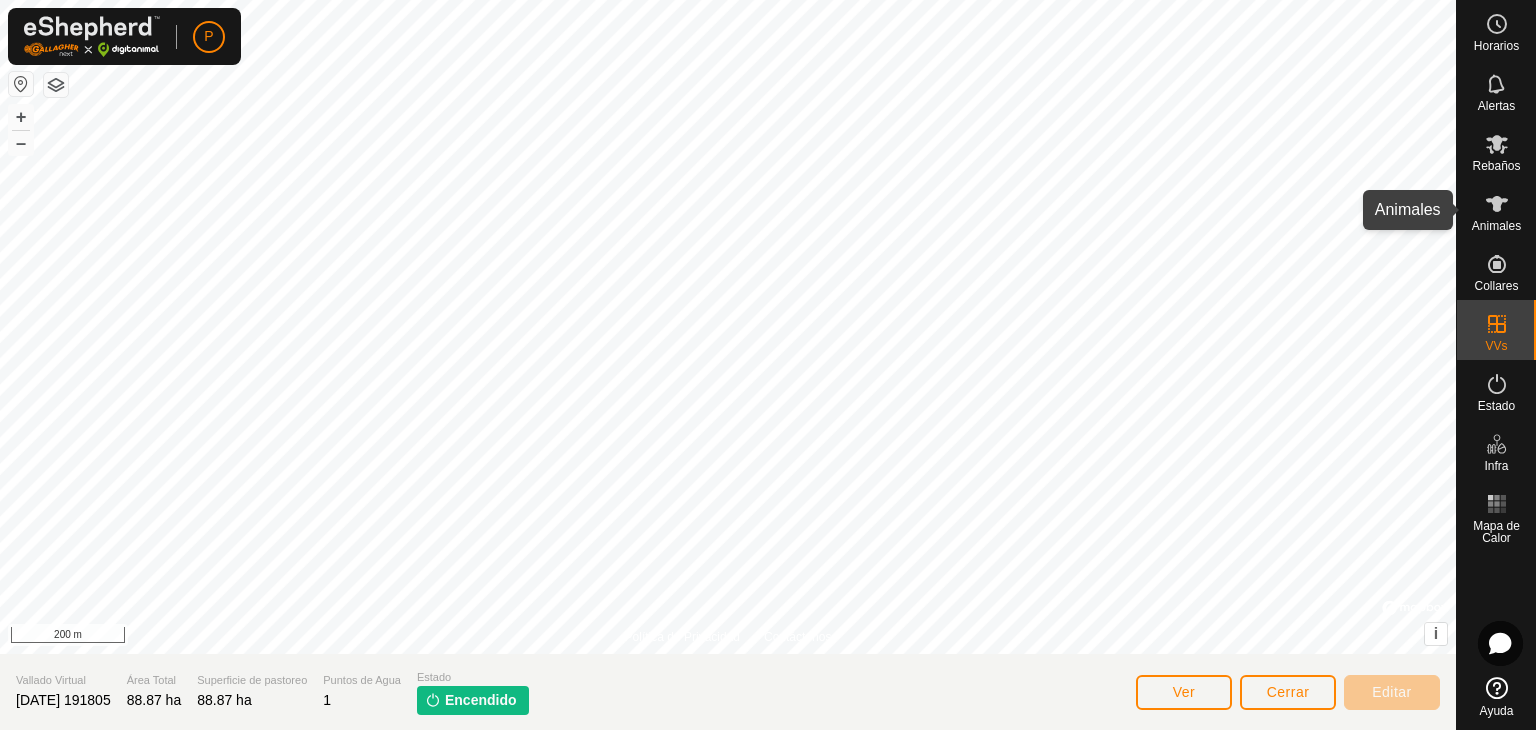 click 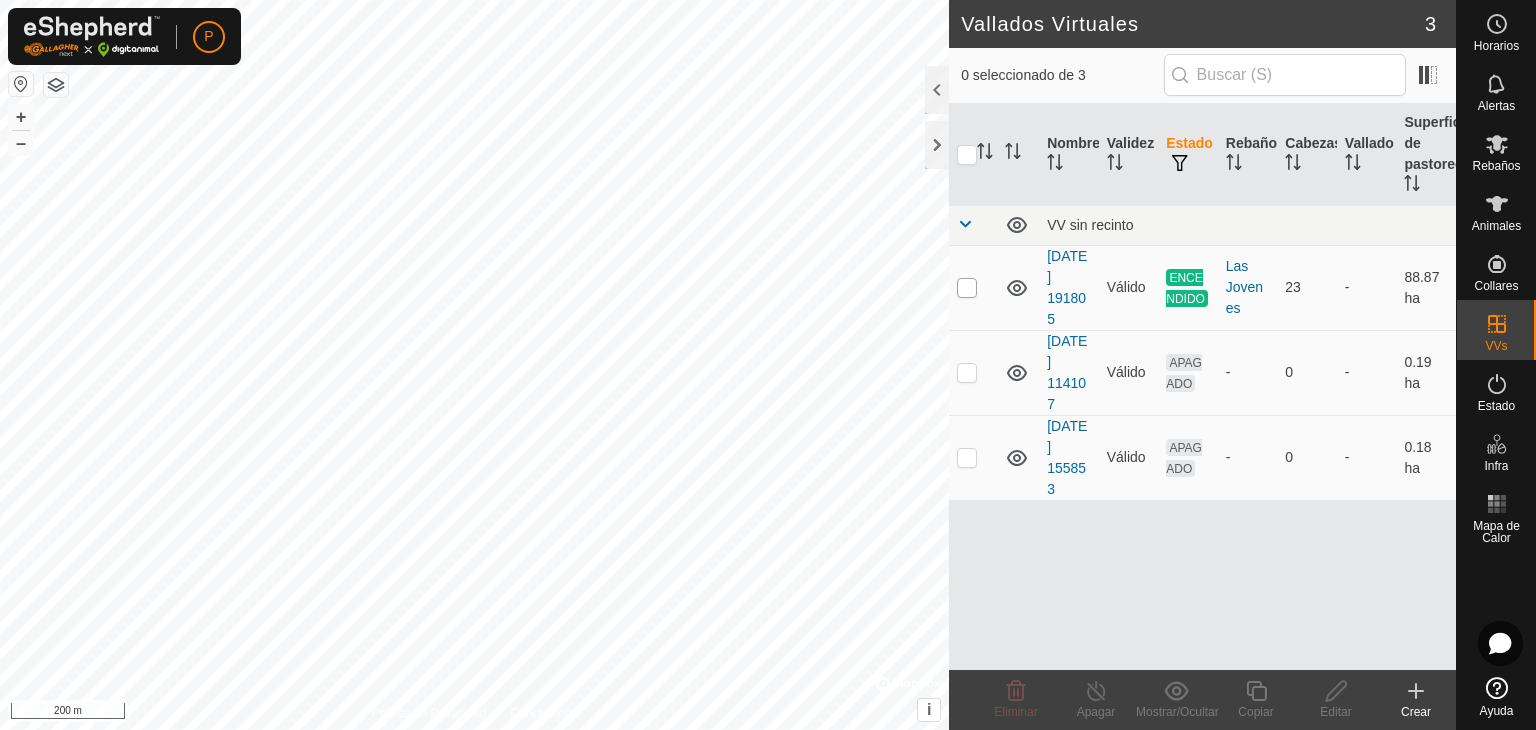 click at bounding box center [967, 288] 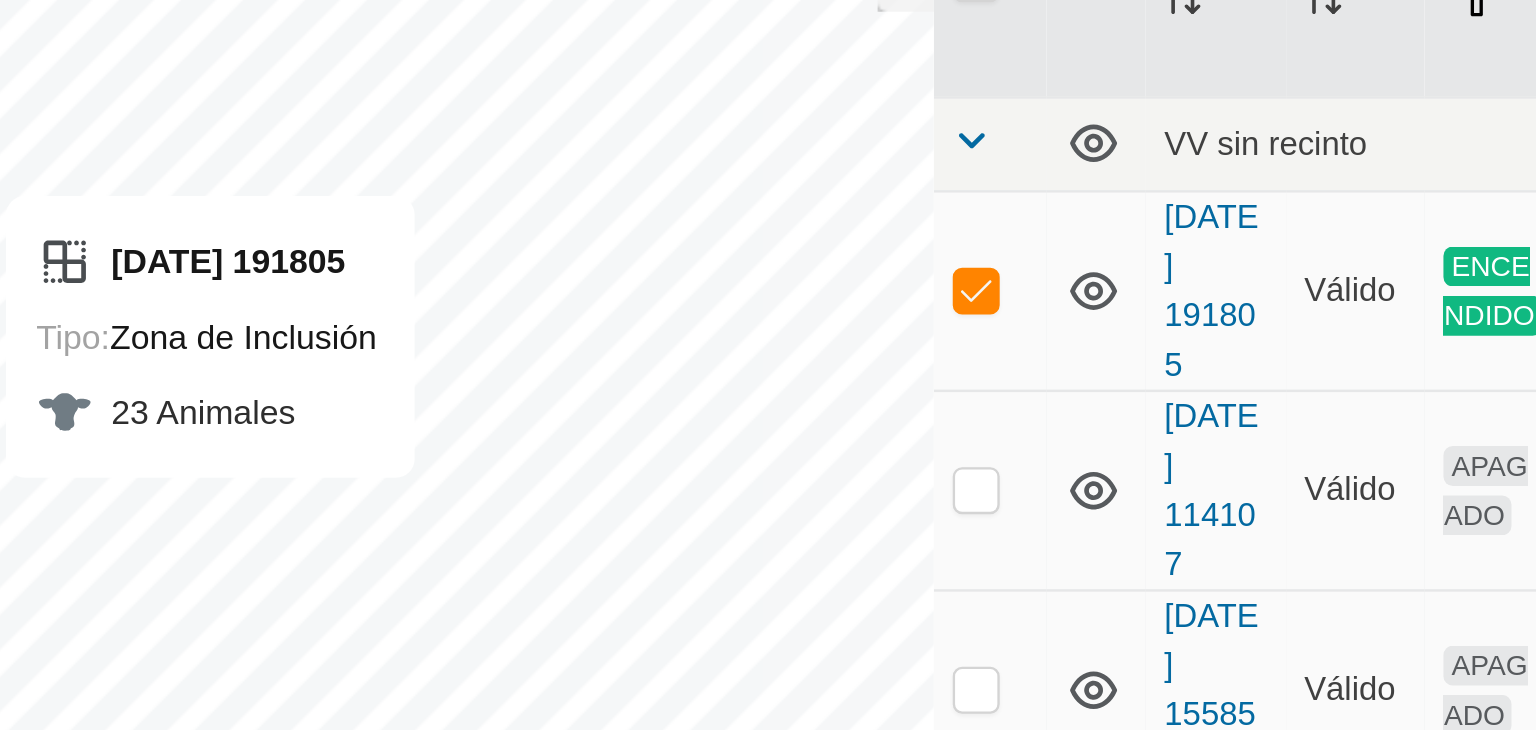 checkbox on "false" 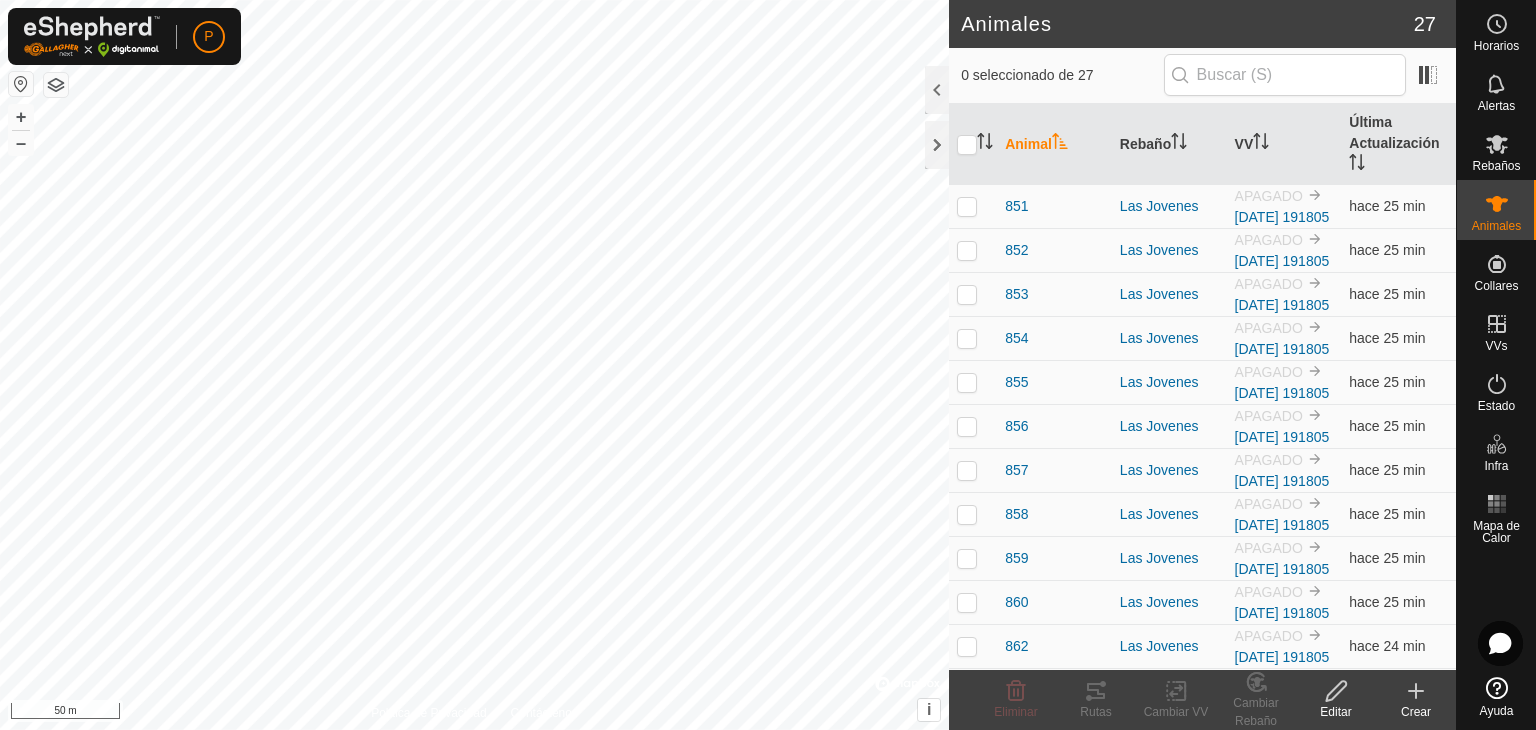 click on "P  Horarios Alertas Rebaños Animales Collares VVs Estado Infra Mapa de Calor Ayuda Animales 27  0 seleccionado de 27   Animal   Rebaño   VV   Última Actualización   851   Las Jovenes  APAGADO [DATE] 191805  hace 25 min  852   Las Jovenes  APAGADO [DATE] 191805  hace 25 min  853   Las Jovenes  APAGADO [DATE] 191805  hace 25 min  854   Las Jovenes  APAGADO [DATE] 191805  hace 25 min  855   Las Jovenes  APAGADO [DATE] 191805  hace 25 min  856   Las Jovenes  APAGADO [DATE] 191805  hace 25 min  857   Las Jovenes  APAGADO [DATE] 191805  hace 25 min  858   Las Jovenes  APAGADO [DATE] 191805  hace 25 min  859   Las Jovenes  APAGADO [DATE] 191805  hace 25 min  860   Las Jovenes  APAGADO [DATE] 191805  hace 25 min  862   Las Jovenes  APAGADO [DATE] 191805  hace 24 min  863   Las Jovenes  APAGADO [DATE] 191805  hace 25 min  864   Las Jovenes  APAGADO [DATE] 191805  hace 25 min  865   barraca  -  hace 25 min  866   Las Jovenes  APAGADO [DATE] 191805 -" at bounding box center [768, 365] 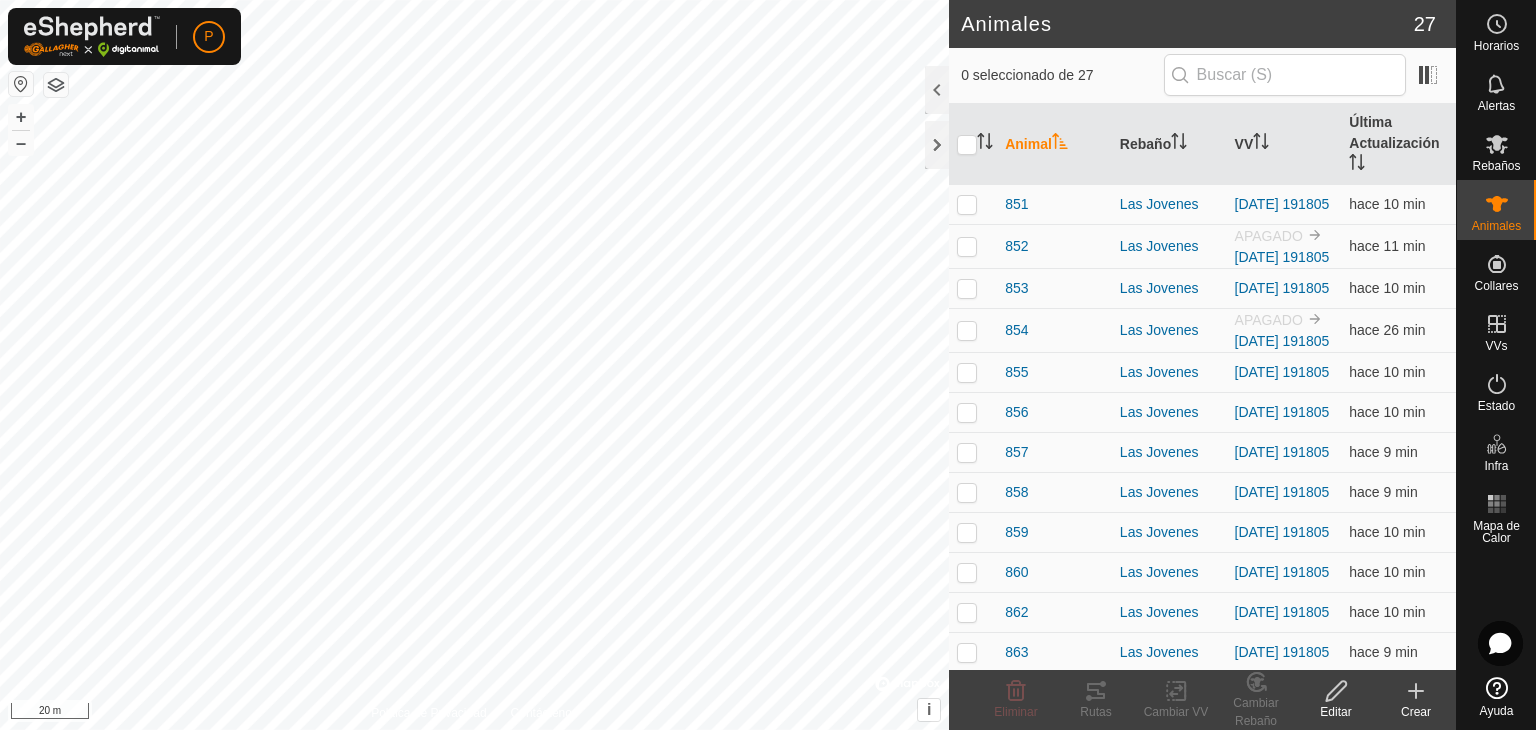 scroll, scrollTop: 0, scrollLeft: 0, axis: both 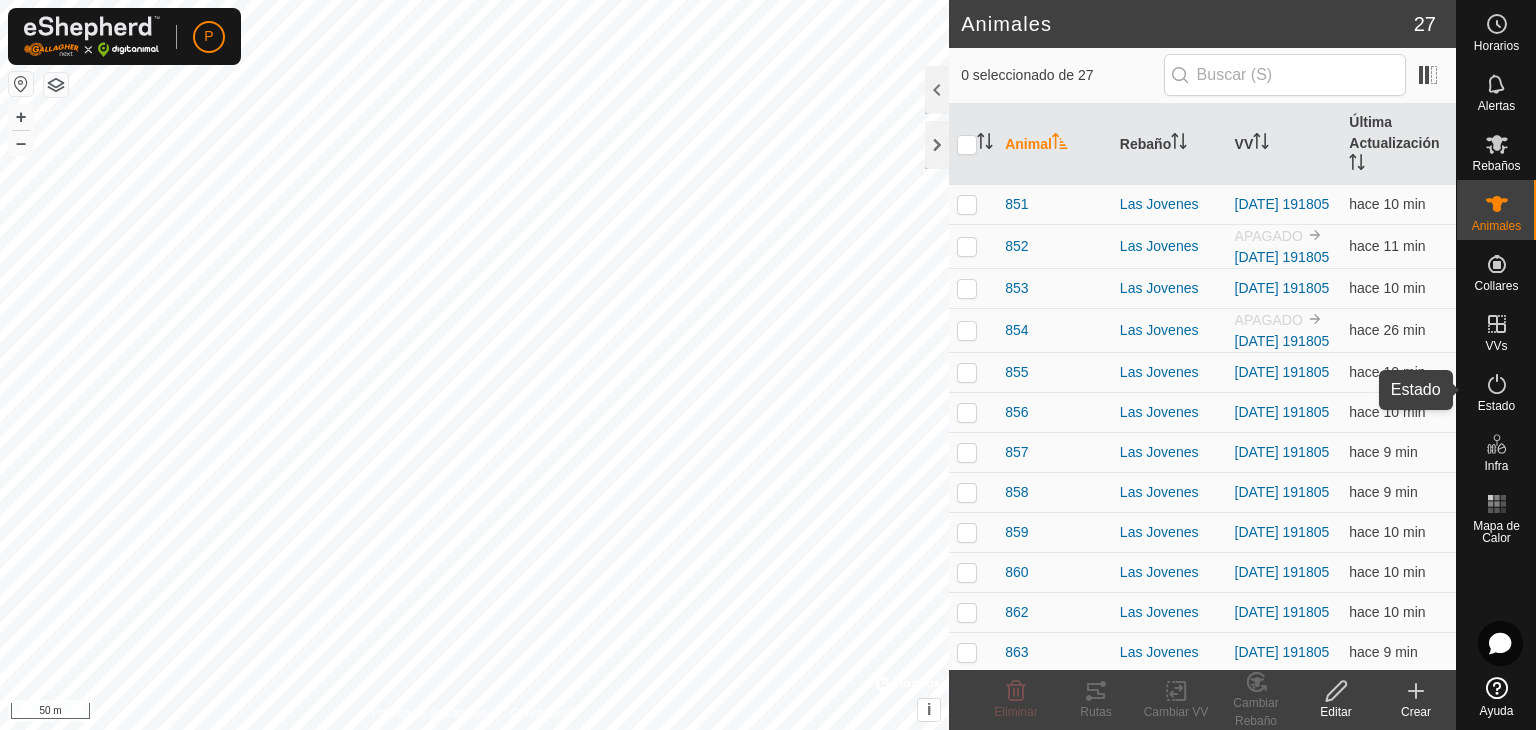 click on "Estado" at bounding box center (1496, 406) 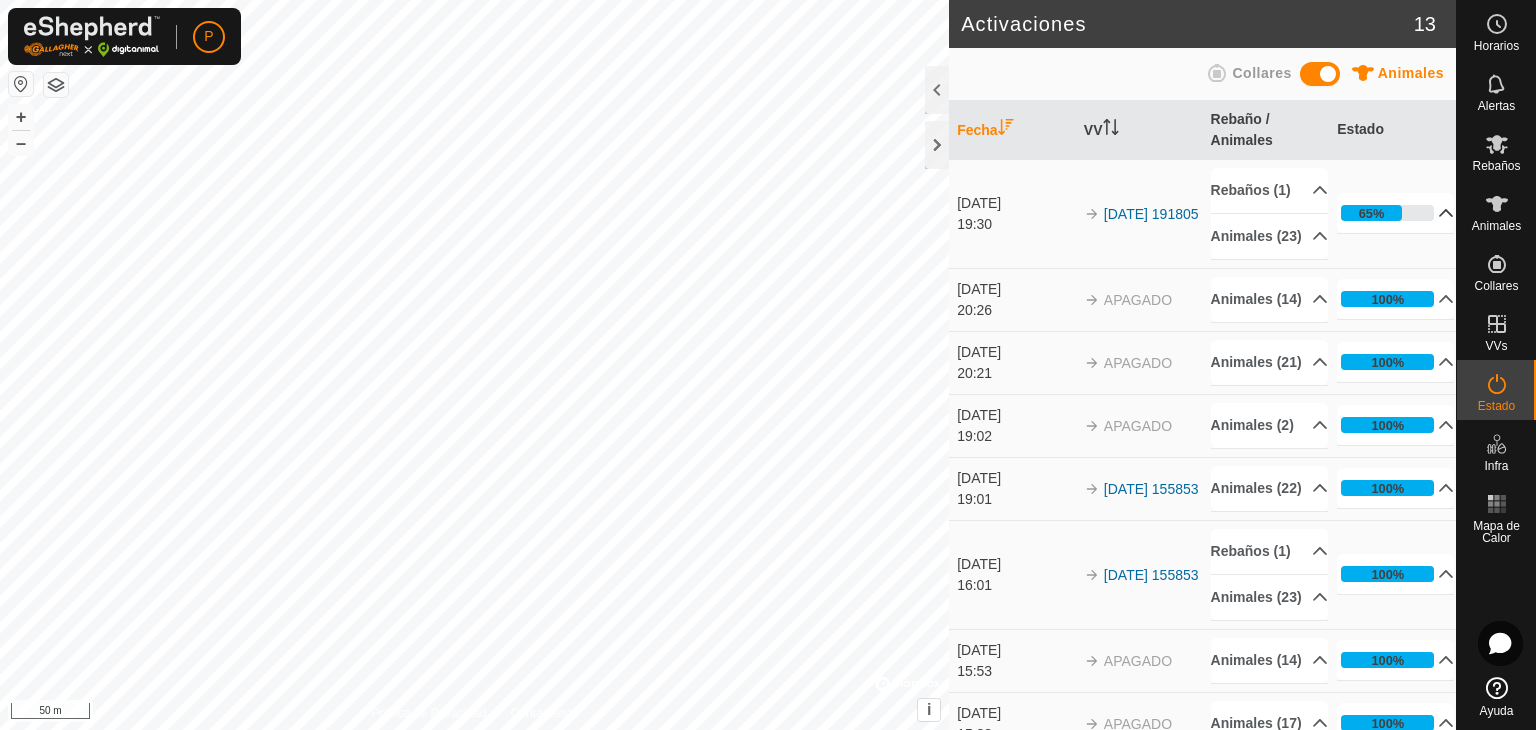click on "65%" at bounding box center (1395, 213) 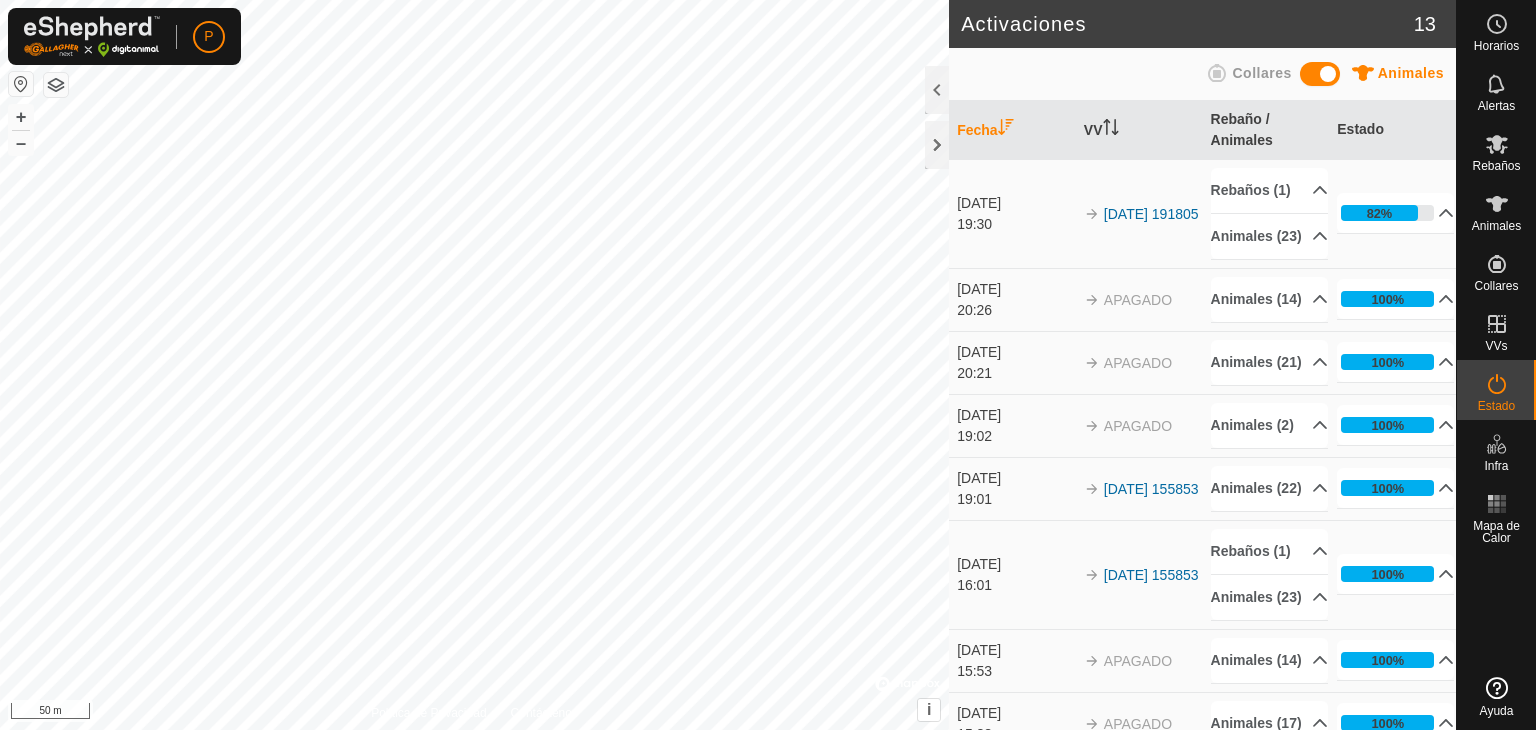 scroll, scrollTop: 0, scrollLeft: 0, axis: both 